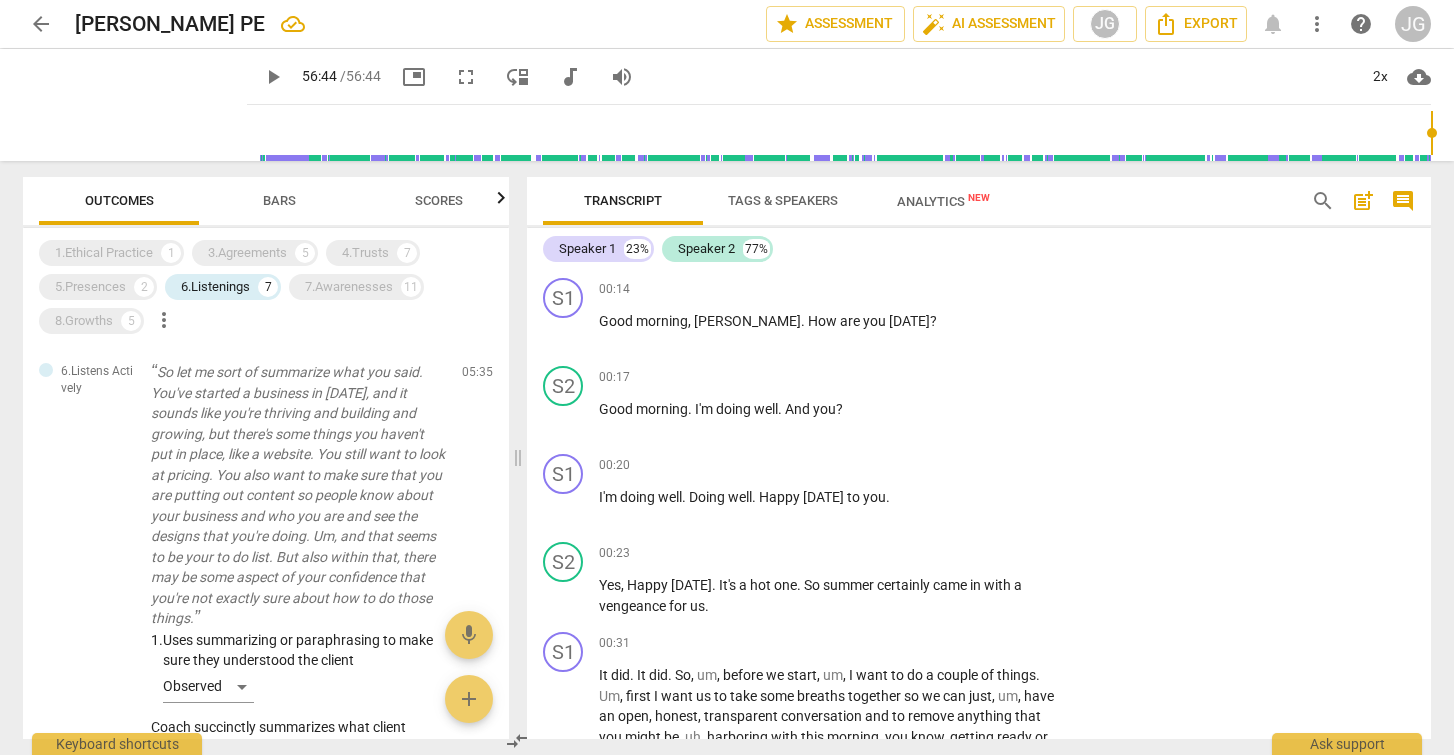 scroll, scrollTop: 0, scrollLeft: 0, axis: both 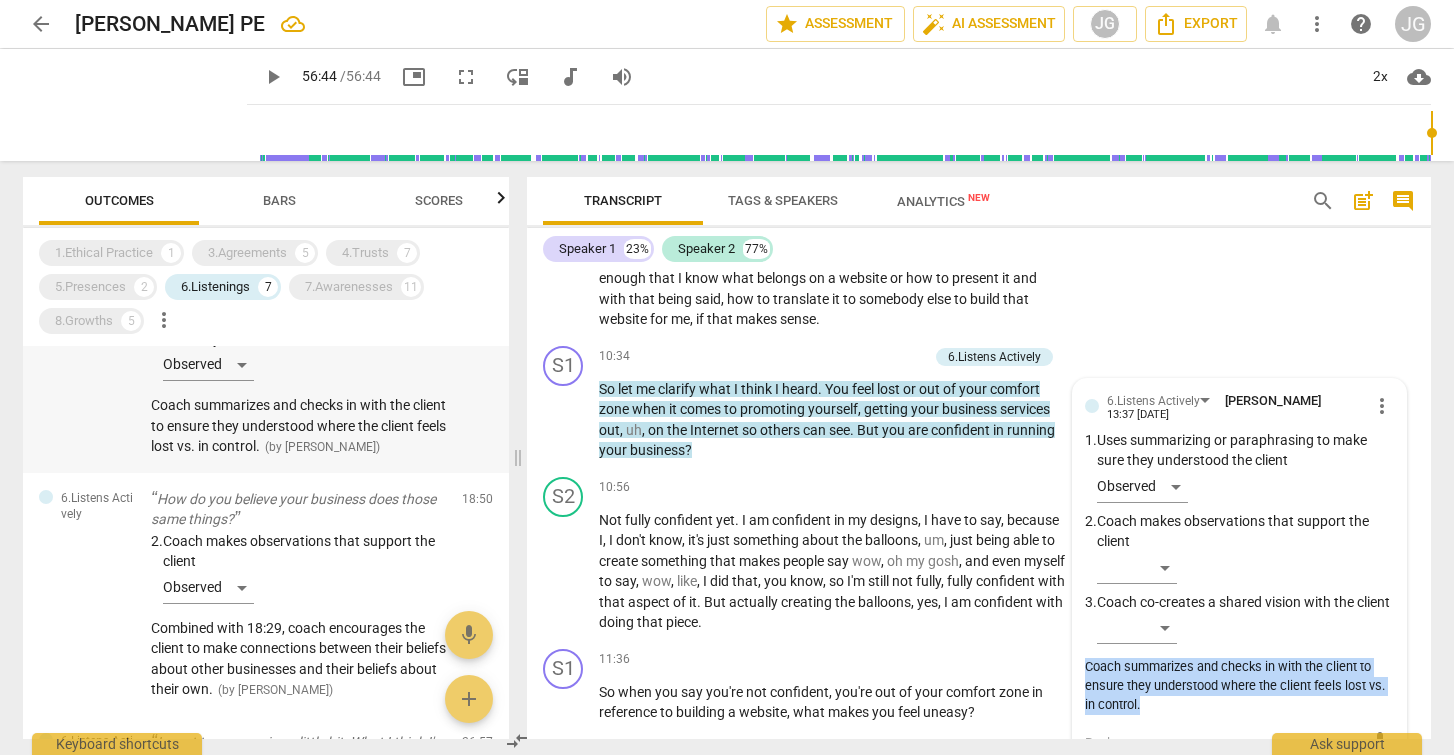click on "Coach summarizes and checks in with the client to ensure they understood where the client feels lost vs. in control." at bounding box center (298, 425) 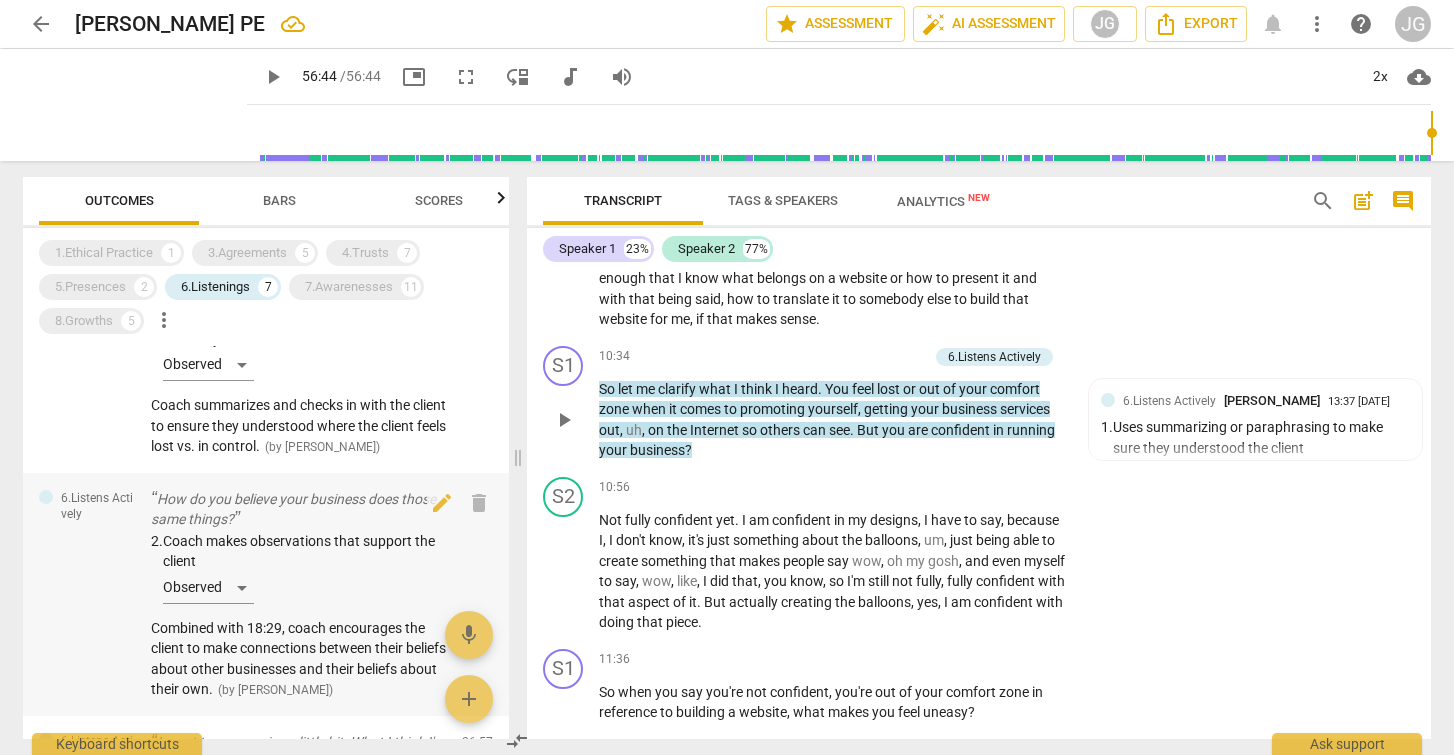 click on "2.  Coach makes observations that support the client Observed" at bounding box center (298, 571) 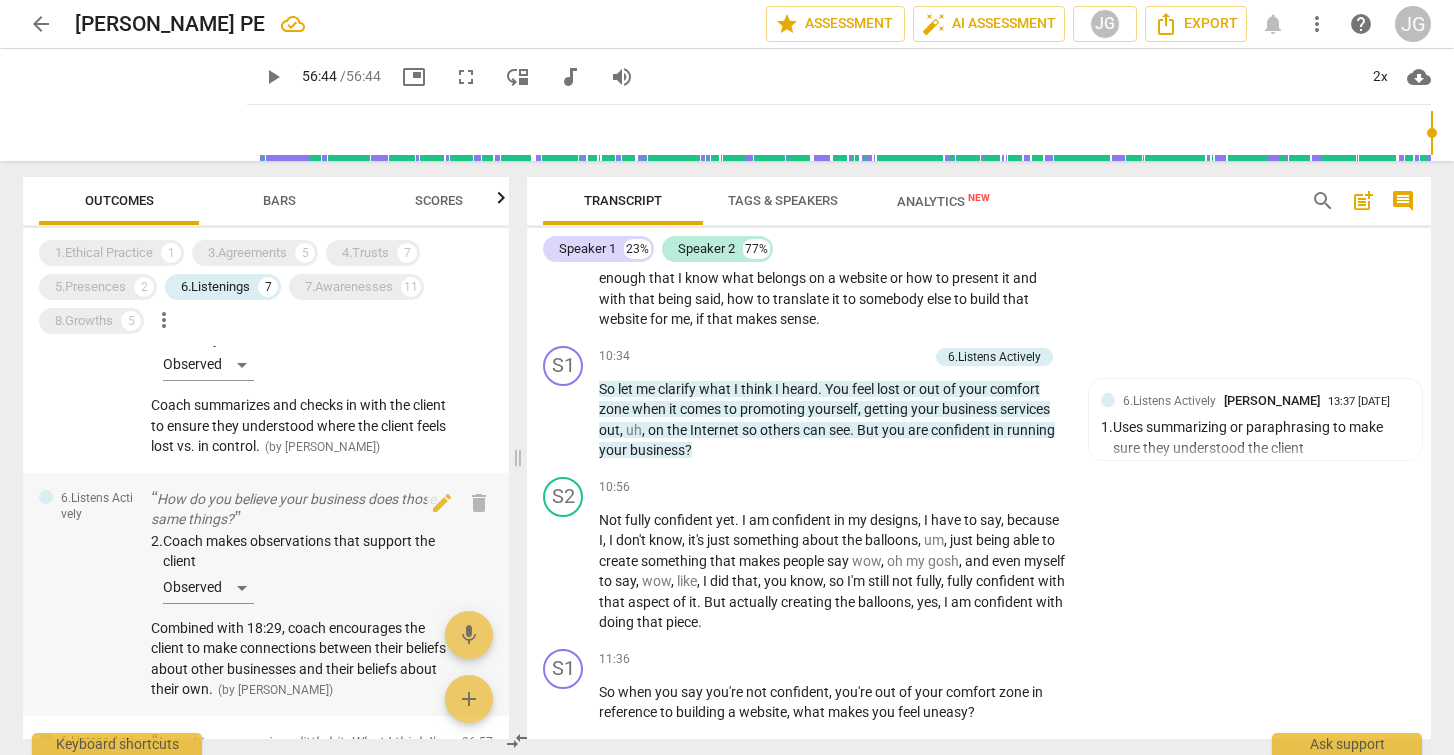 scroll, scrollTop: 5363, scrollLeft: 0, axis: vertical 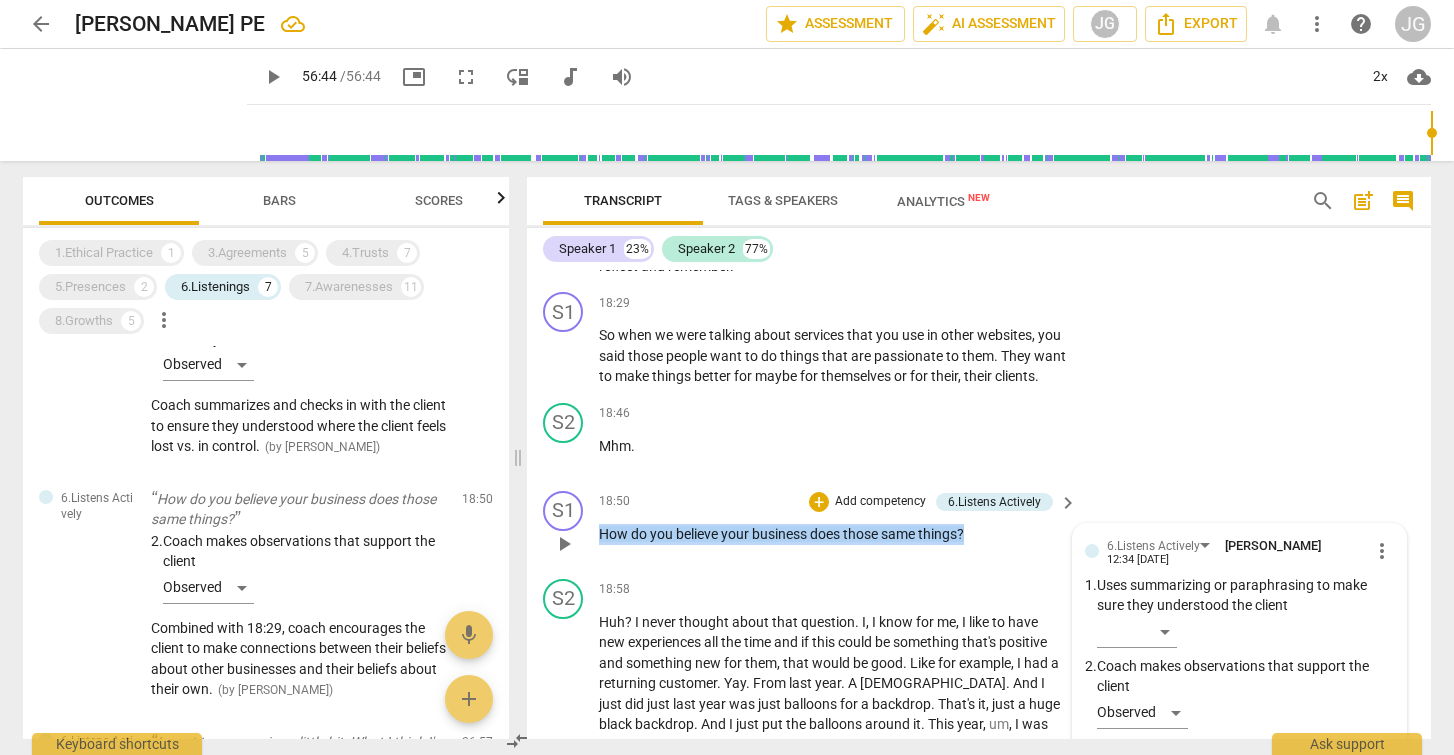 drag, startPoint x: 987, startPoint y: 513, endPoint x: 591, endPoint y: 499, distance: 396.2474 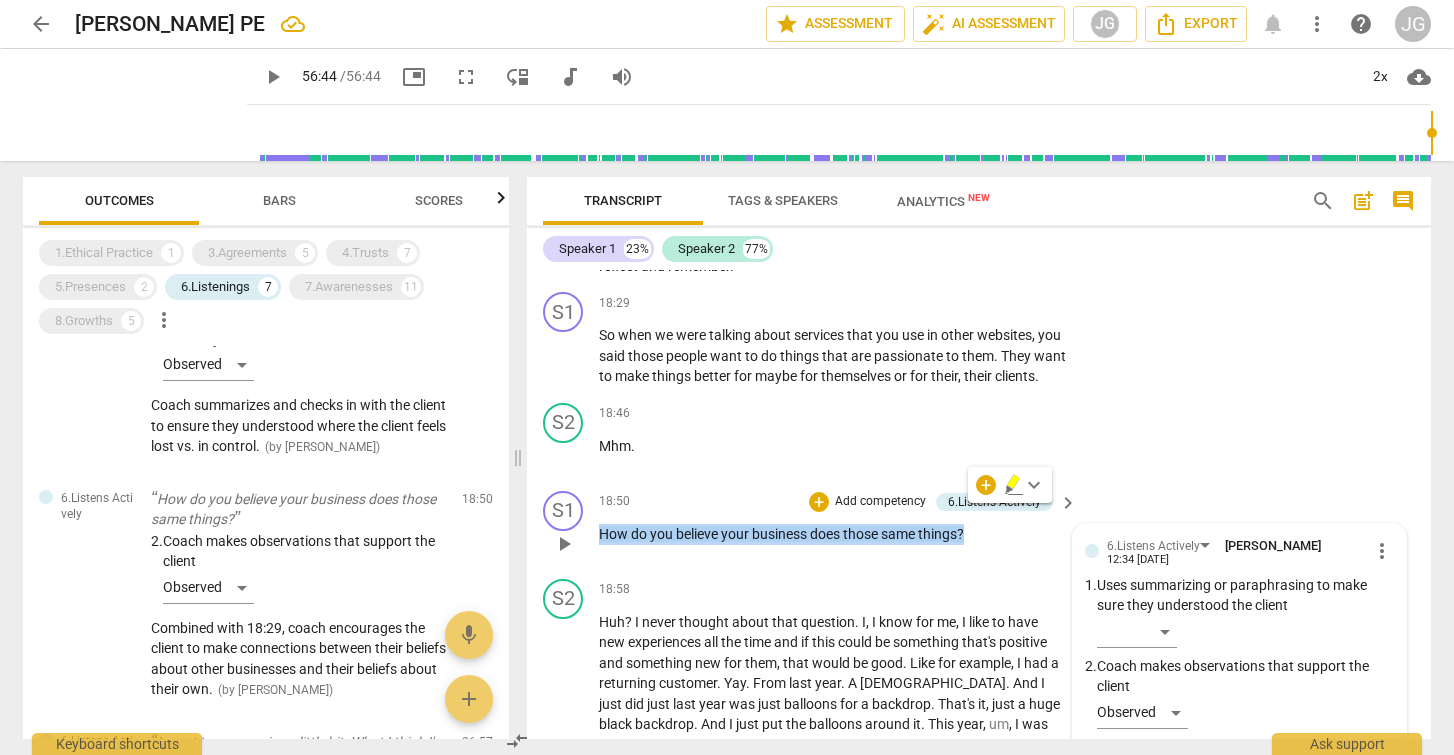 copy on "How   do   you   believe   your   business   does   those   same   things ?" 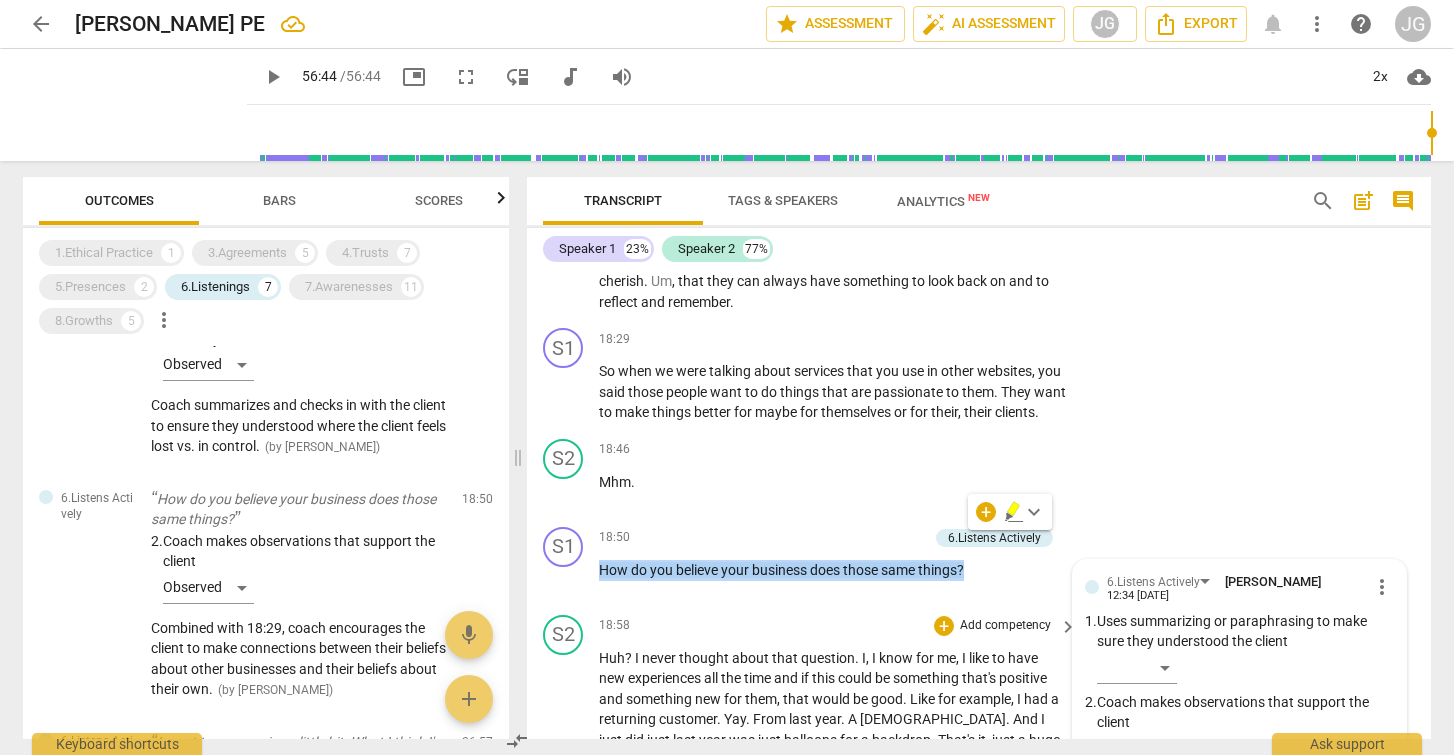 scroll, scrollTop: 5314, scrollLeft: 0, axis: vertical 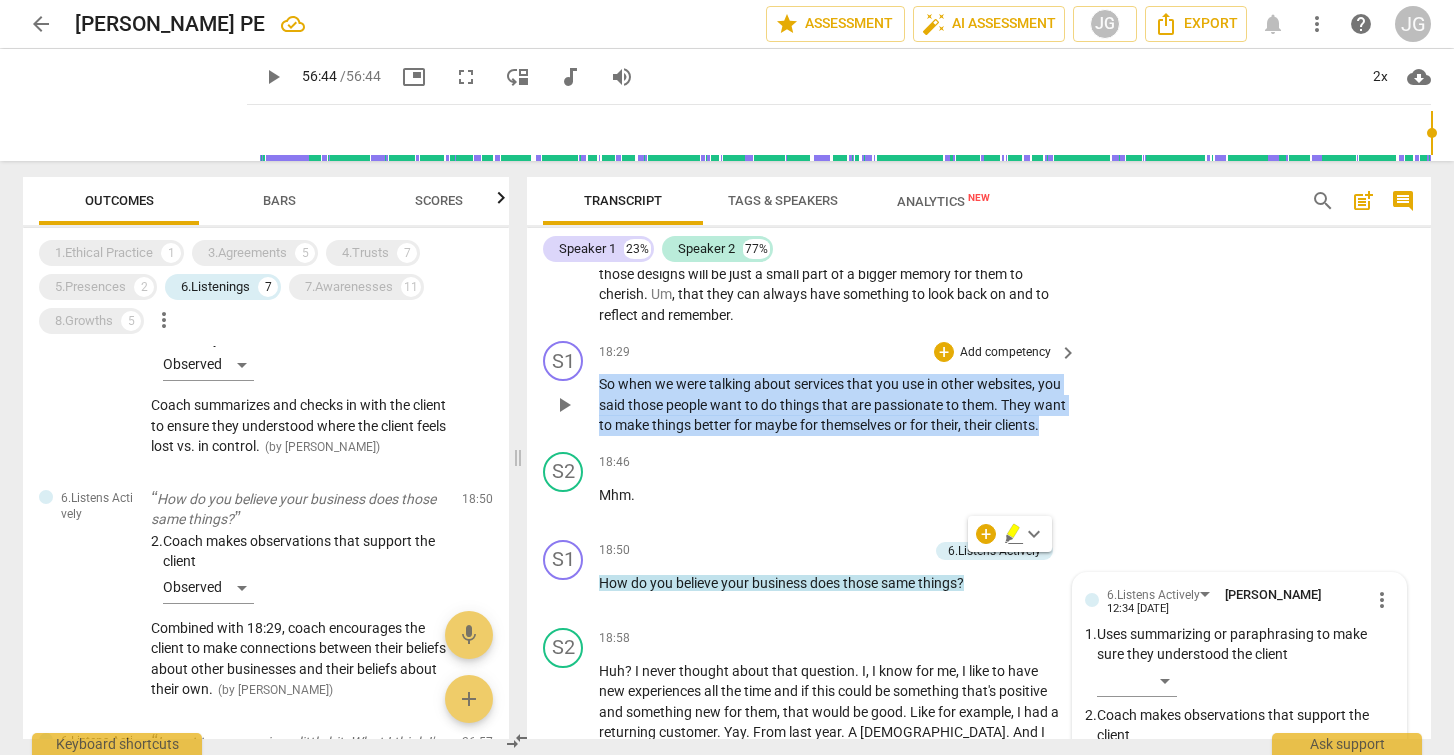 drag, startPoint x: 650, startPoint y: 405, endPoint x: 585, endPoint y: 339, distance: 92.63369 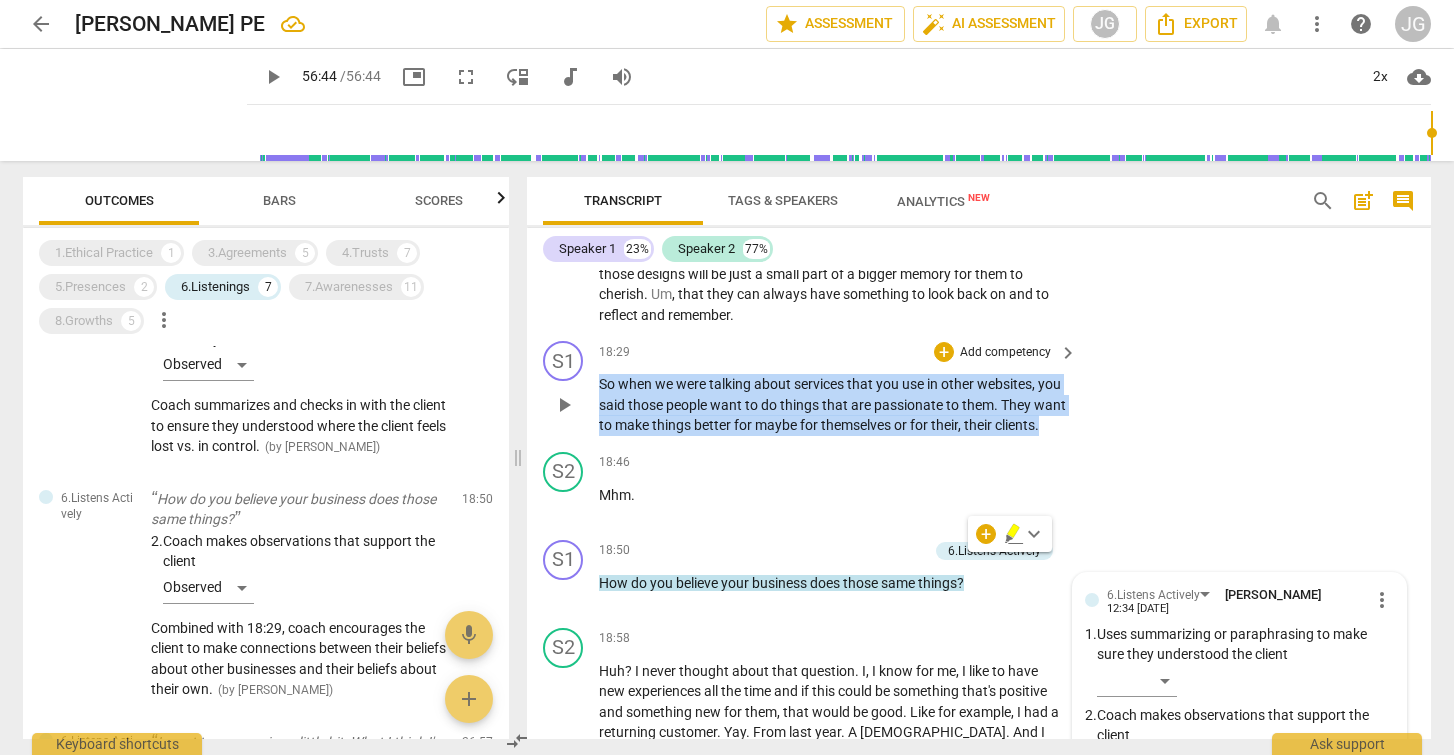 click on "S1 play_arrow pause 18:29 + Add competency keyboard_arrow_right So   when   we   were   talking   about   services   that   you   use   in   other   websites ,   you   said   those   people   want   to   do   things   that   are   passionate   to   them .   They   want   to   make   things   better   for   maybe   for   themselves   or   for   their ,   their   clients ." at bounding box center (979, 388) 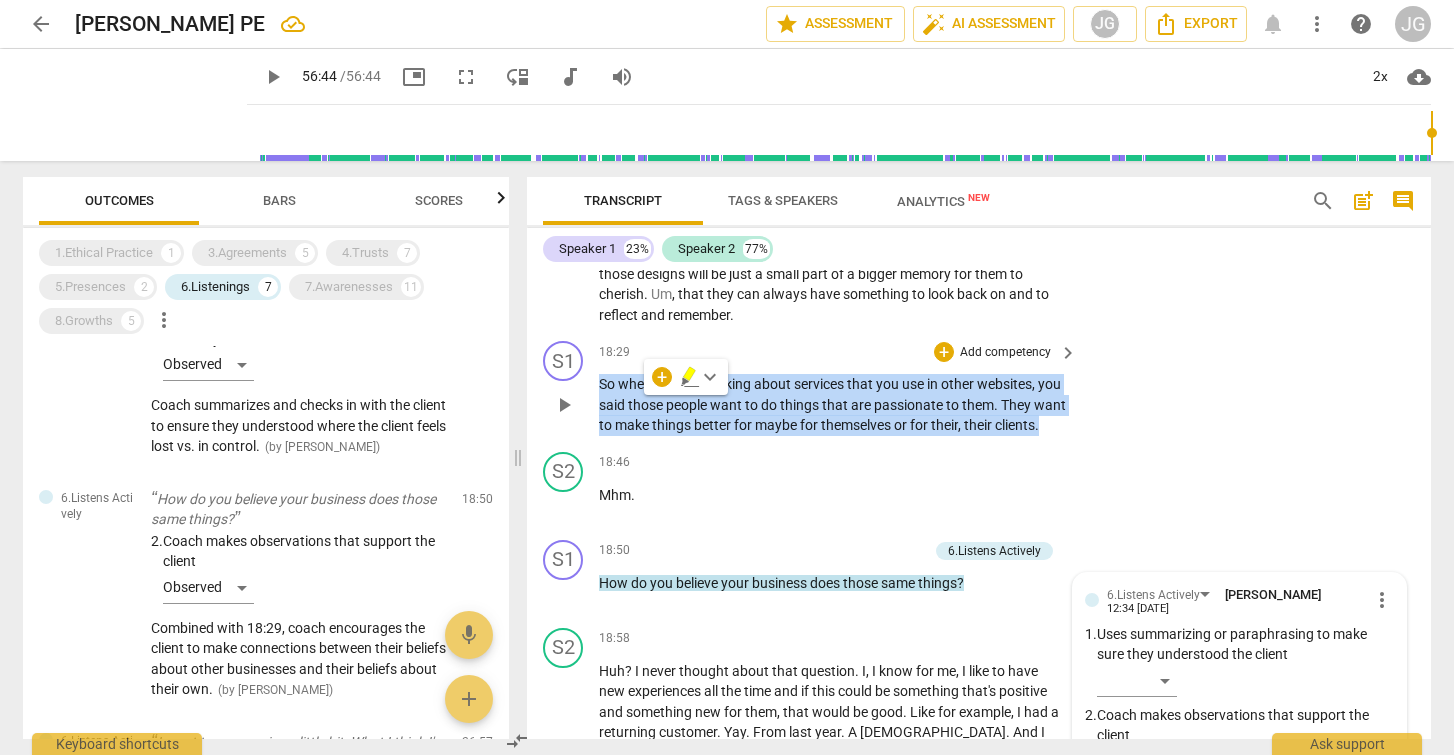 copy on "So   when   we   were   talking   about   services   that   you   use   in   other   websites ,   you   said   those   people   want   to   do   things   that   are   passionate   to   them .   They   want   to   make   things   better   for   maybe   for   themselves   or   for   their ,   their   clients ." 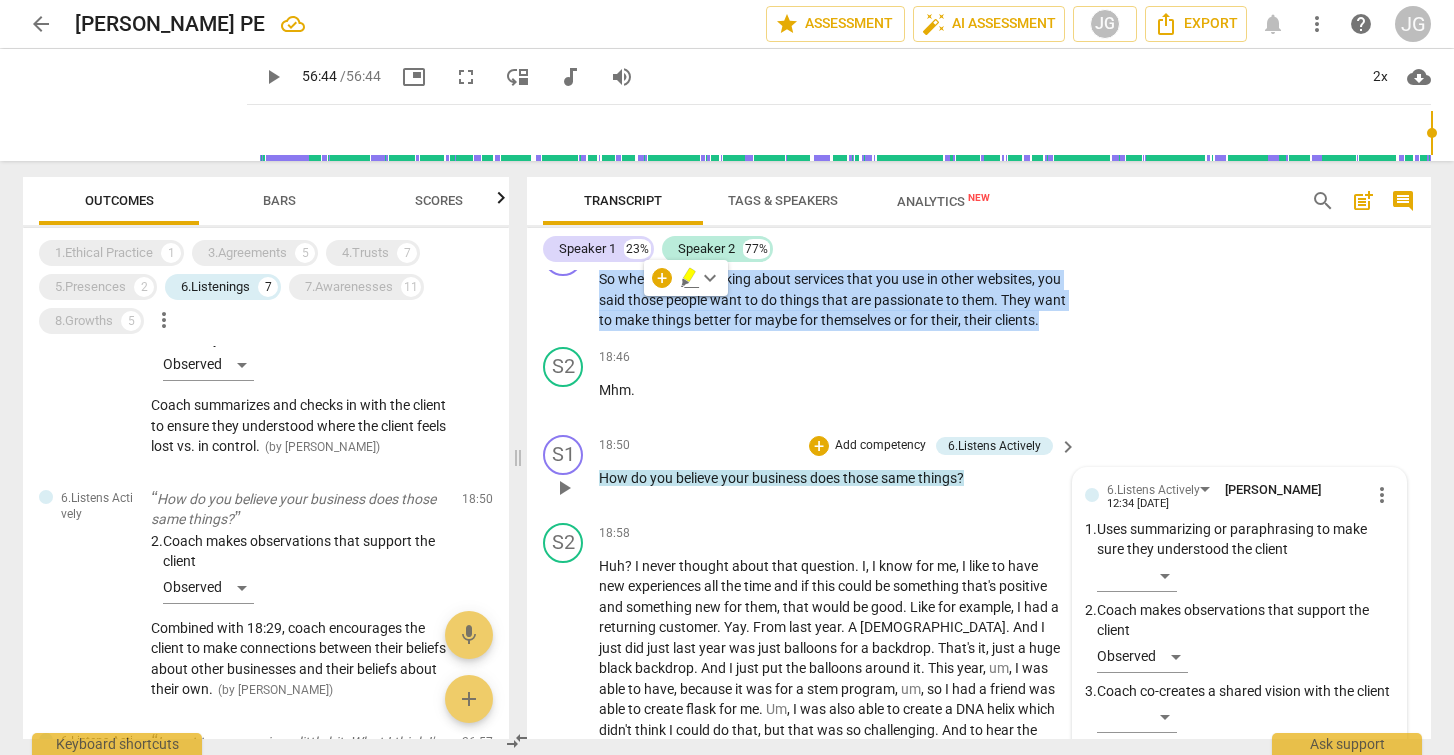 scroll, scrollTop: 5438, scrollLeft: 0, axis: vertical 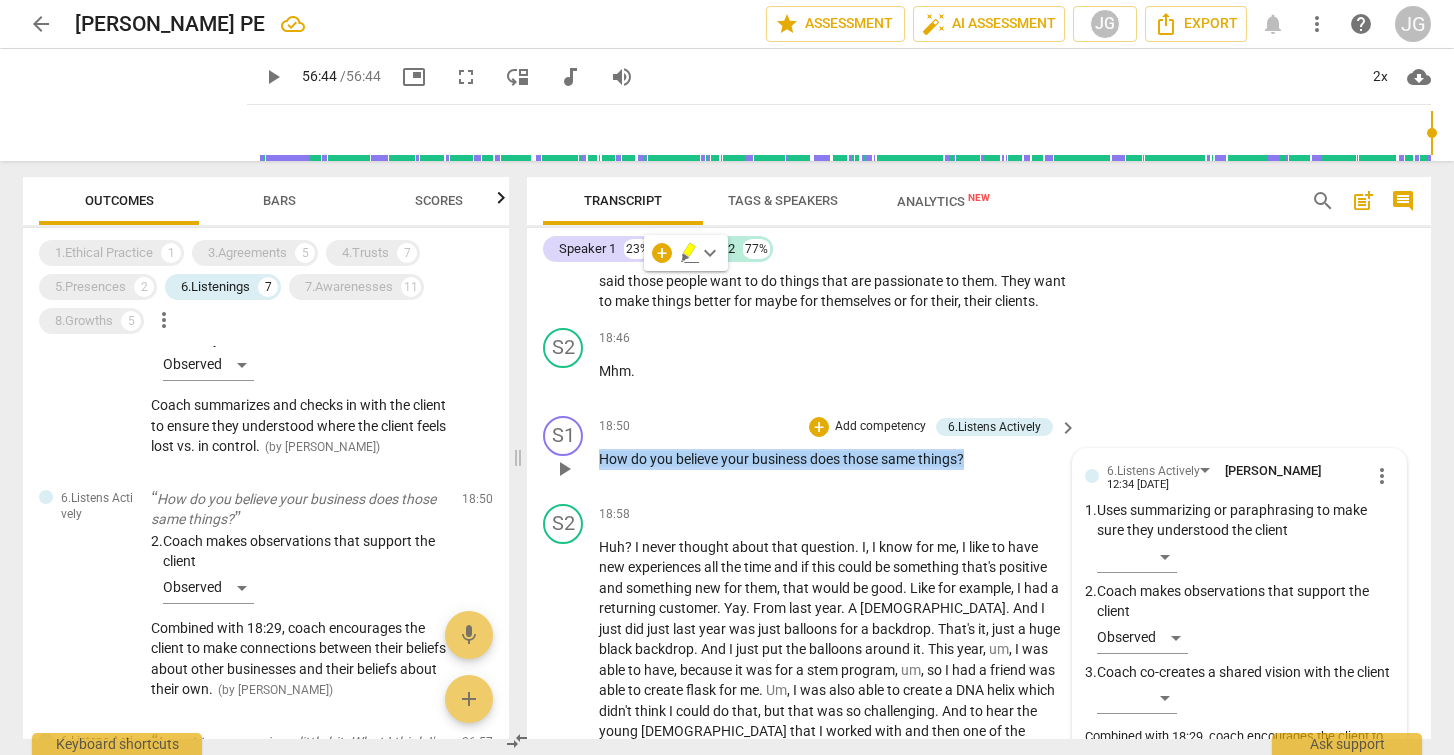 drag, startPoint x: 978, startPoint y: 436, endPoint x: 579, endPoint y: 433, distance: 399.0113 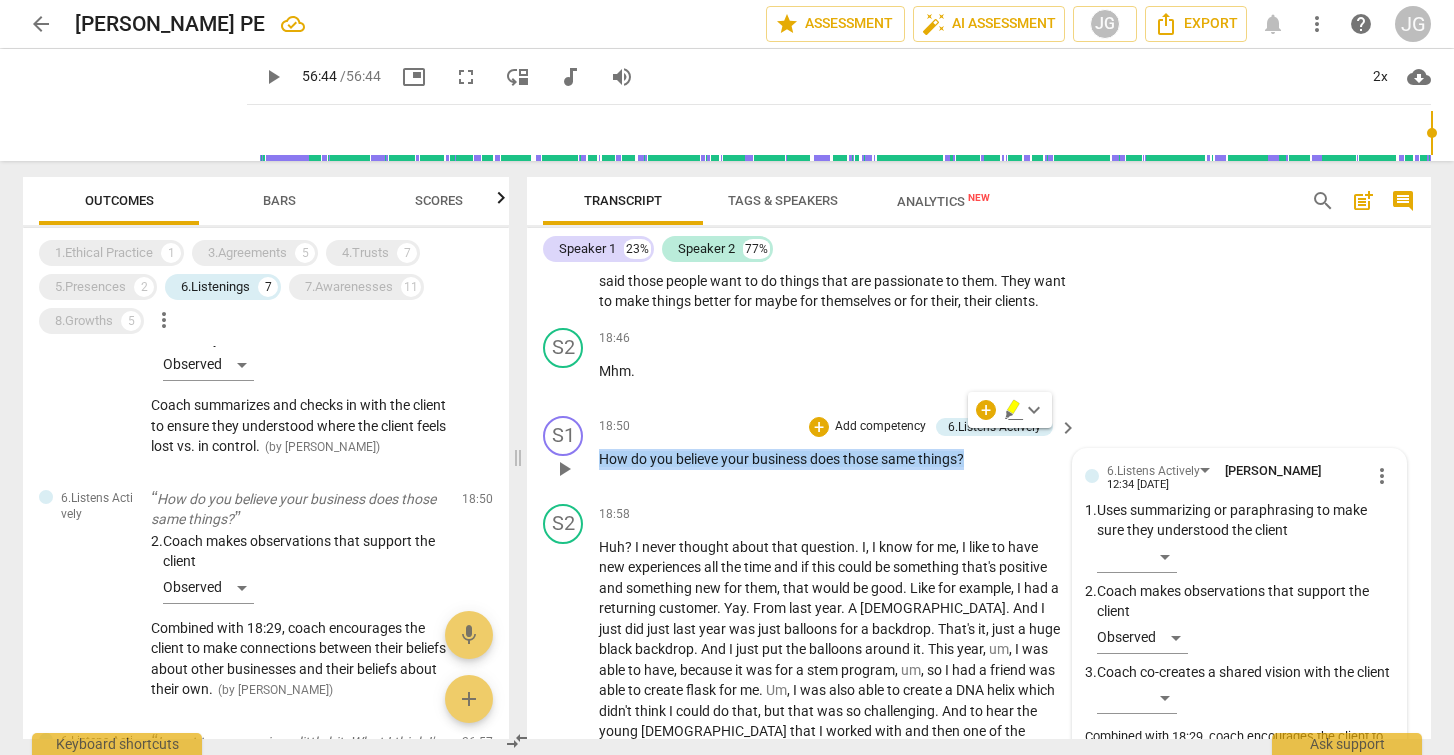 copy on "How   do   you   believe   your   business   does   those   same   things ?" 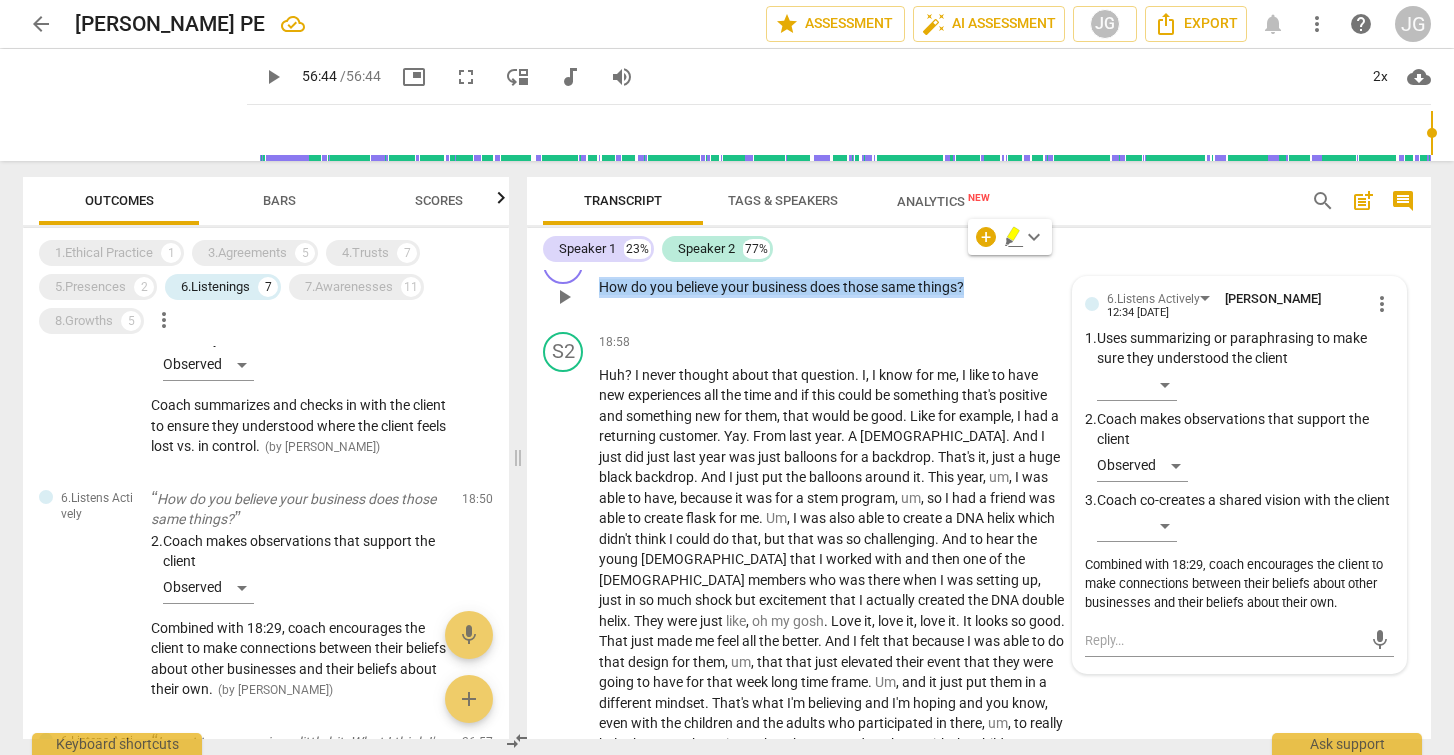 scroll, scrollTop: 5611, scrollLeft: 0, axis: vertical 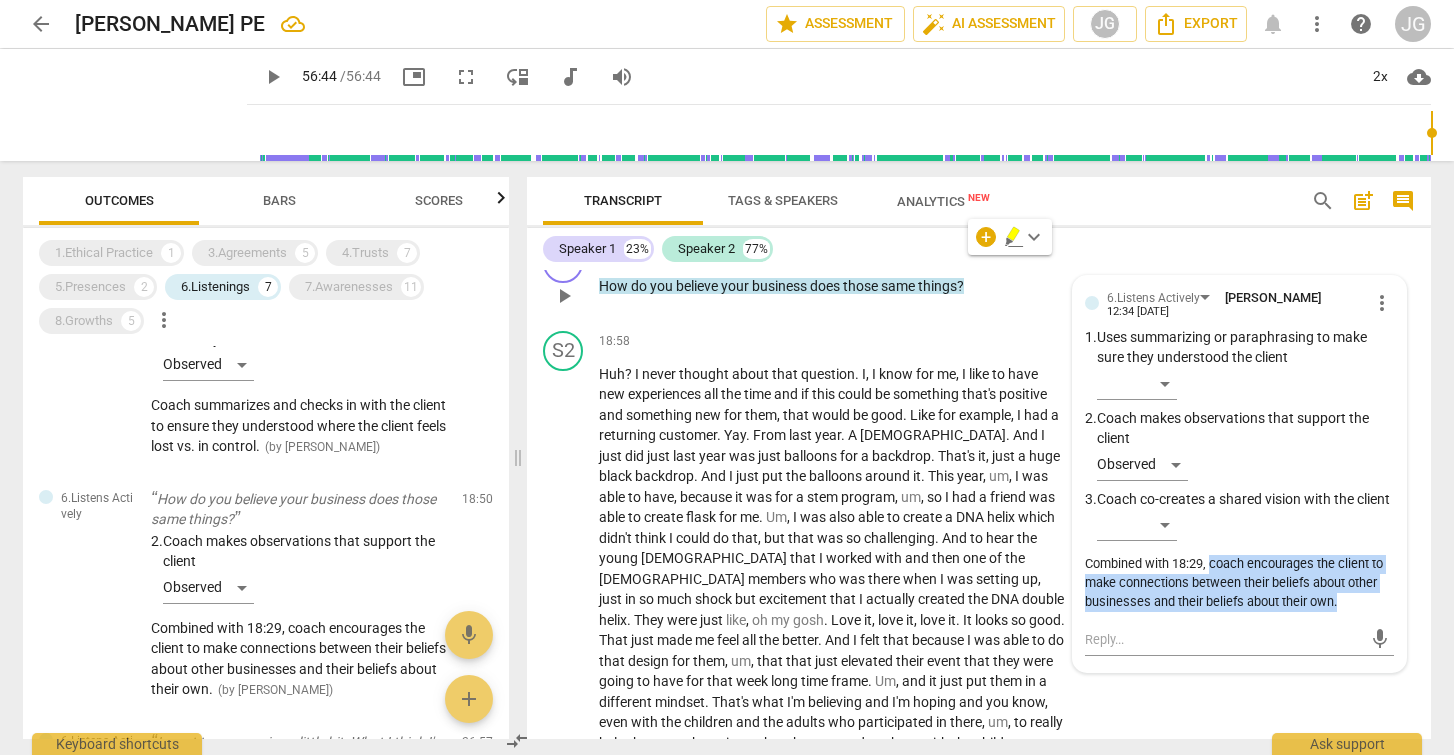drag, startPoint x: 1337, startPoint y: 594, endPoint x: 1207, endPoint y: 558, distance: 134.89255 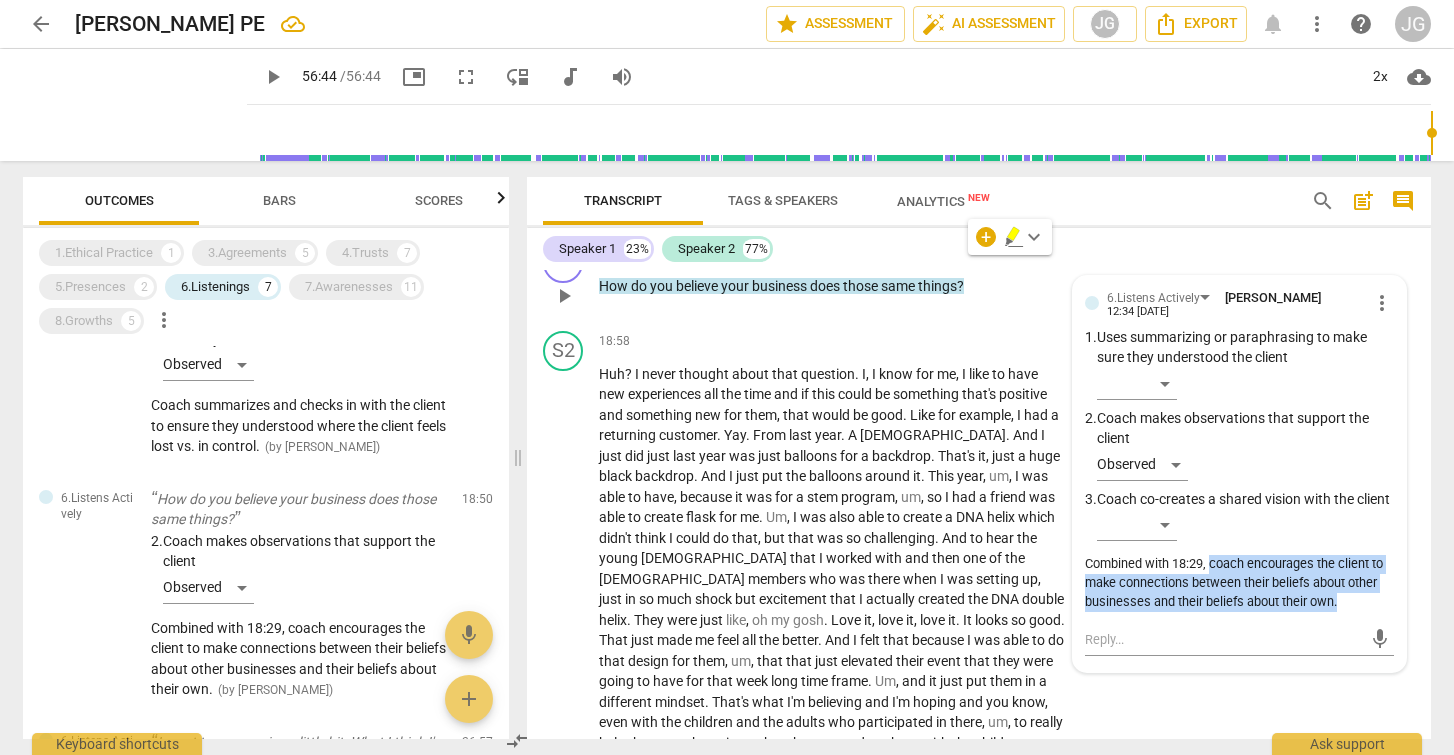 click on "Combined with 18:29, coach encourages the client to make connections between their beliefs about other businesses and their beliefs about their own." at bounding box center [1239, 583] 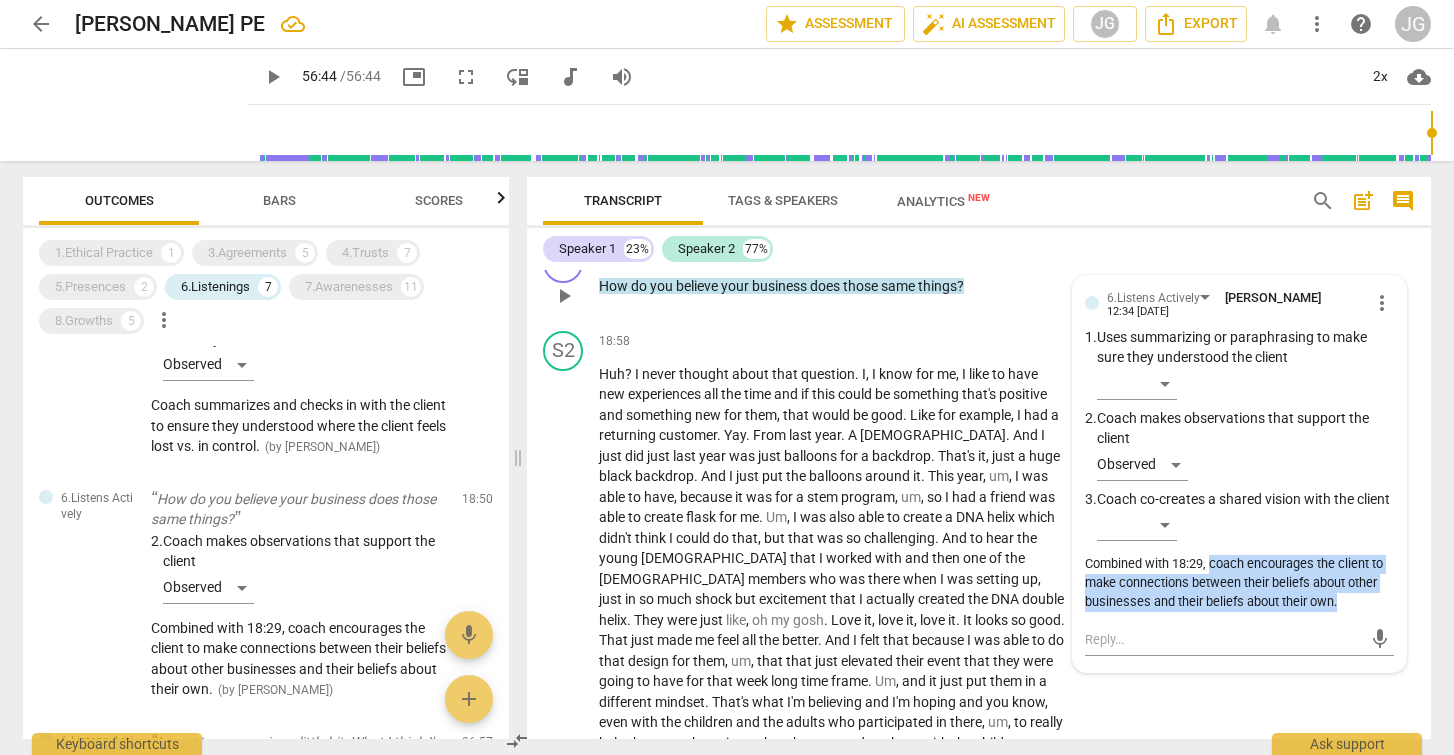 copy on "coach encourages the client to make connections between their beliefs about other businesses and their beliefs about their own." 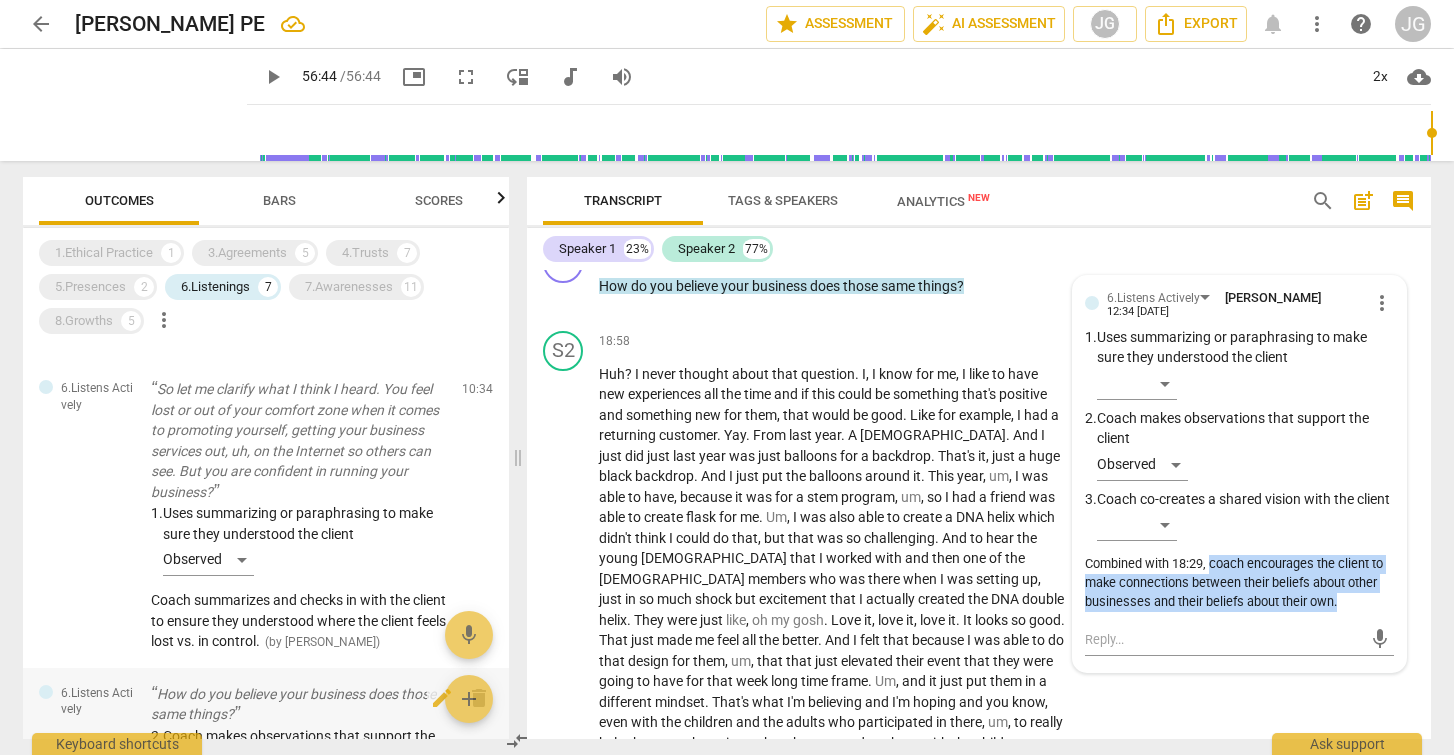 scroll, scrollTop: 668, scrollLeft: 0, axis: vertical 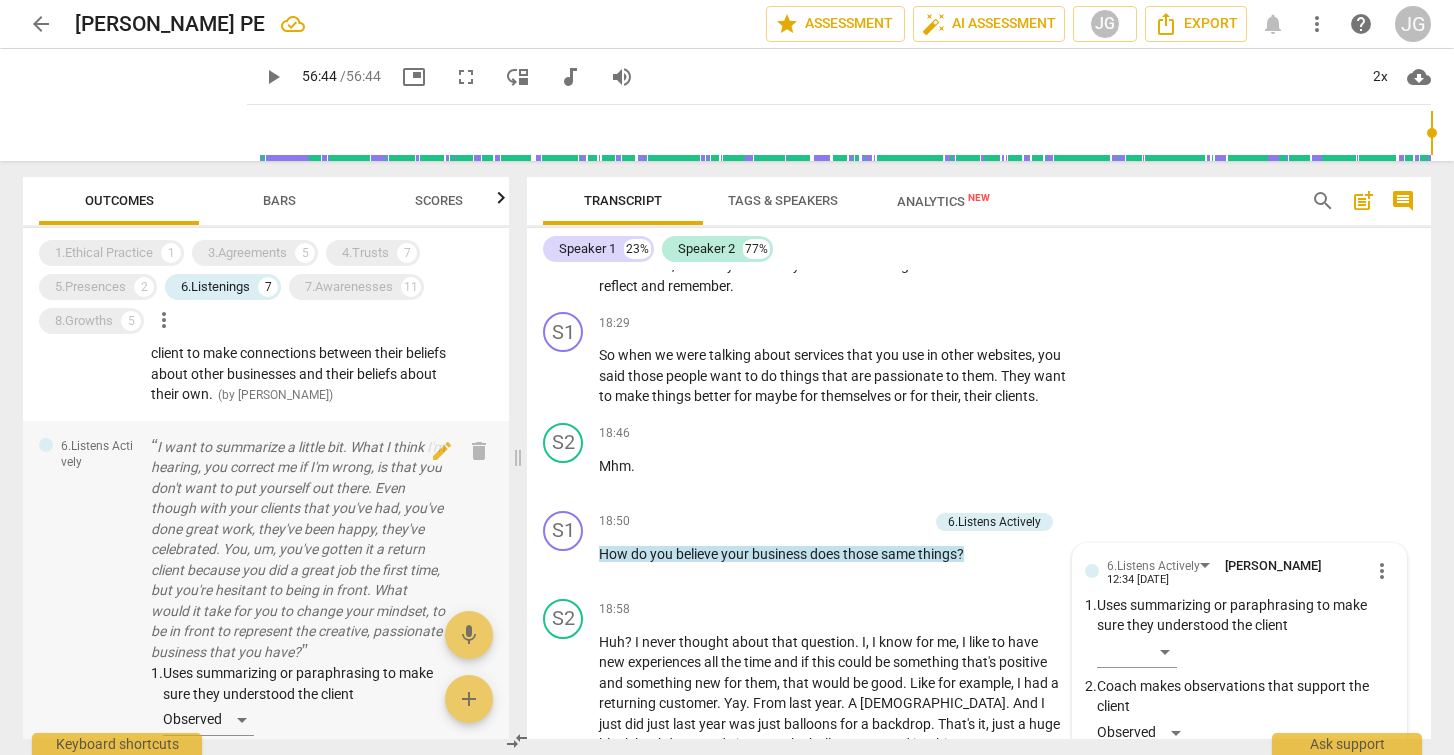 click on "I want to summarize a little bit. What I think I'm hearing, you correct me if I'm wrong, is that you don't want to put yourself out there. Even though with your clients that you've had, you've done great work, they've been happy, they've celebrated. You, um, you've gotten it a return client because you did a great job the first time, but you're hesitant to being in front. What would it take for you to change your mindset, to be in front to represent the creative, passionate business that you have?" at bounding box center [298, 550] 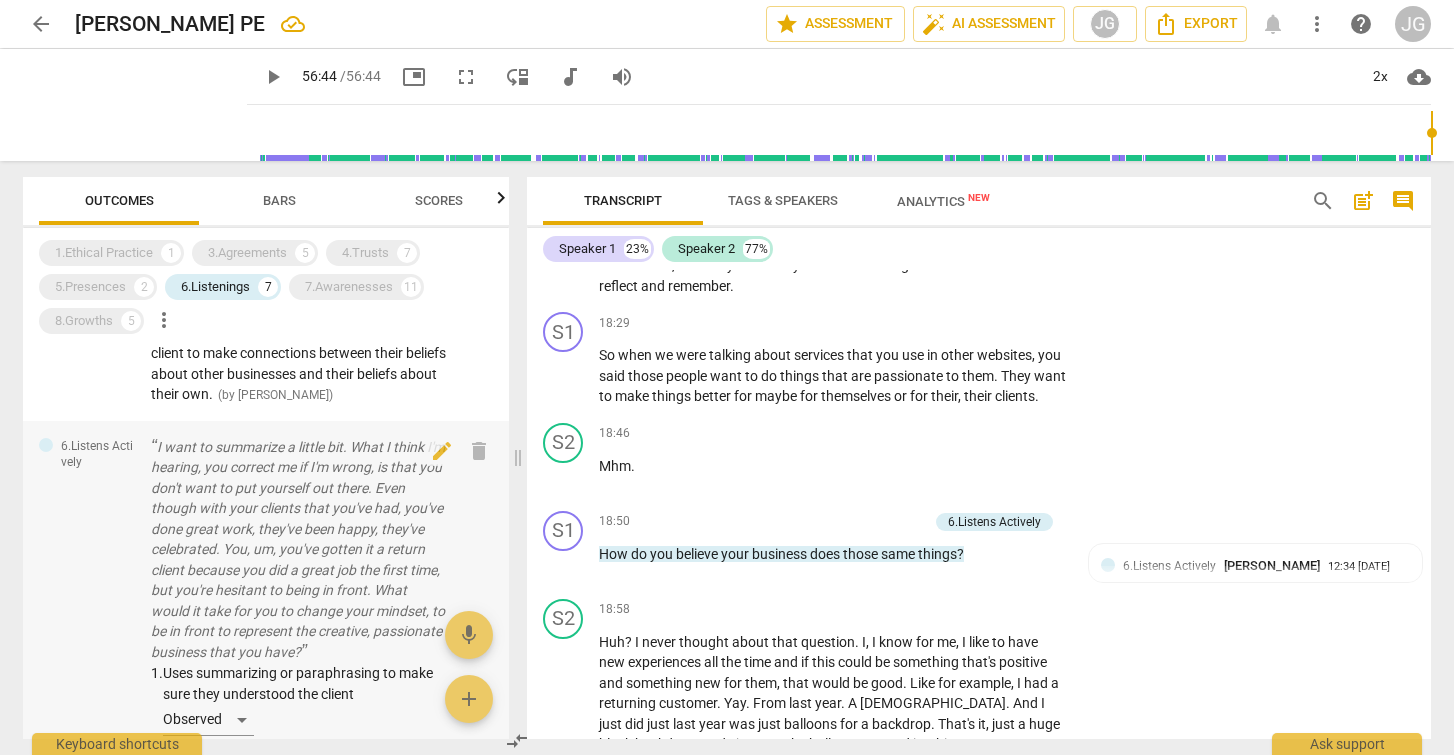 scroll, scrollTop: 7597, scrollLeft: 0, axis: vertical 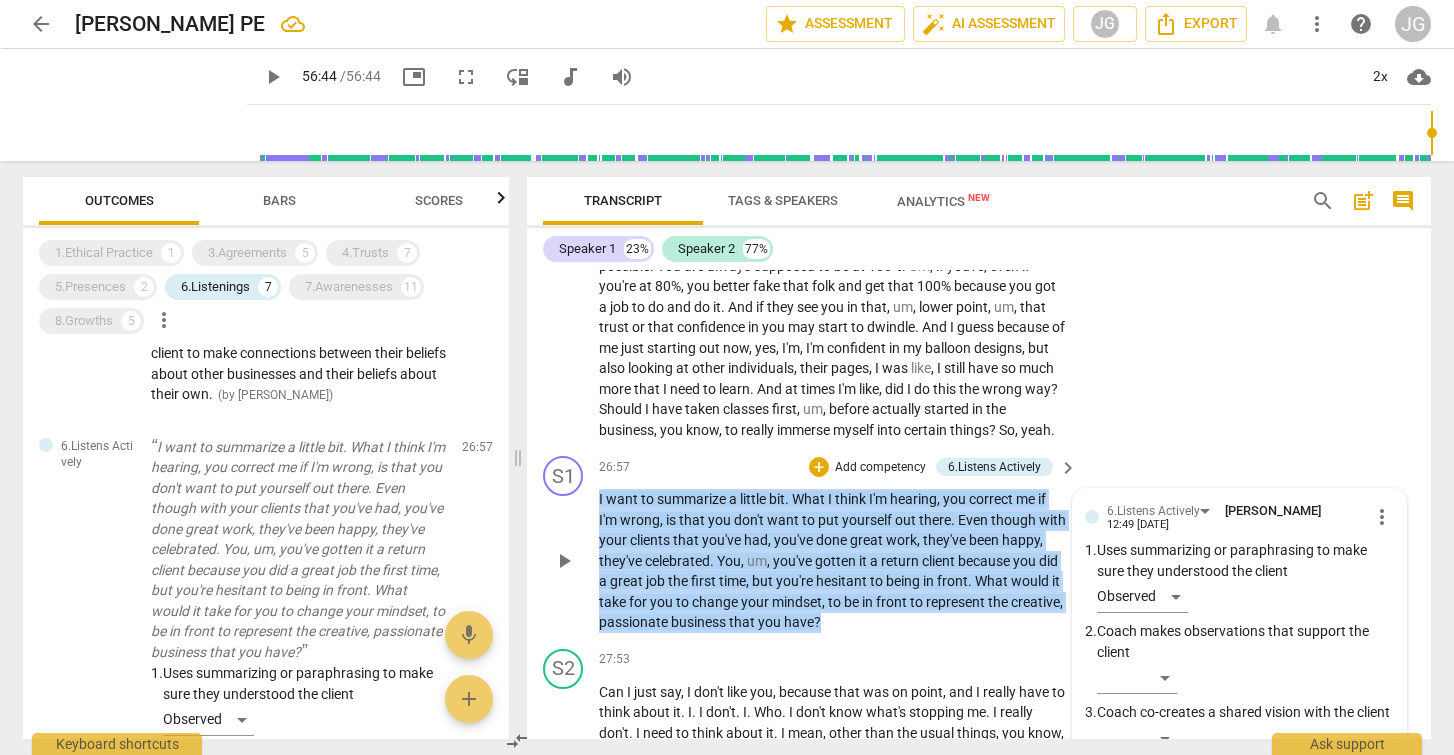 drag, startPoint x: 880, startPoint y: 585, endPoint x: 594, endPoint y: 465, distance: 310.1548 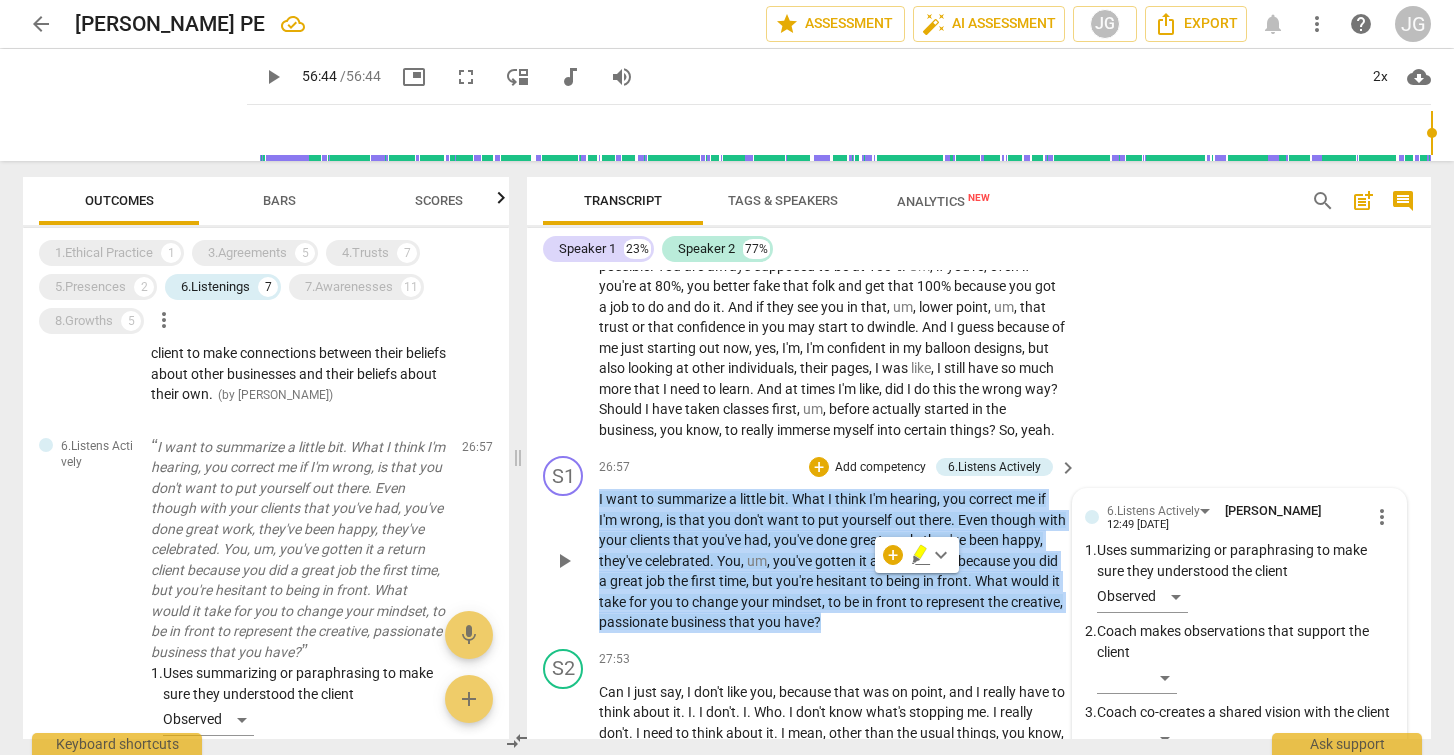 copy on "I   want   to   summarize   a   little   bit .   What   I   think   I'm   hearing ,   you   correct   me   if   I'm   wrong ,   is   that   you   don't   want   to   put   yourself   out   there .   Even   though   with   your   clients   that   you've   had ,   you've   done   great   work ,   they've   been   happy ,   they've   celebrated .   You ,   um ,   you've   gotten   it   a   return   client   because   you   did   a   great   job   the   first   time ,   but   you're   hesitant   to   being   in   front .   What   would   it   take   for   you   to   change   your   mindset ,   to   be   in   front   to   represent   the   creative ,   passionate   business   that   you   have ?" 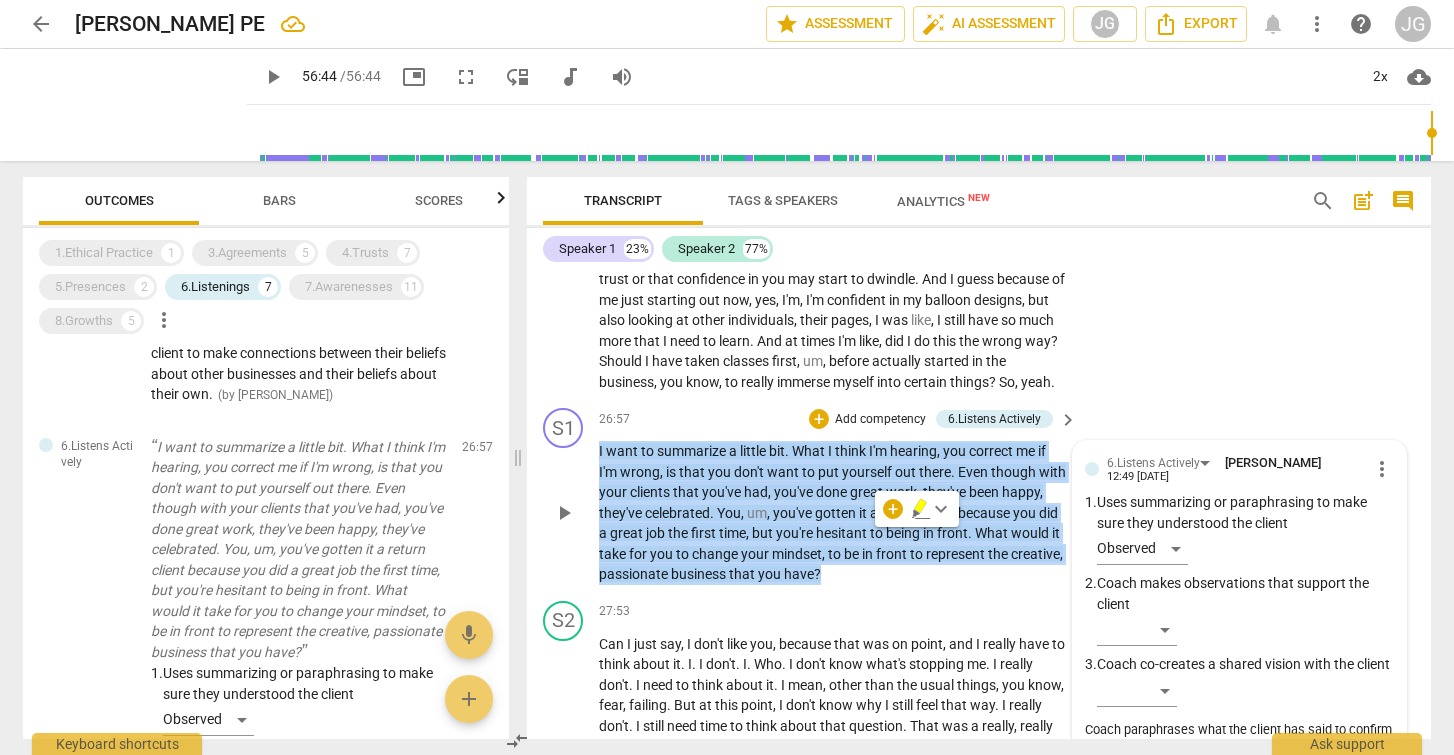 scroll, scrollTop: 7643, scrollLeft: 0, axis: vertical 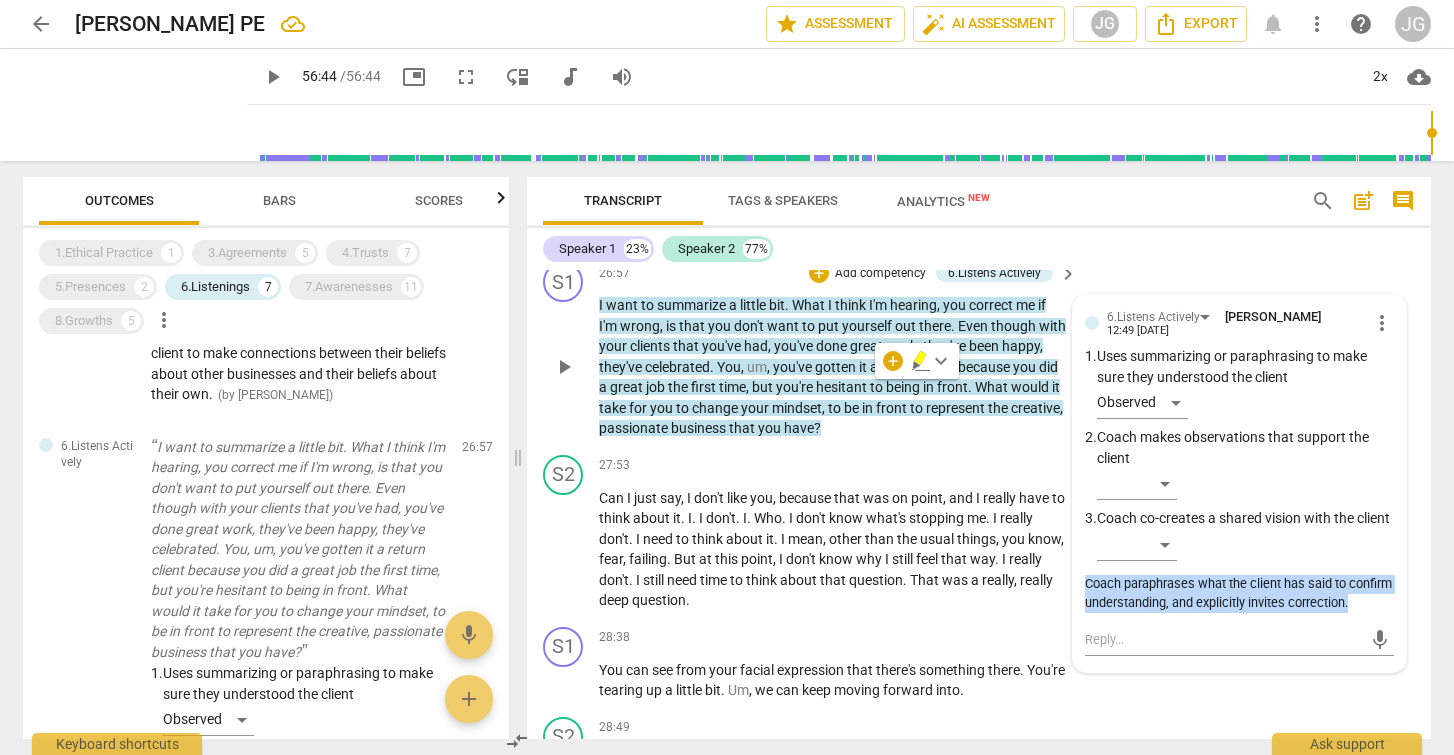 drag, startPoint x: 1162, startPoint y: 601, endPoint x: 1075, endPoint y: 558, distance: 97.04638 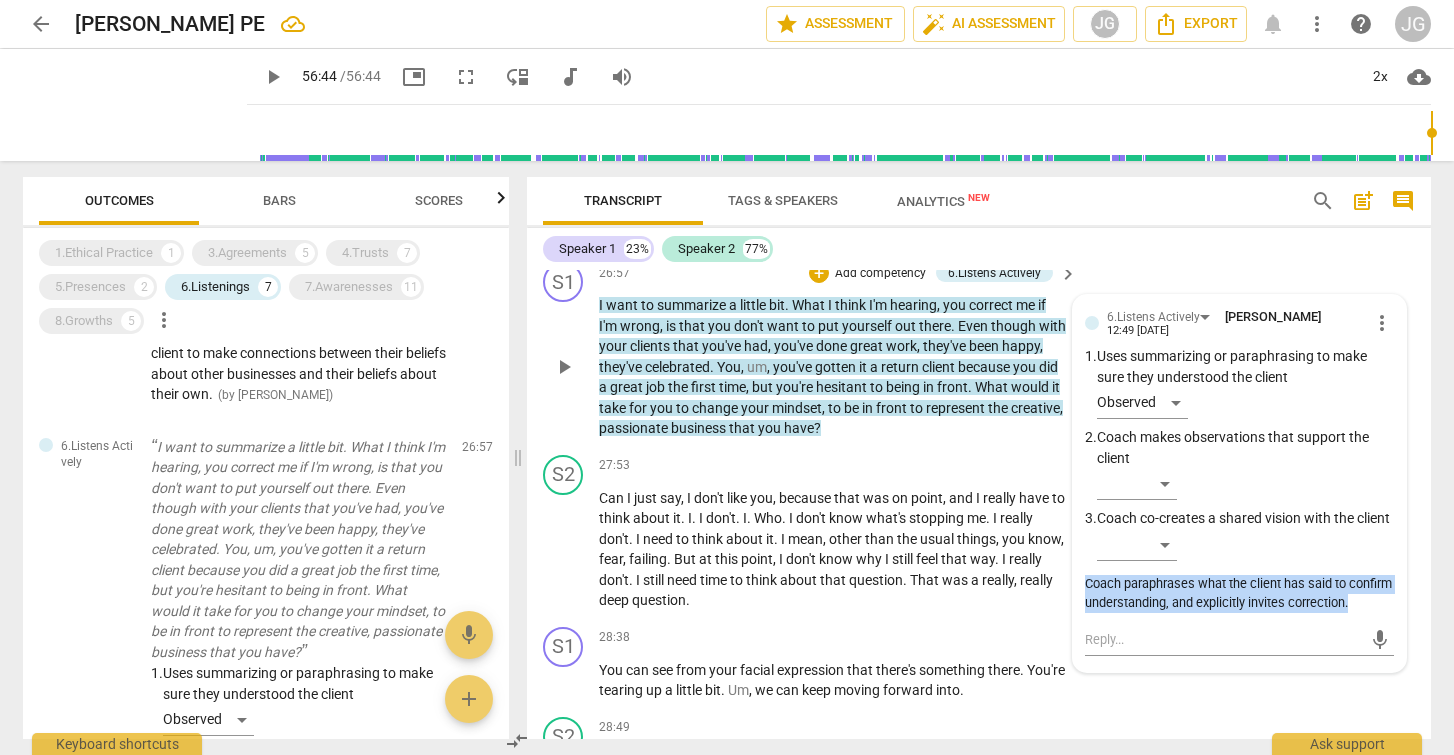 copy on "Coach paraphrases what the client has said to confirm understanding, and explicitly invites correction." 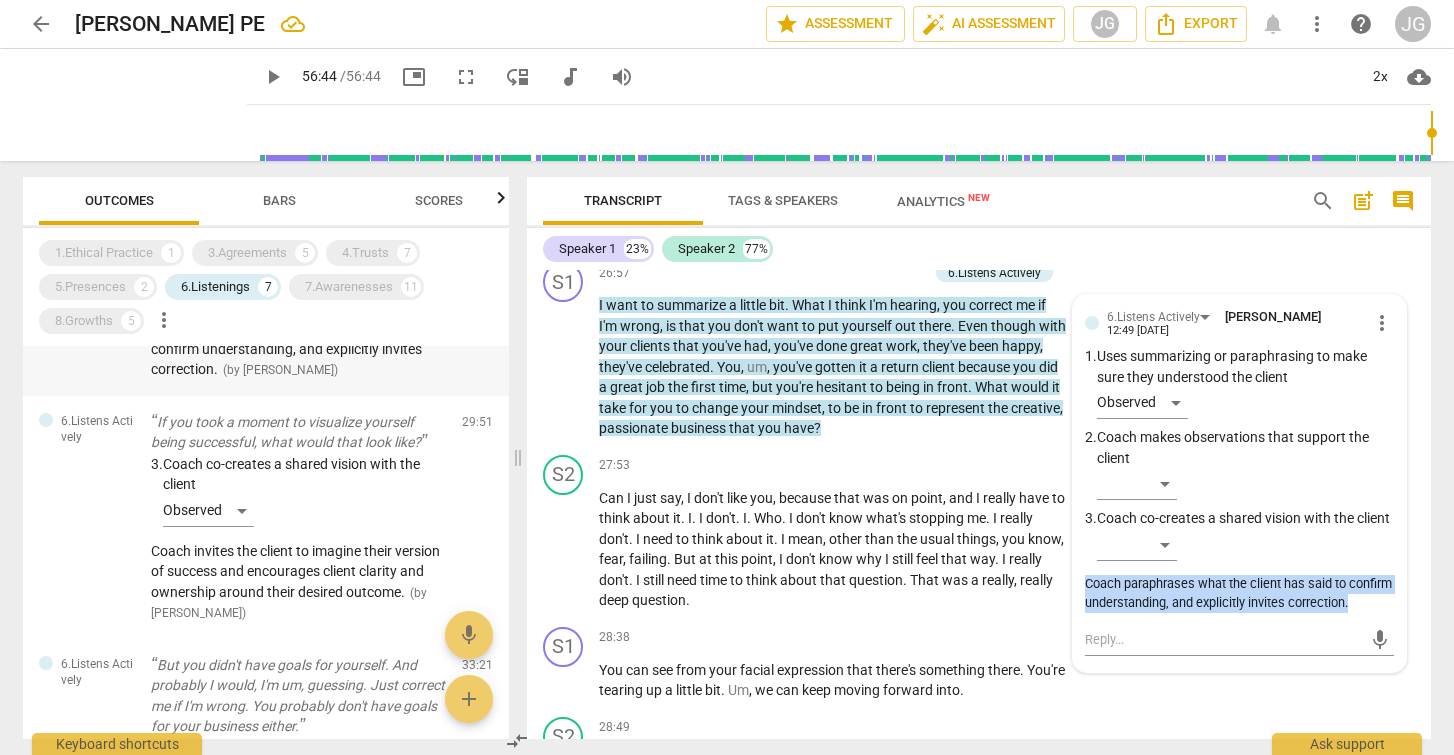 scroll, scrollTop: 1599, scrollLeft: 0, axis: vertical 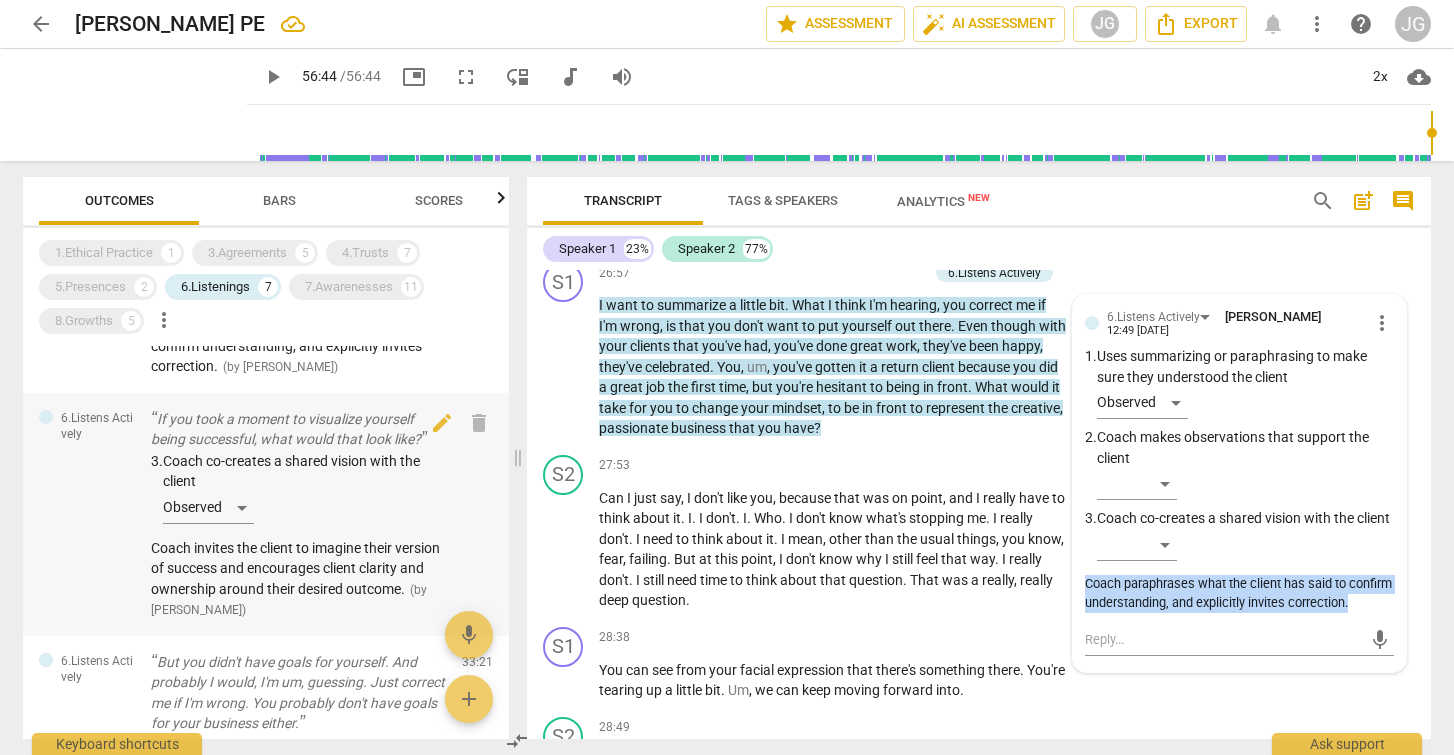 click on "If you took a moment to visualize yourself being successful, what would that look like?" at bounding box center (298, 429) 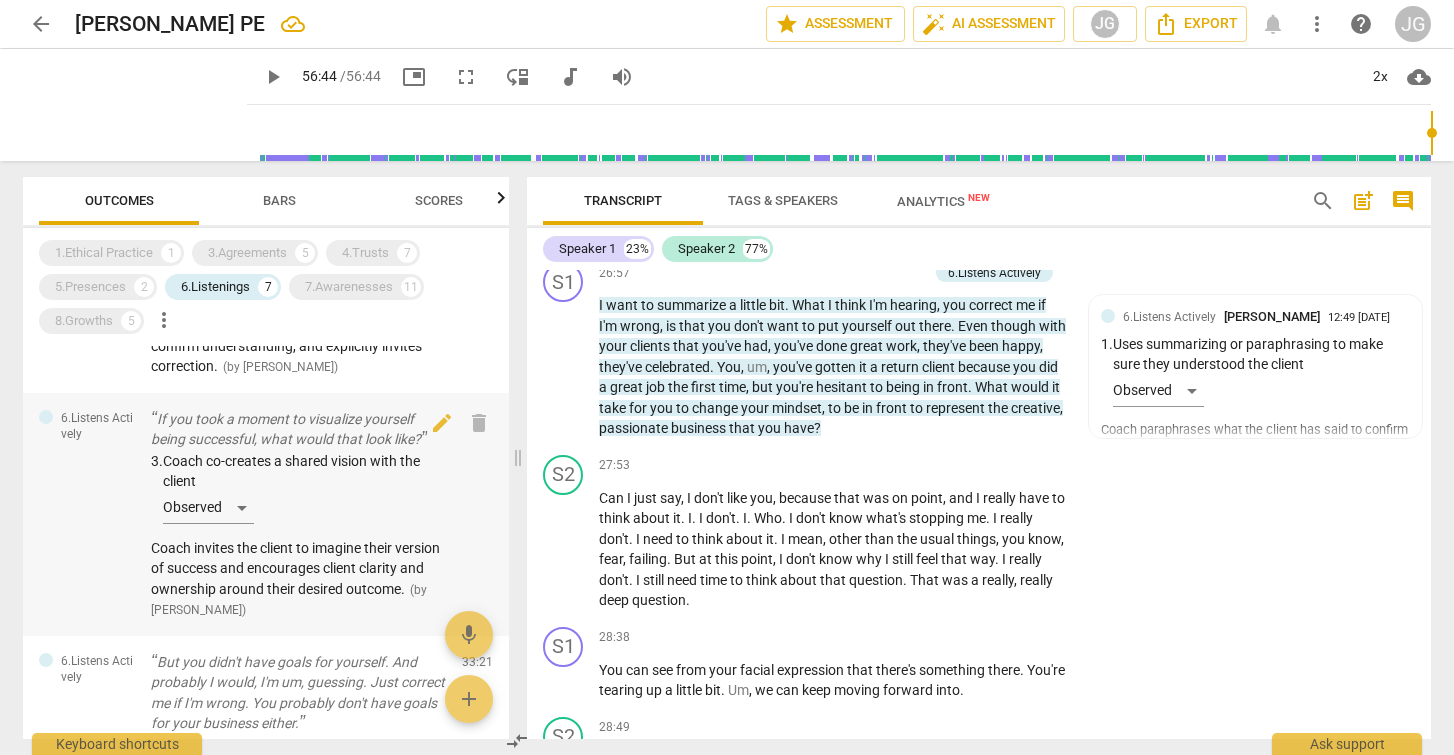 scroll, scrollTop: 8809, scrollLeft: 0, axis: vertical 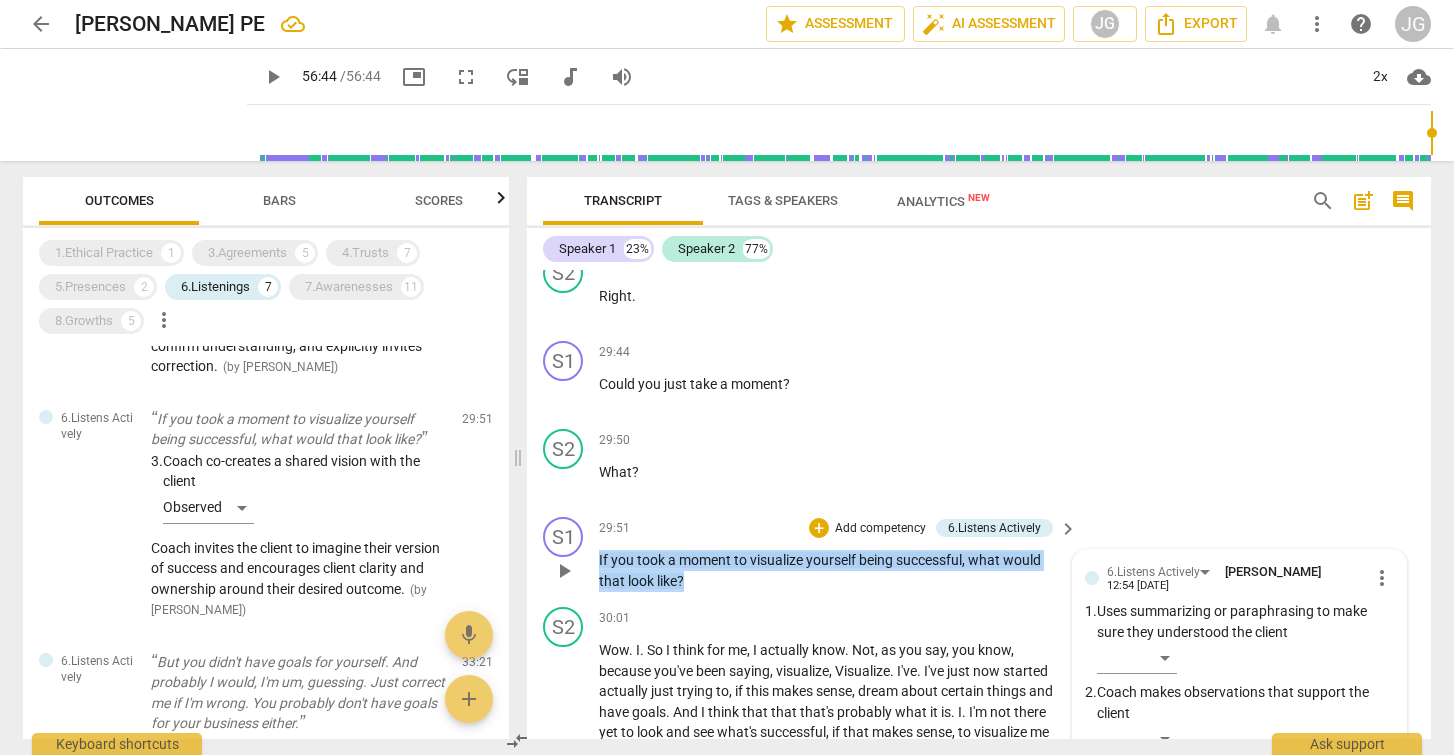 drag, startPoint x: 719, startPoint y: 529, endPoint x: 595, endPoint y: 509, distance: 125.60255 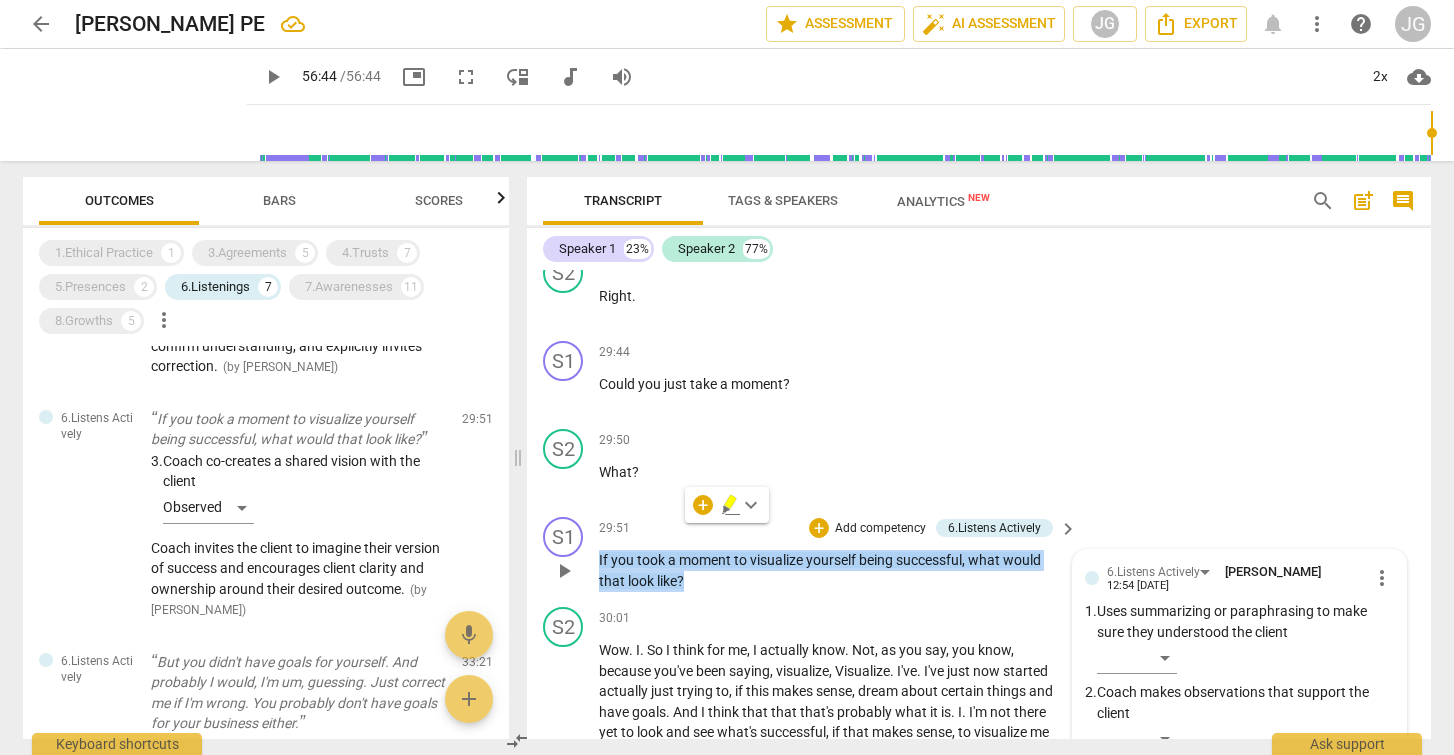 copy on "If   you   took   a   moment   to   visualize   yourself   being   successful ,   what   would   that   look   like ?" 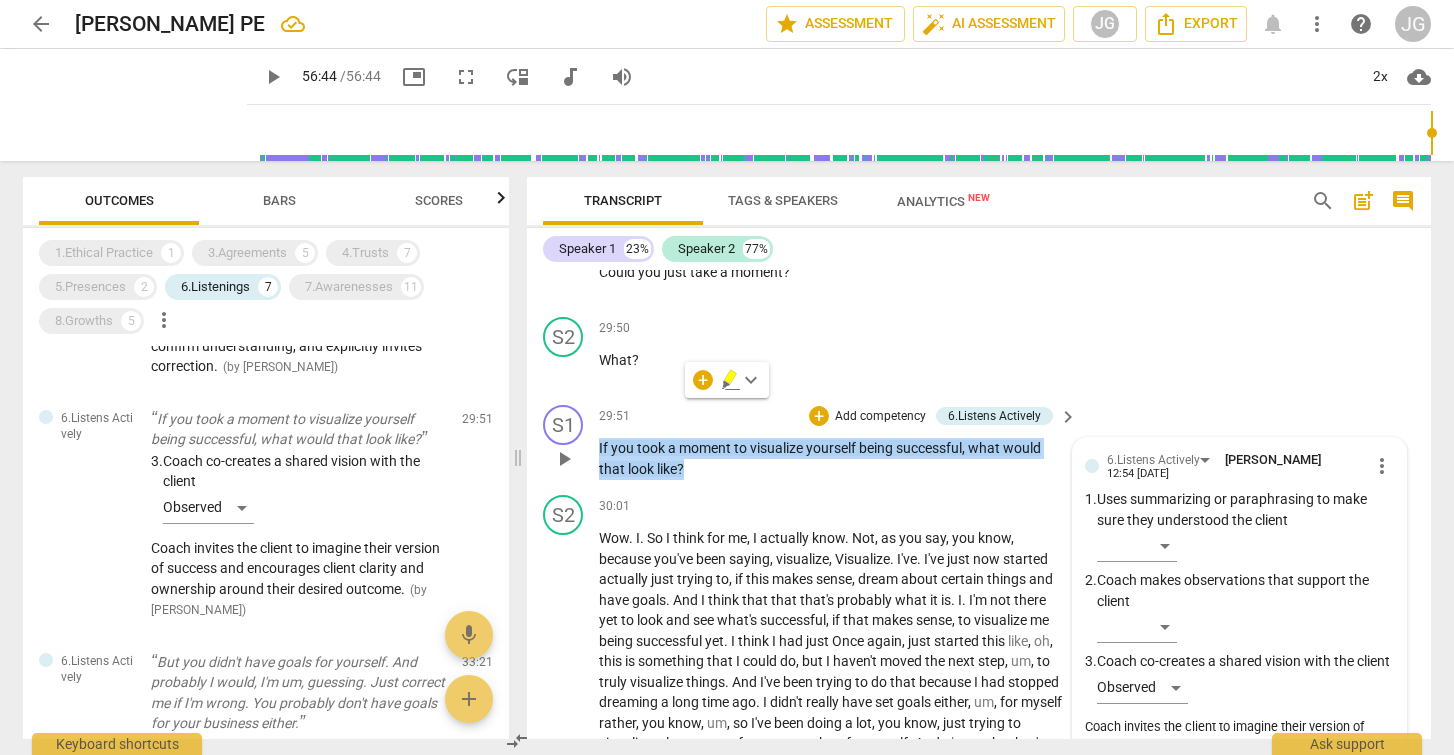scroll, scrollTop: 8937, scrollLeft: 0, axis: vertical 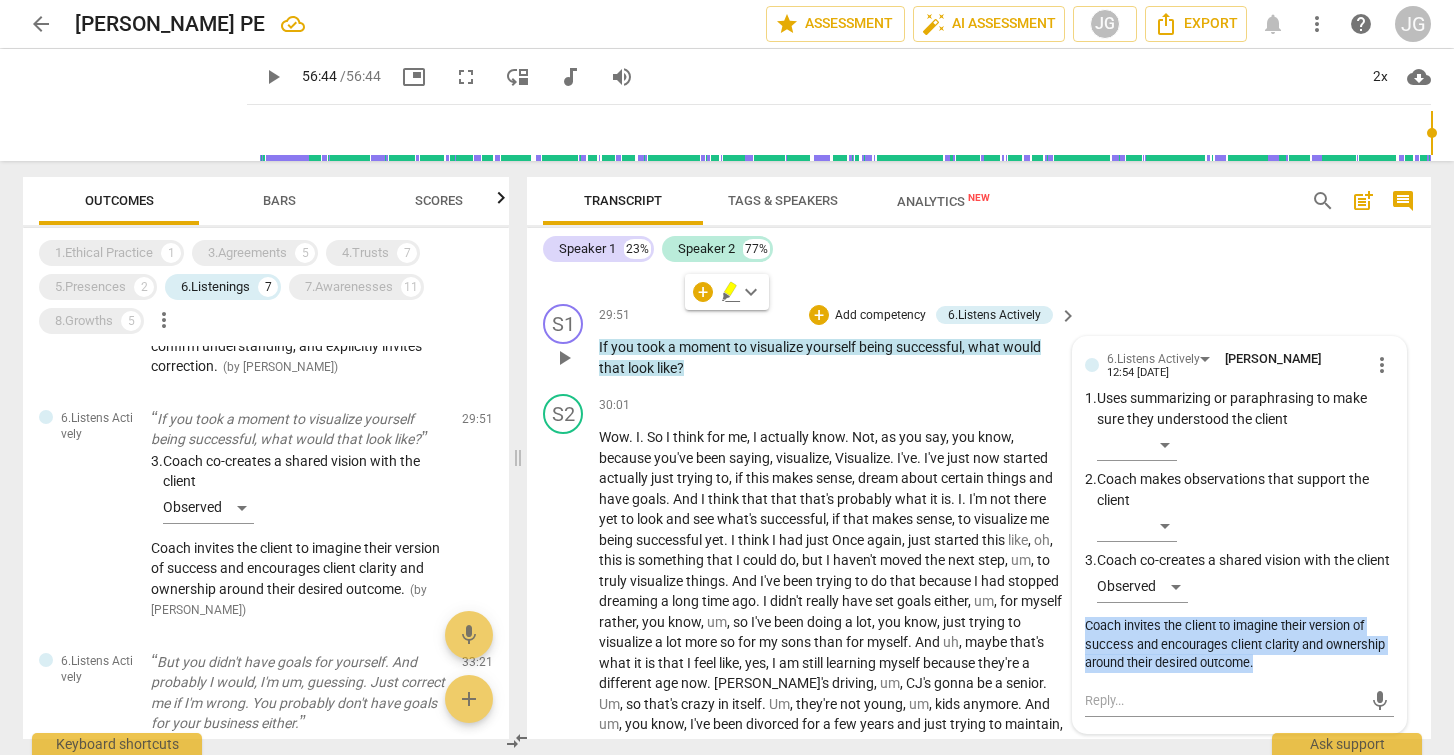 drag, startPoint x: 1259, startPoint y: 624, endPoint x: 1073, endPoint y: 589, distance: 189.26436 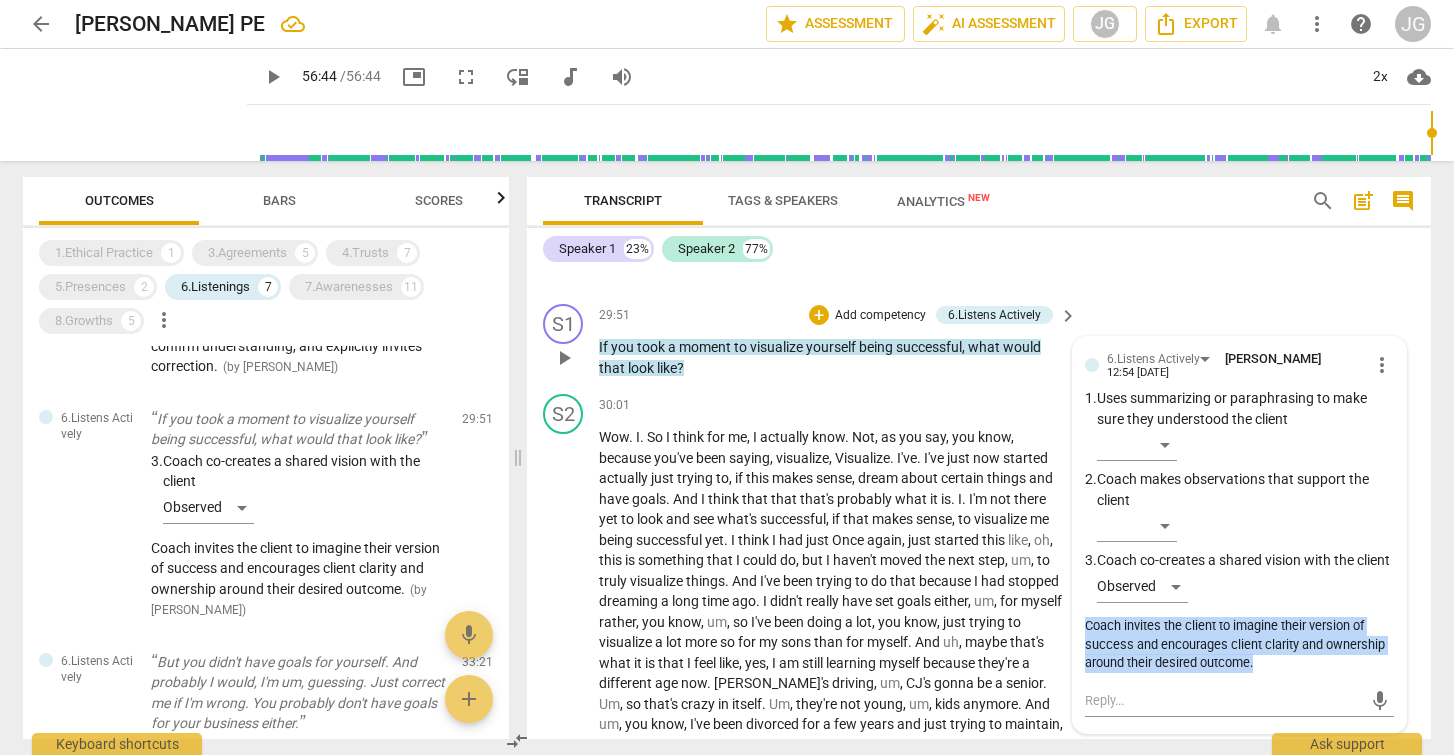copy on "Coach invites the client to imagine their version of success and encourages client clarity and ownership around their desired outcome." 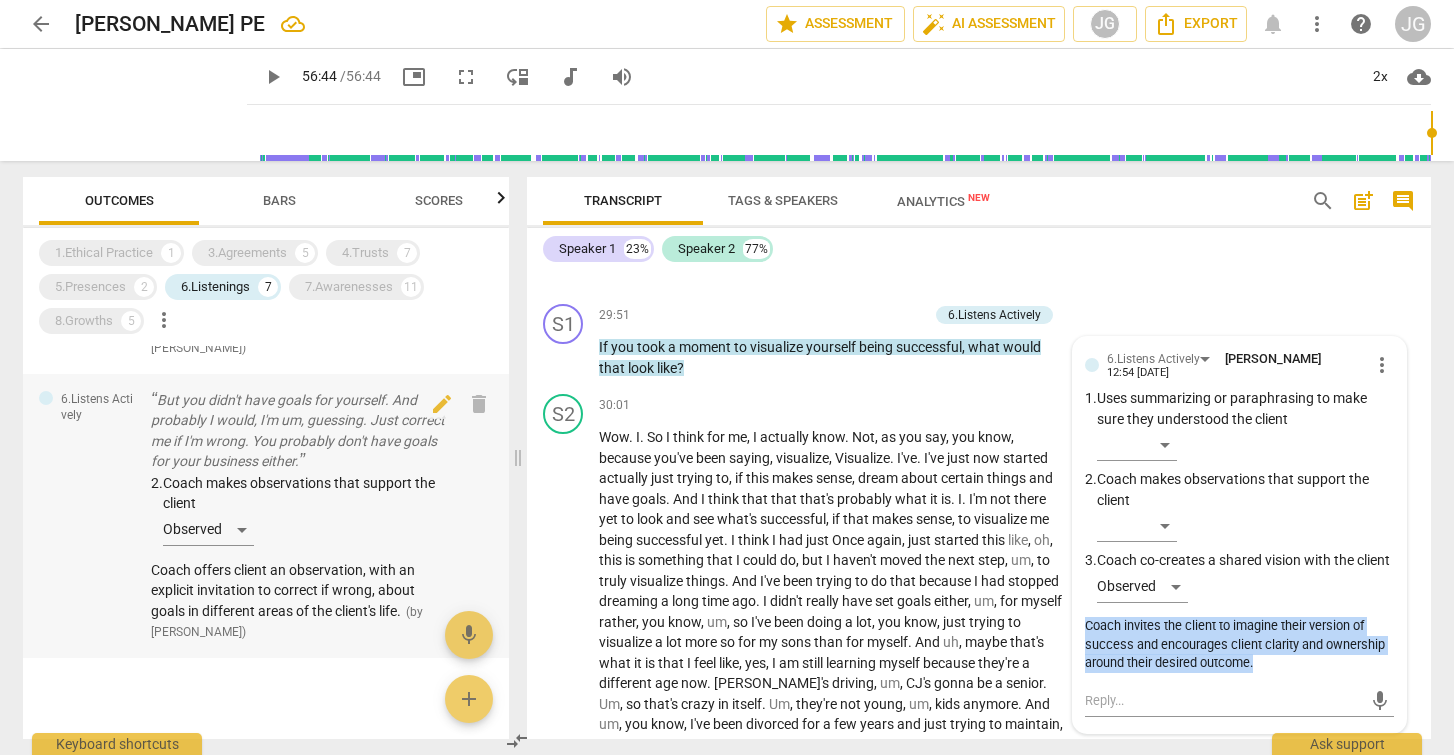 scroll, scrollTop: 1860, scrollLeft: 0, axis: vertical 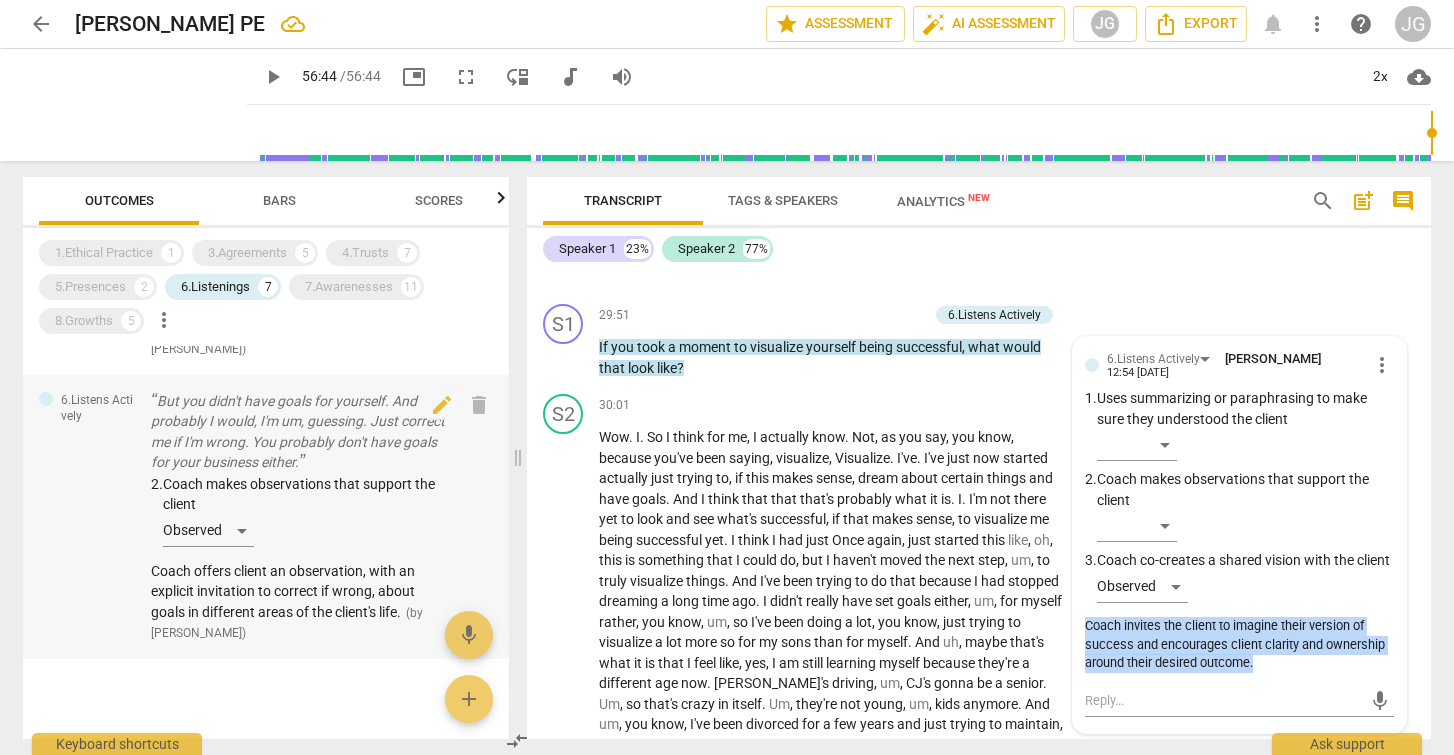 click on "But you didn't have goals for yourself. And probably I would, I'm um, guessing. Just correct me if I'm wrong. You probably don't have goals for your business either." at bounding box center (298, 432) 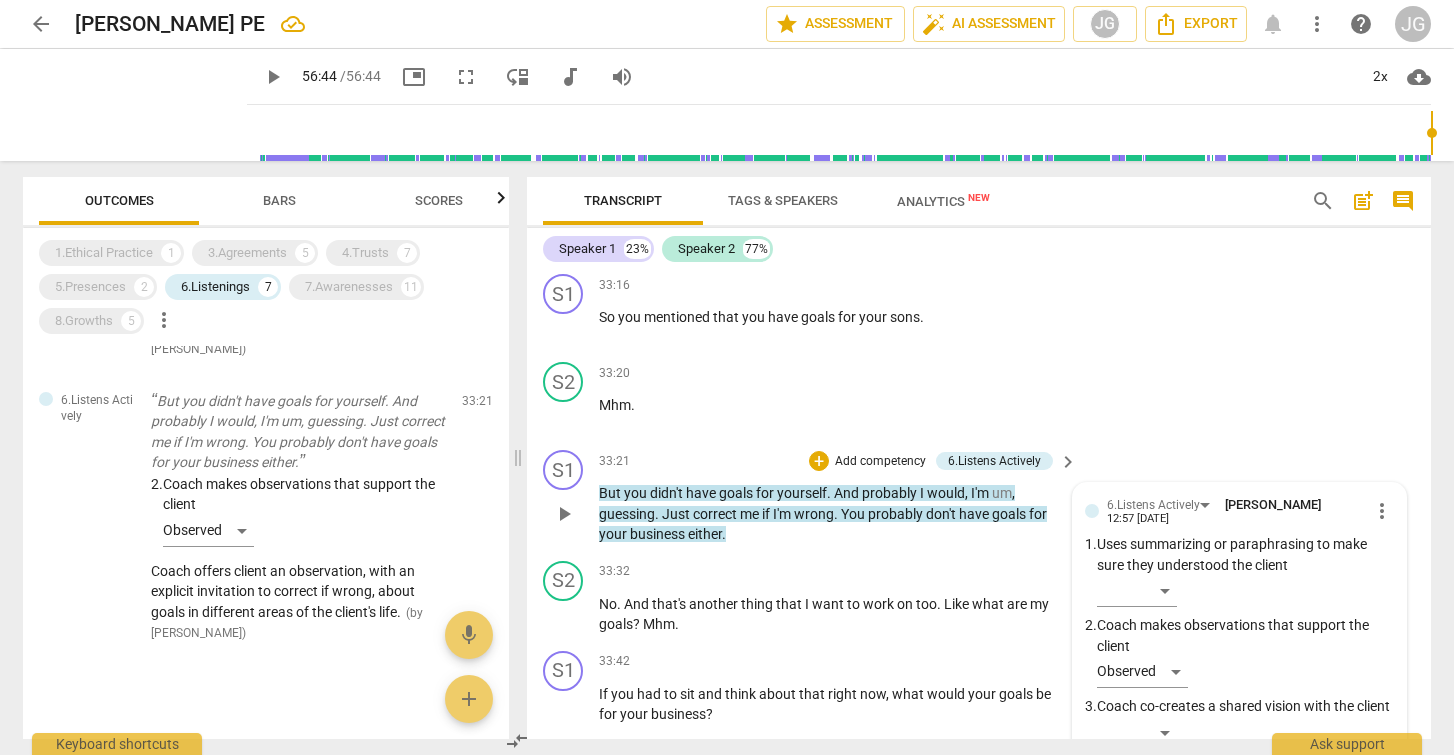 scroll, scrollTop: 9713, scrollLeft: 0, axis: vertical 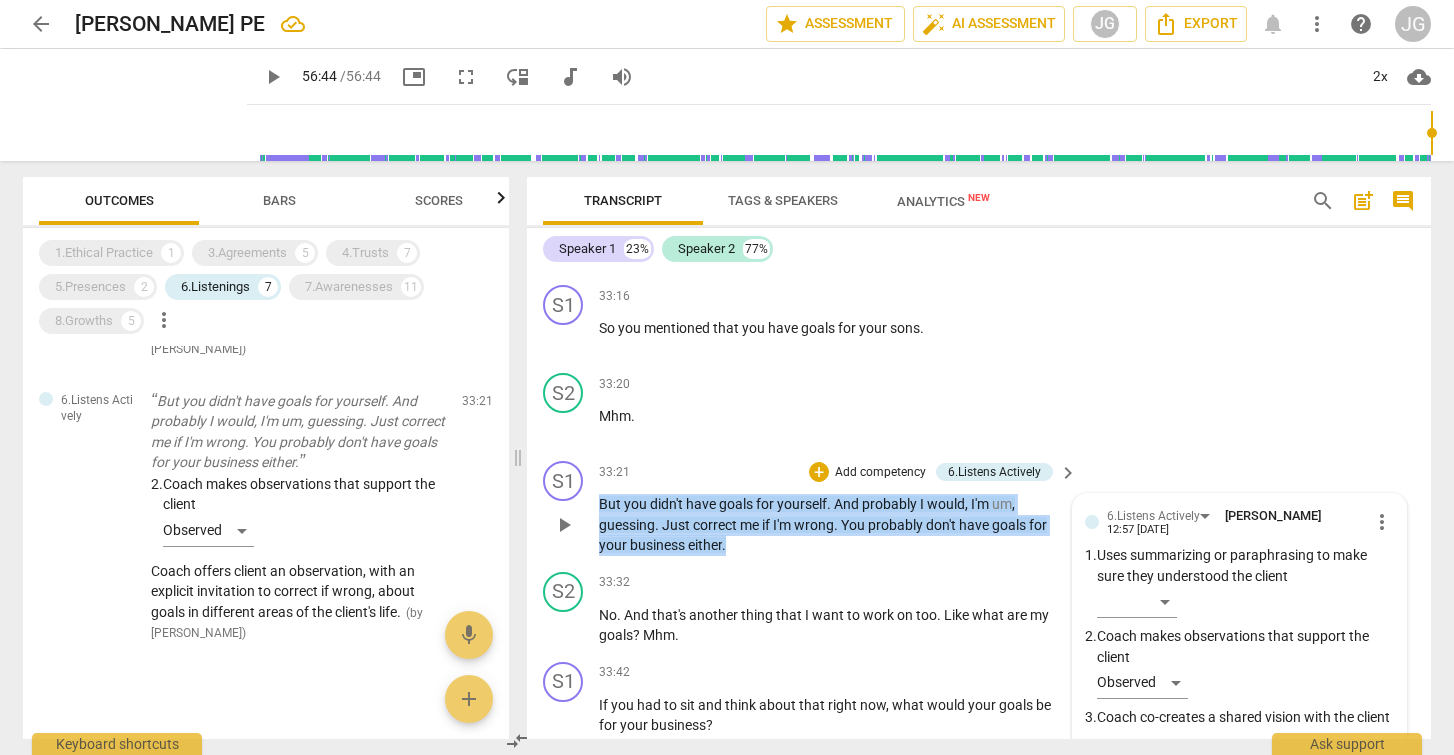 drag, startPoint x: 746, startPoint y: 500, endPoint x: 587, endPoint y: 465, distance: 162.80664 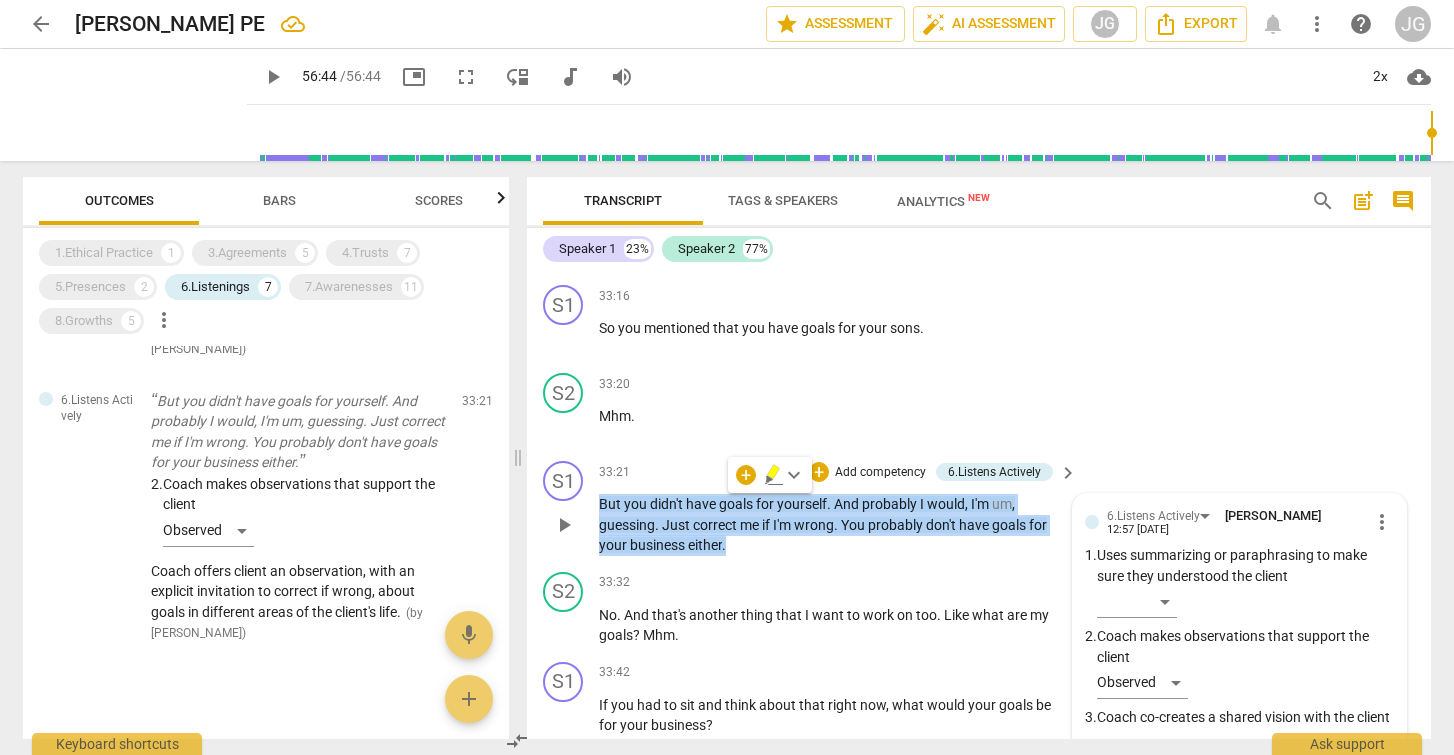 copy on "But   you   didn't   have   goals   for   yourself .   And   probably   I   would ,   I'm   um ,   guessing .   Just   correct   me   if   I'm   wrong .   You   probably   don't   have   goals   for   your   business   either ." 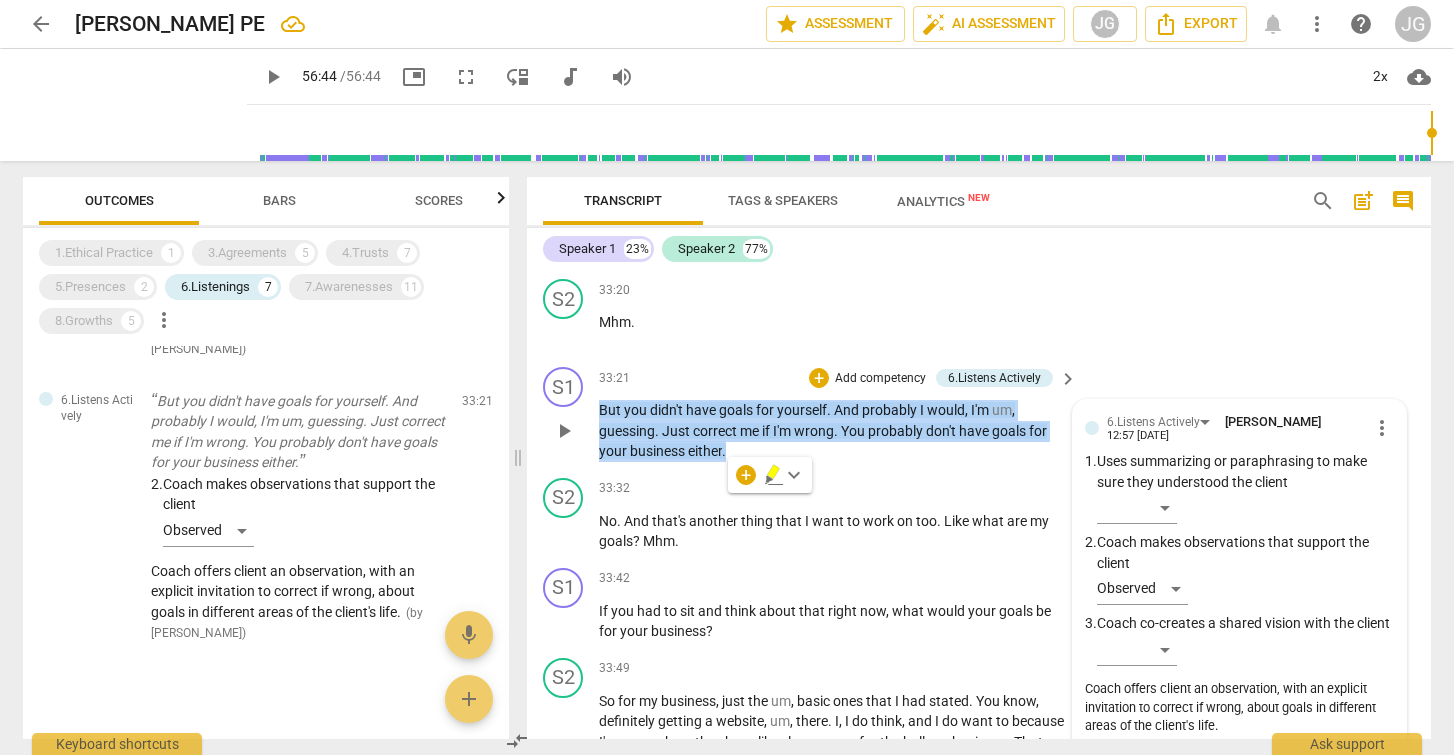 scroll, scrollTop: 9826, scrollLeft: 0, axis: vertical 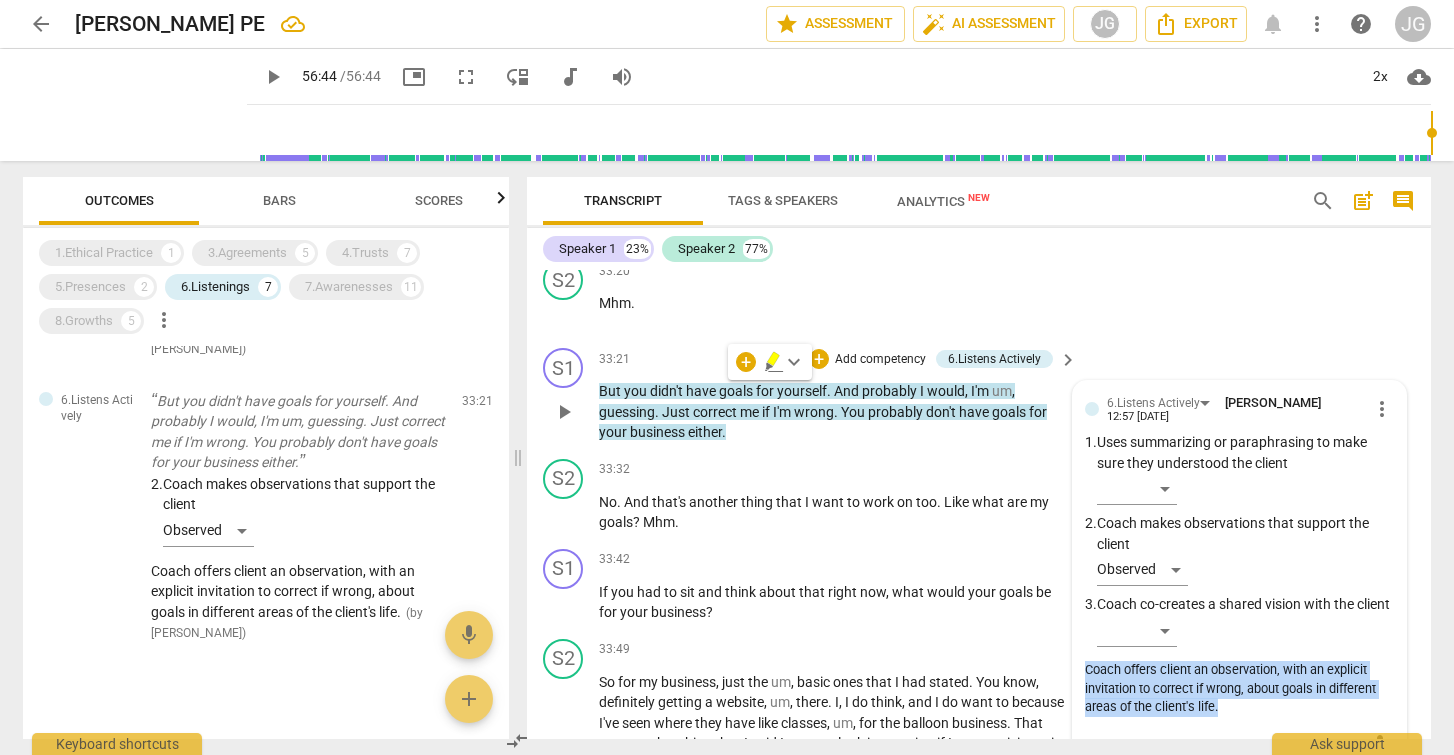 drag, startPoint x: 1216, startPoint y: 680, endPoint x: 1075, endPoint y: 643, distance: 145.7738 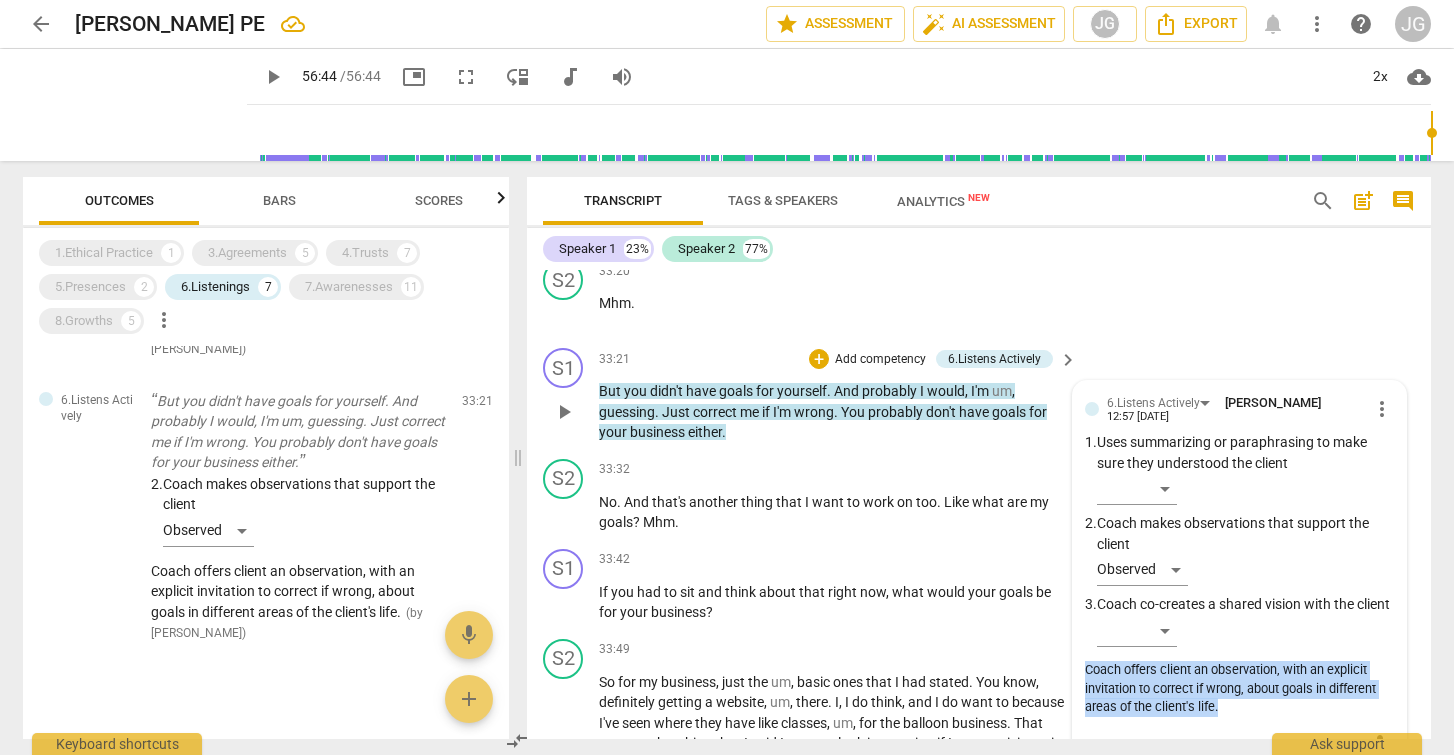 copy on "Coach offers client an observation, with an explicit invitation to correct if wrong, about goals in different areas of the client's life." 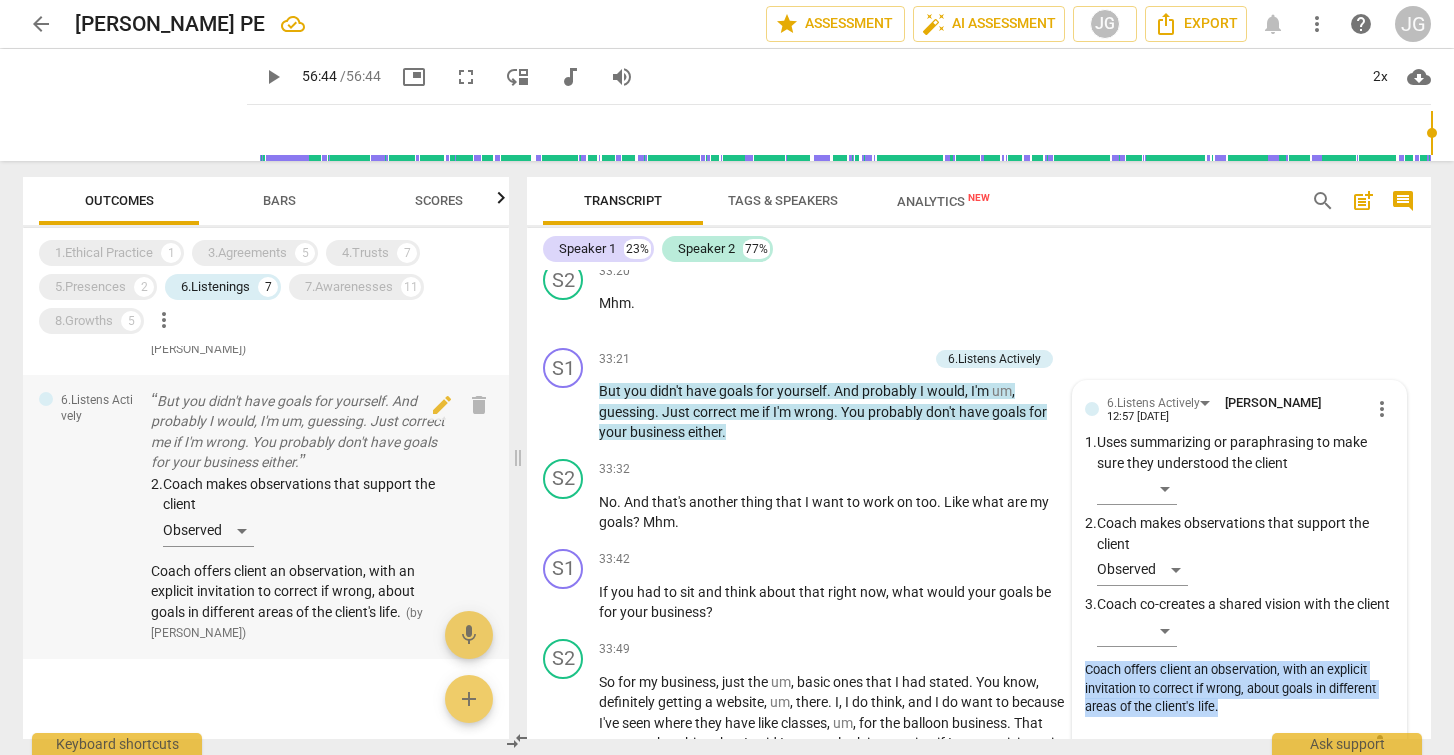 scroll, scrollTop: 0, scrollLeft: 0, axis: both 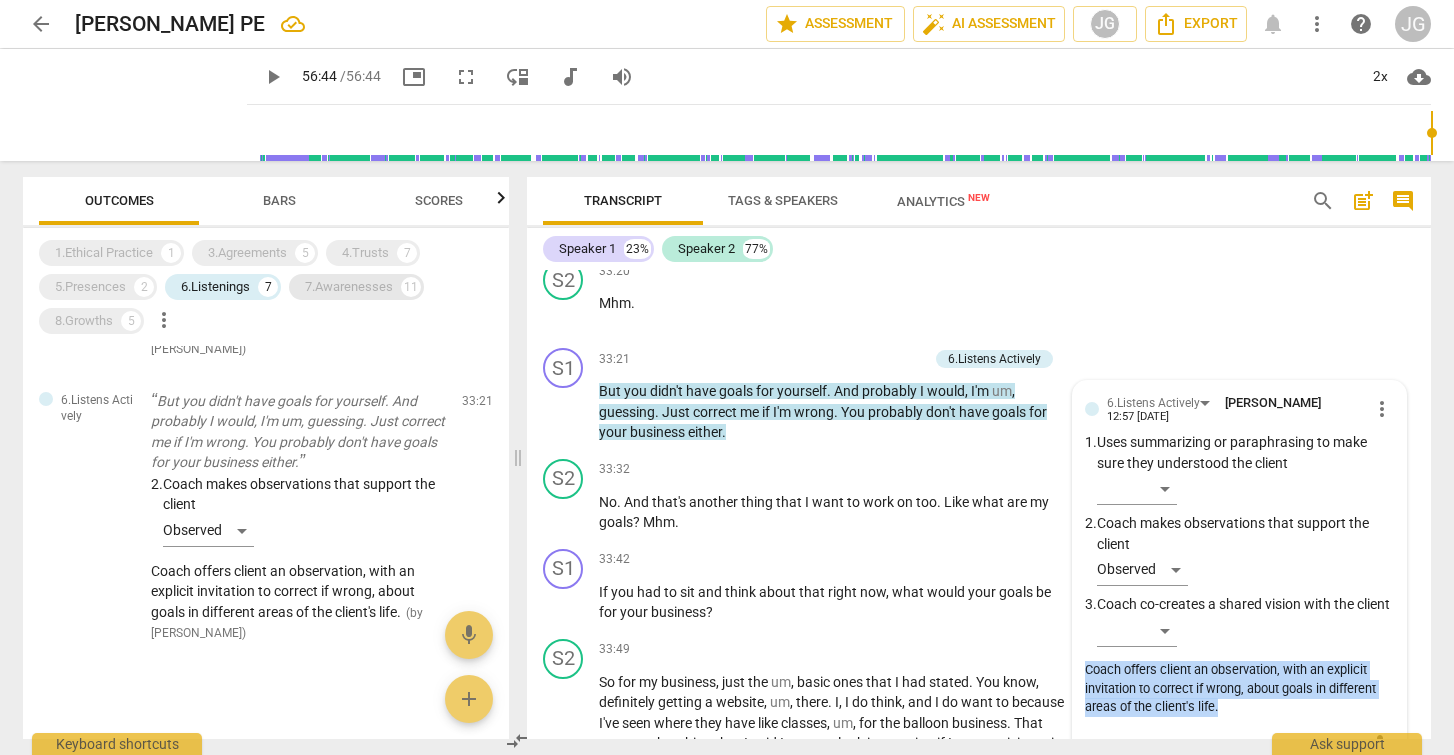 click on "7.Awarenesses" at bounding box center [349, 287] 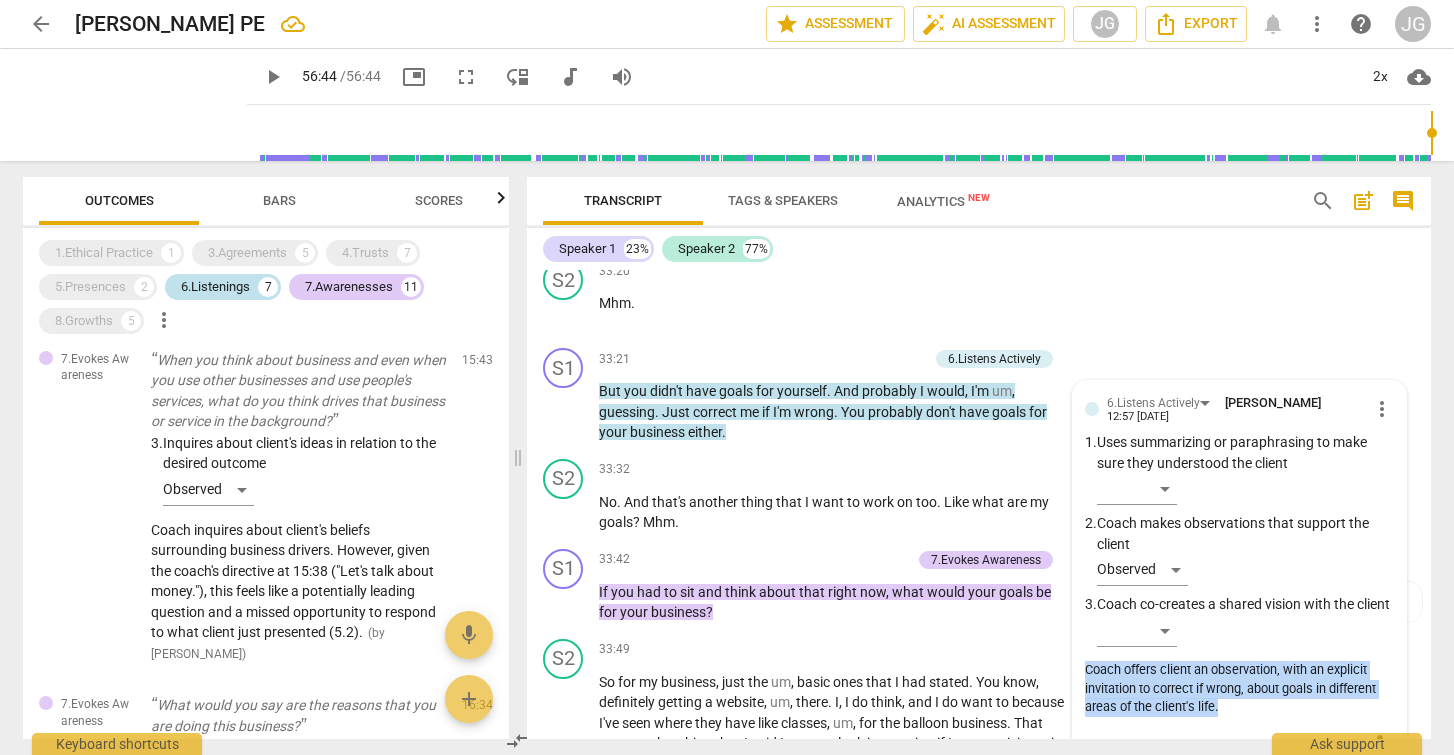 click on "6.Listenings" at bounding box center [215, 287] 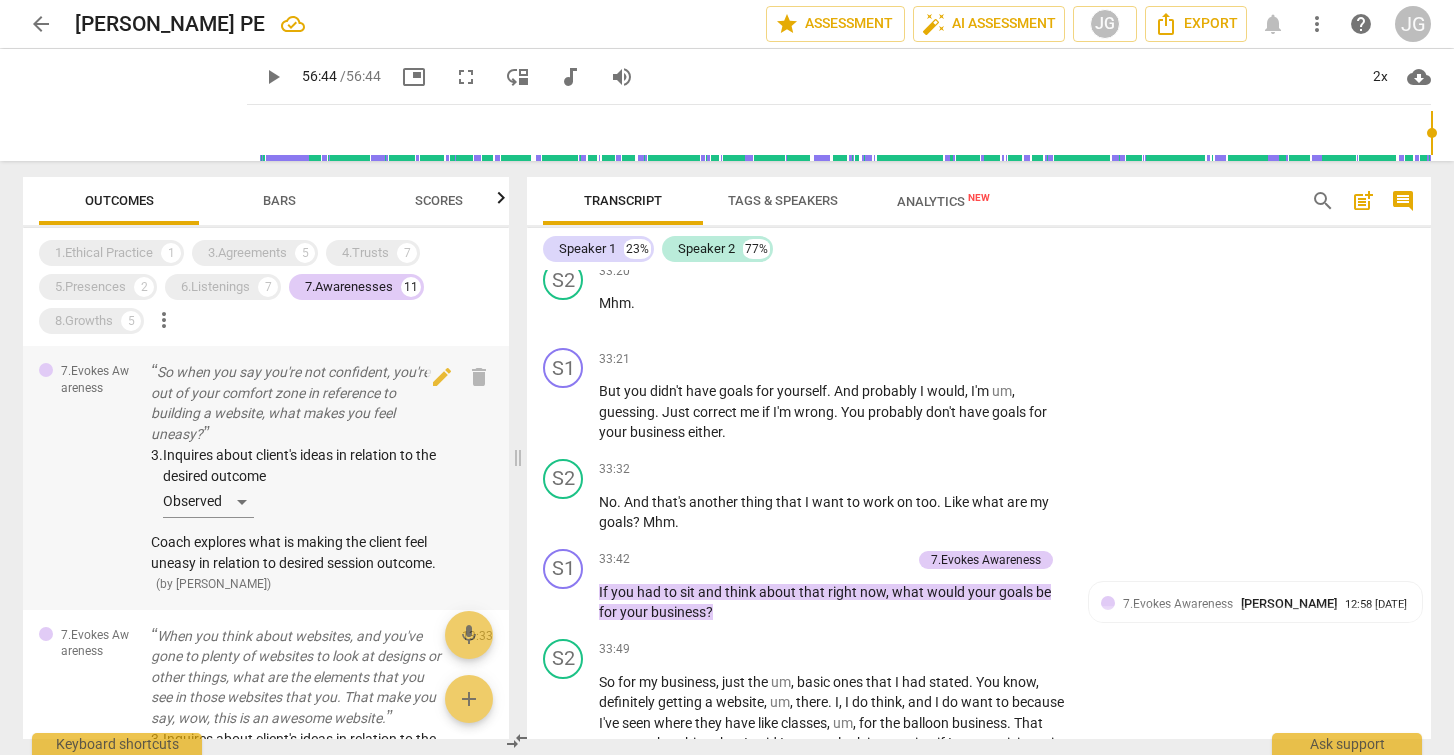 scroll, scrollTop: 0, scrollLeft: 0, axis: both 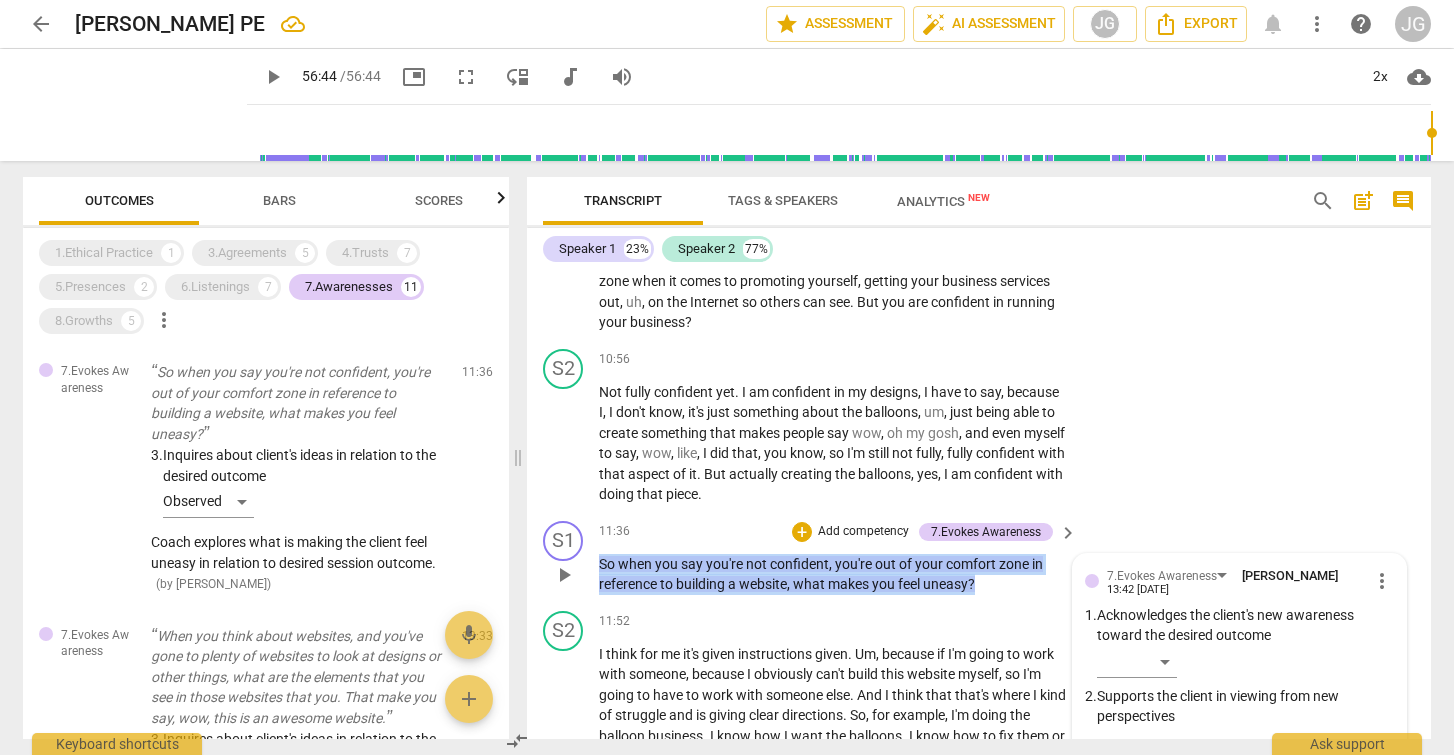 drag, startPoint x: 987, startPoint y: 530, endPoint x: 593, endPoint y: 510, distance: 394.5073 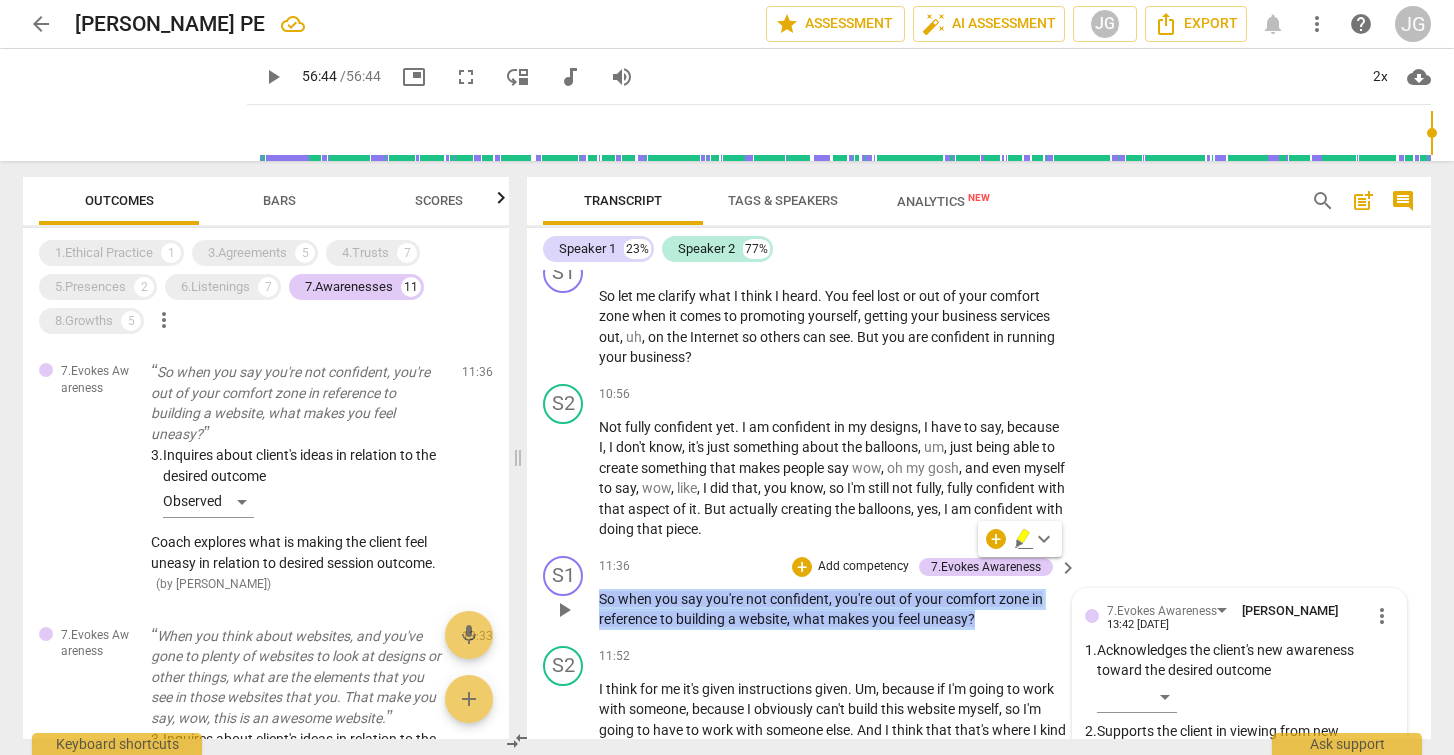 scroll, scrollTop: 3227, scrollLeft: 0, axis: vertical 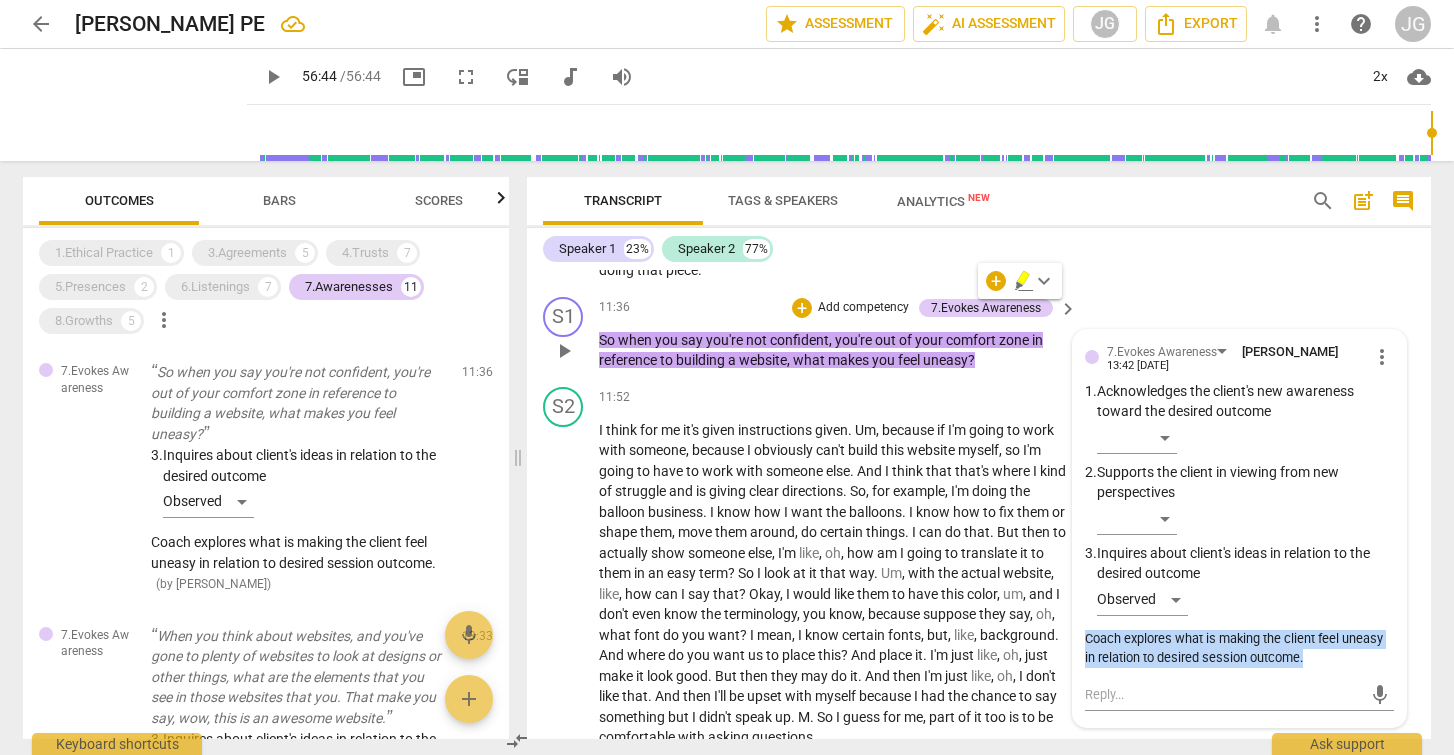 drag, startPoint x: 1304, startPoint y: 594, endPoint x: 1083, endPoint y: 584, distance: 221.22614 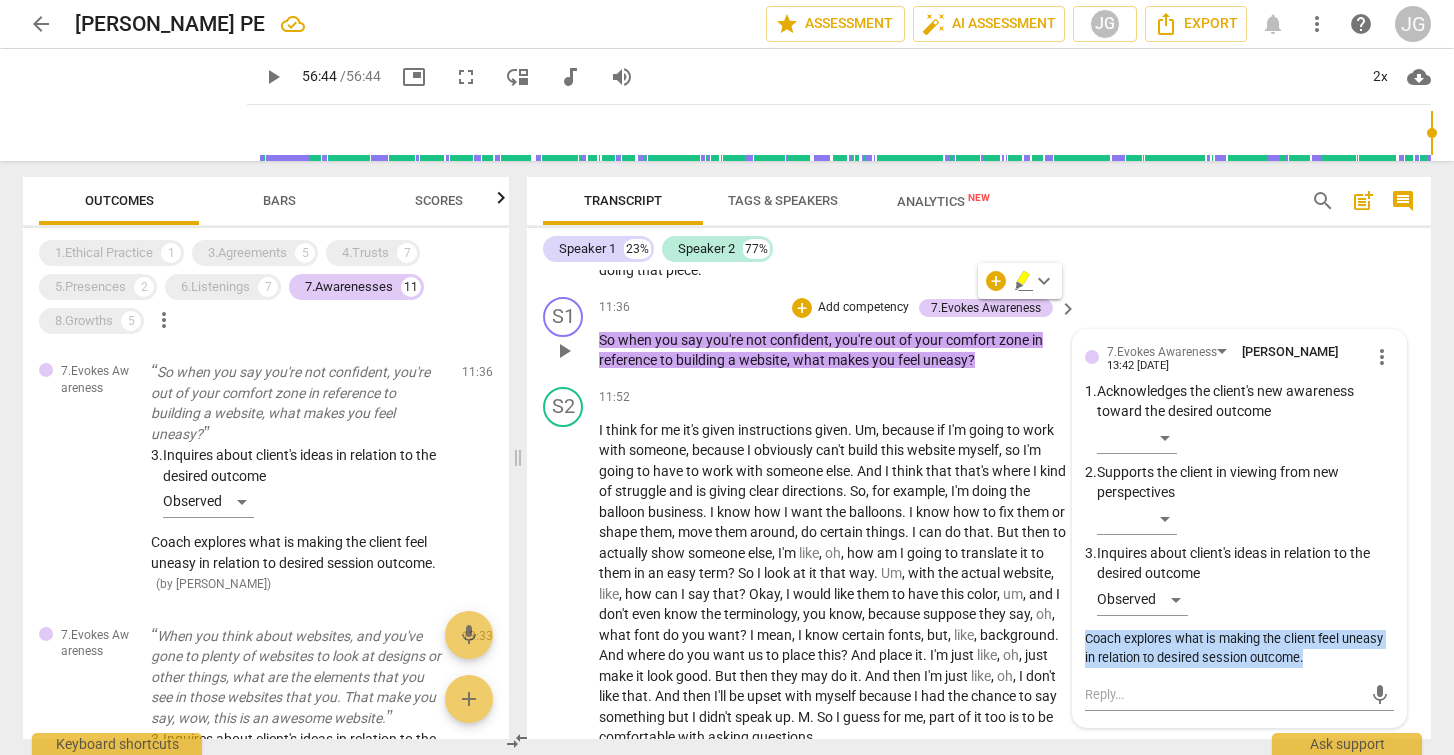 click on "Coach explores what is making the client feel uneasy in relation to desired session outcome." at bounding box center (1239, 649) 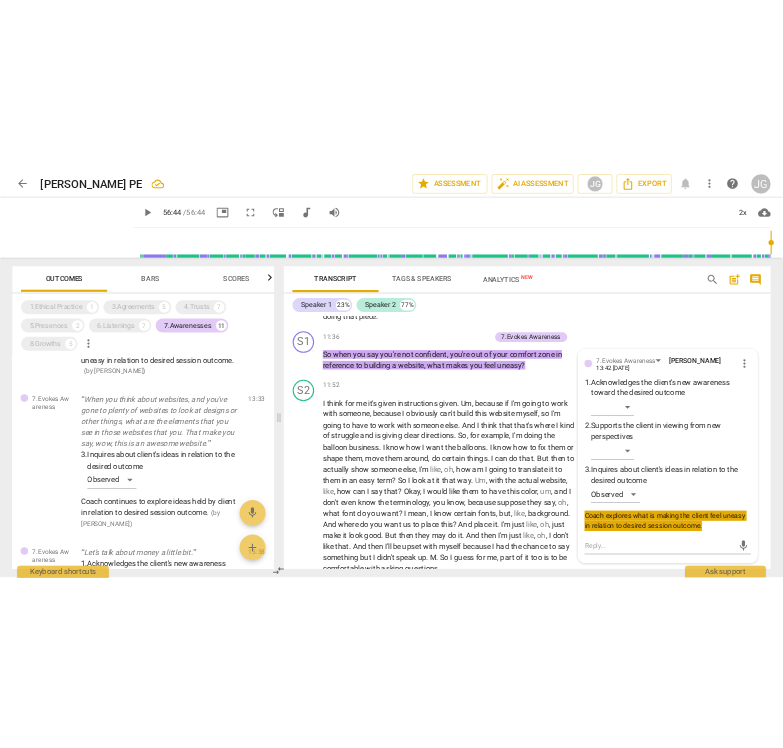scroll, scrollTop: 252, scrollLeft: 0, axis: vertical 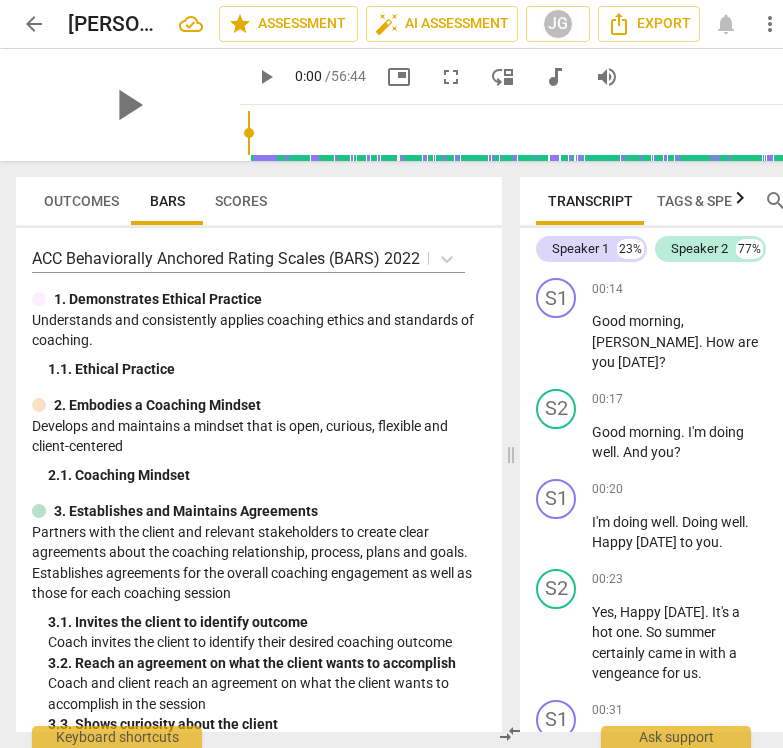 click on "Outcomes" at bounding box center (81, 201) 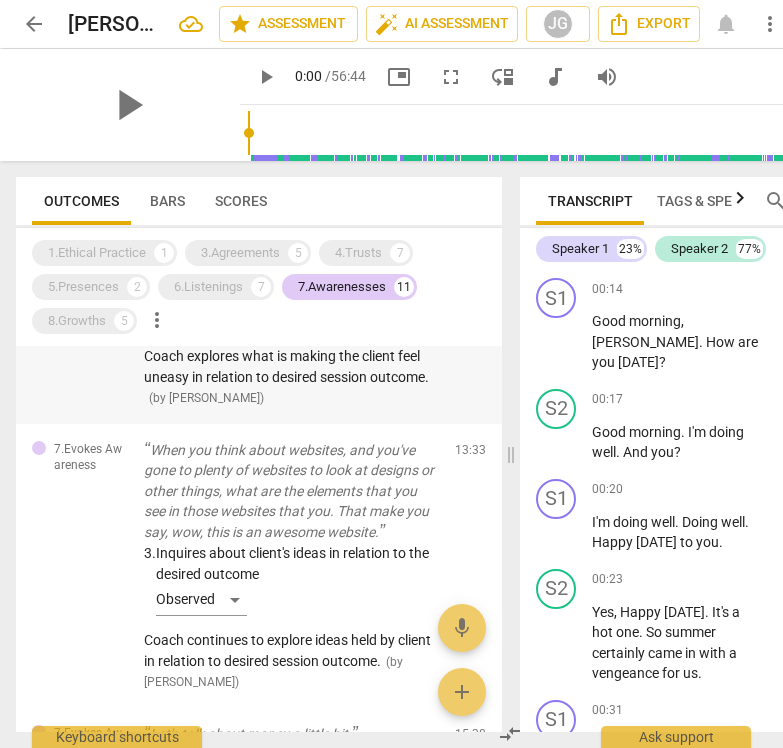 scroll, scrollTop: 190, scrollLeft: 0, axis: vertical 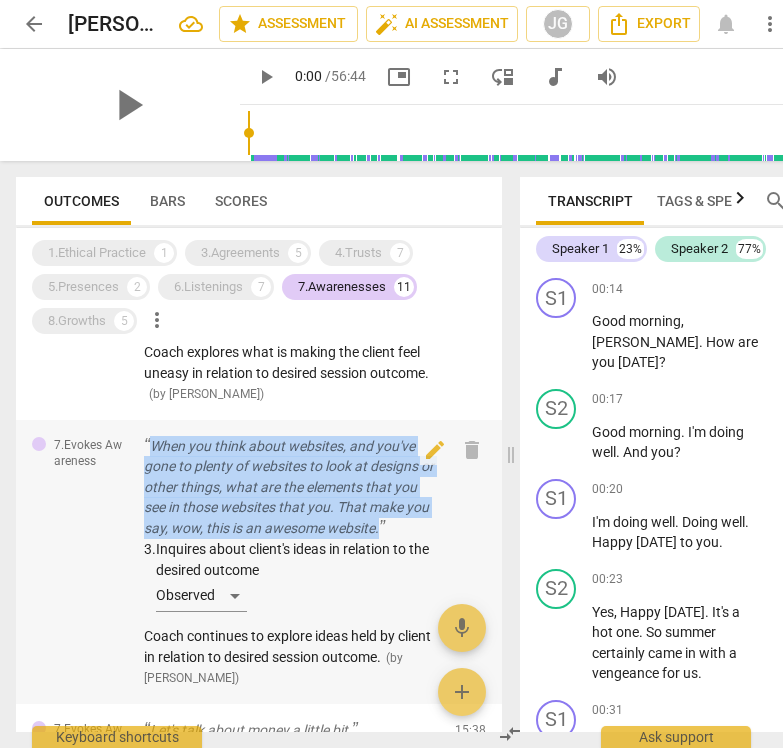 drag, startPoint x: 397, startPoint y: 516, endPoint x: 145, endPoint y: 436, distance: 264.39365 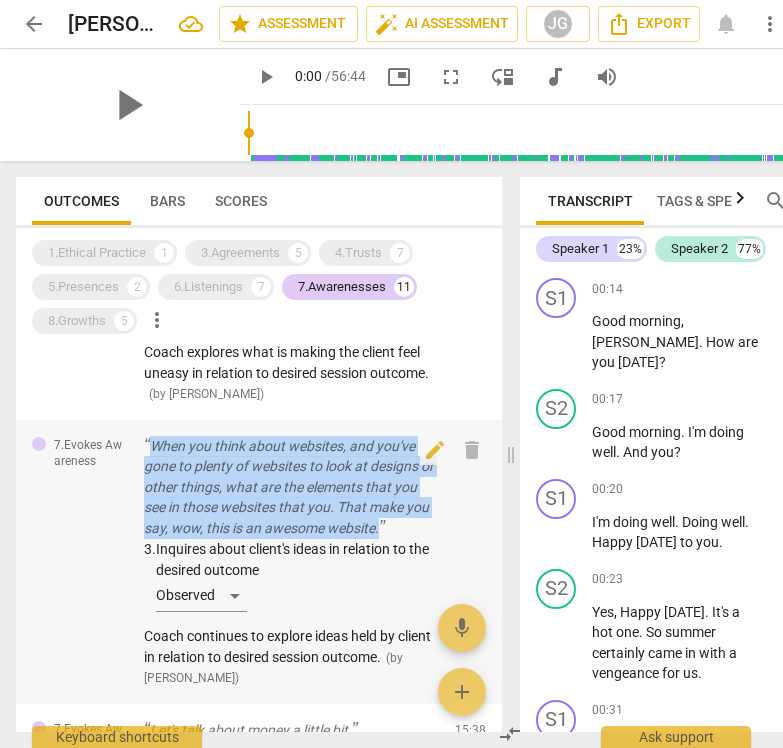 scroll, scrollTop: 0, scrollLeft: 89, axis: horizontal 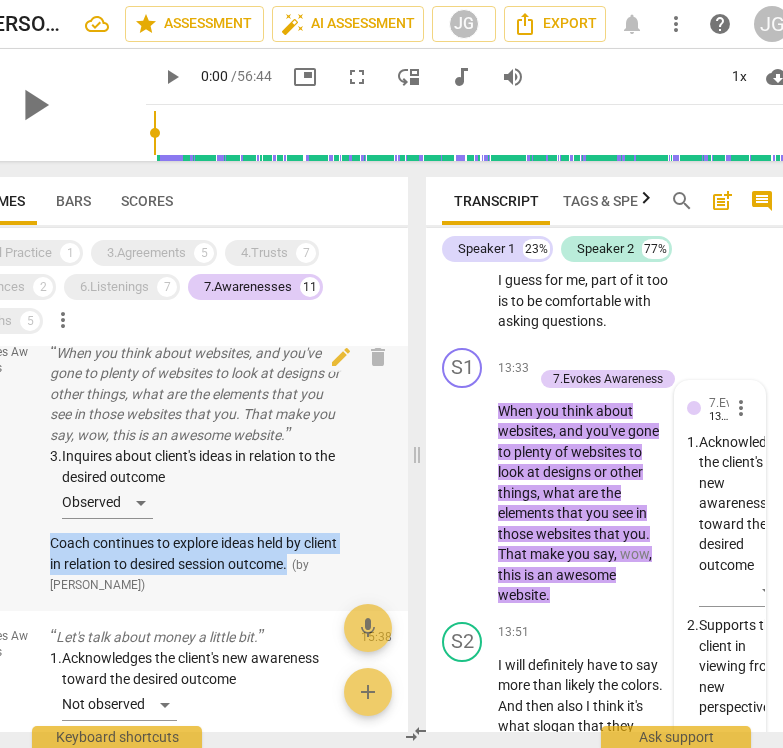 drag, startPoint x: 597, startPoint y: 411, endPoint x: 338, endPoint y: 553, distance: 295.37265 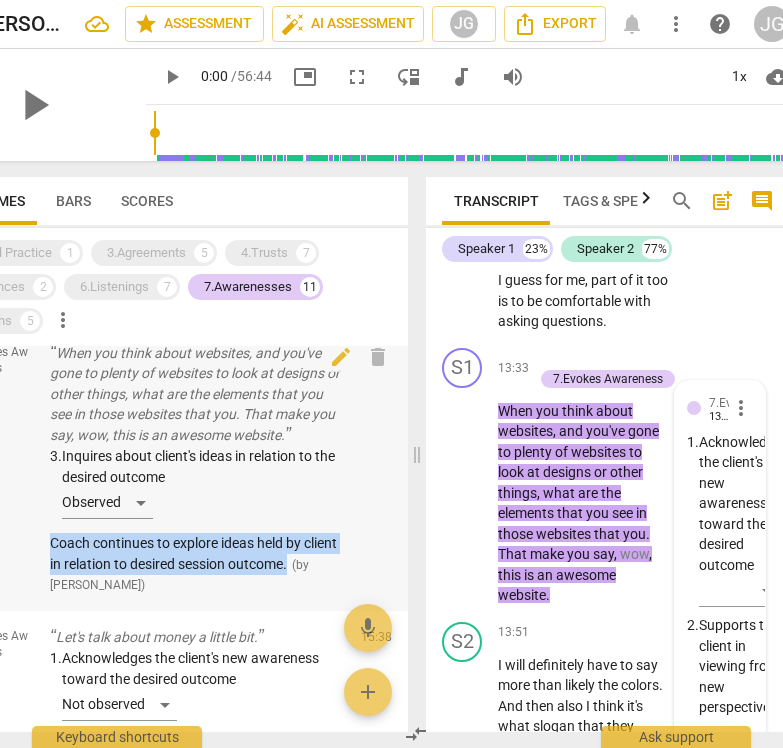 click on "7.Evokes Awareness When you think about websites, and you've gone to plenty of websites to look at designs or other things, what are the elements that you see in those websites that you. That make you say, wow, this is an awesome website. 3.  Inquires about client's ideas in relation to the desired outcome Observed Coach continues to explore ideas held by client in relation to desired session outcome. ( by [PERSON_NAME] ) 13:33 edit delete" at bounding box center [165, 469] 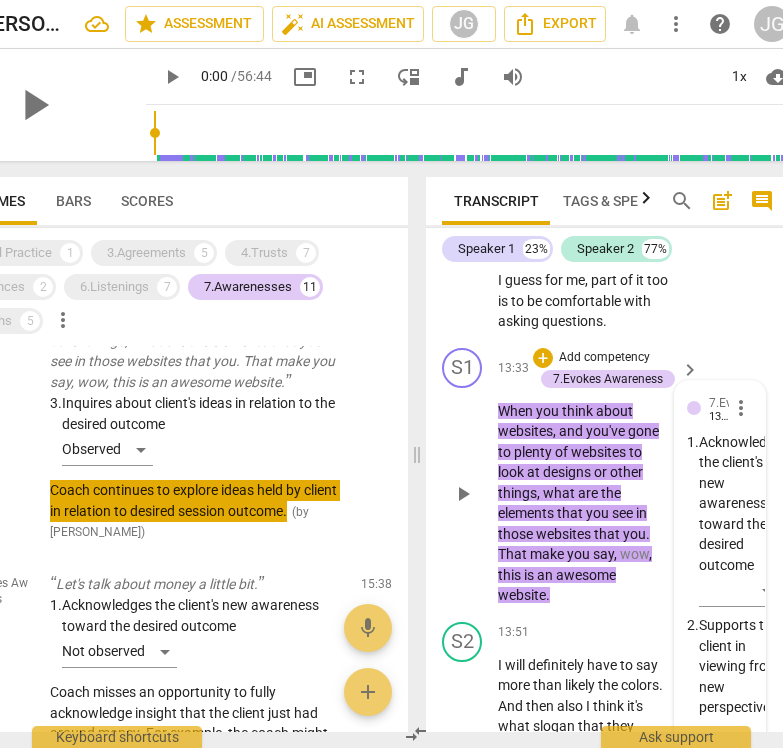 scroll, scrollTop: 353, scrollLeft: 0, axis: vertical 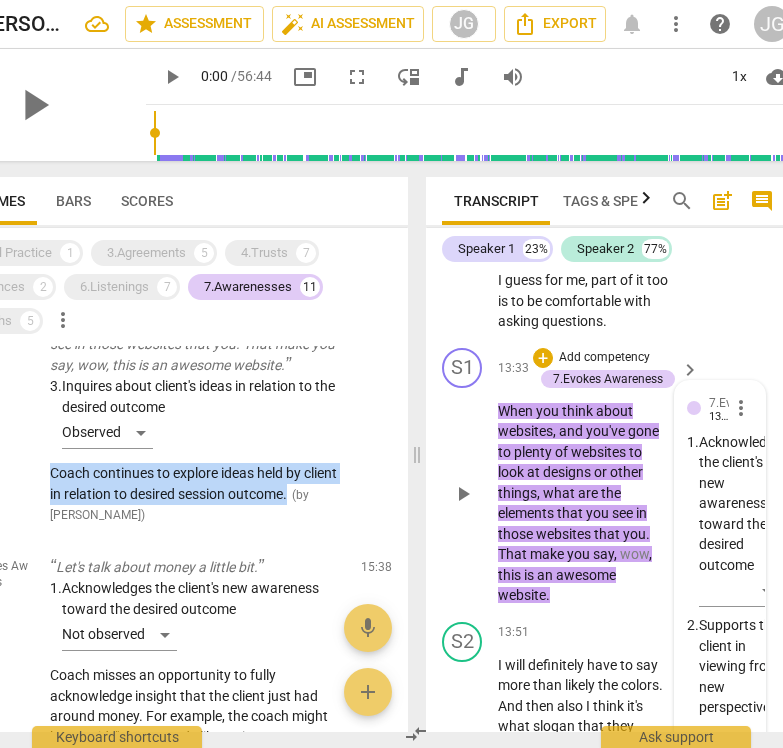 click on "1.  Acknowledges the client's new awareness toward the desired outcome Not observed" at bounding box center (197, 618) 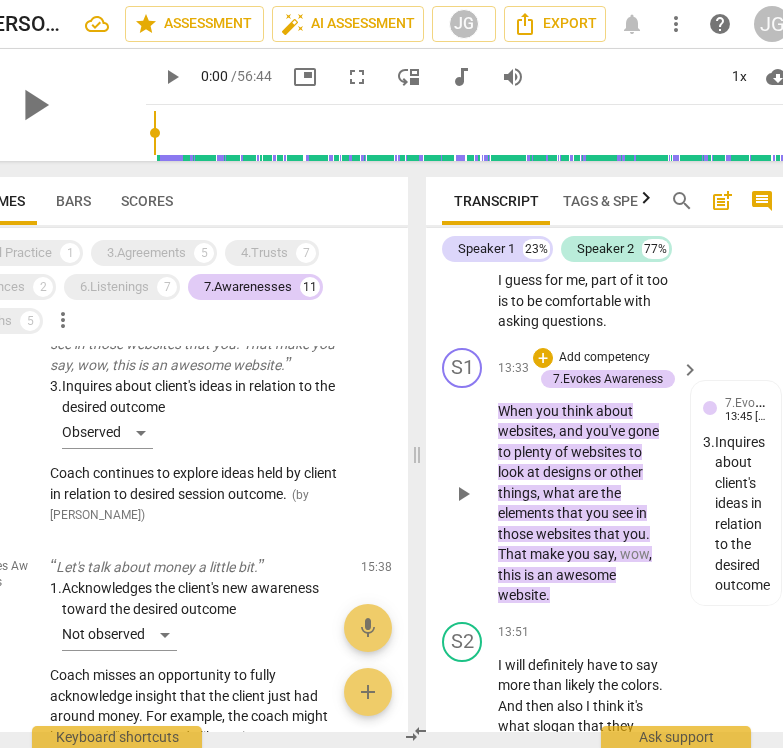 scroll, scrollTop: 9575, scrollLeft: 0, axis: vertical 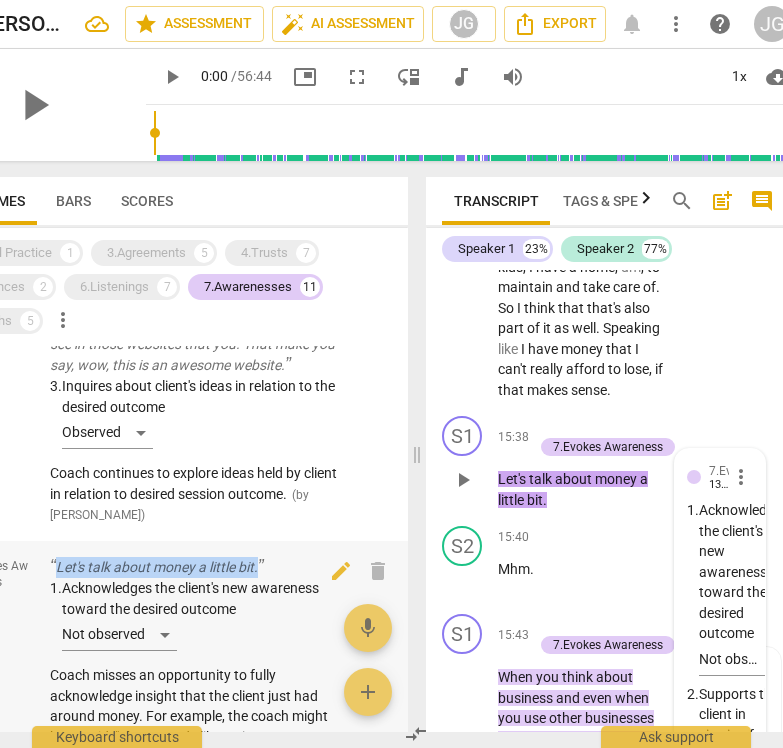 drag, startPoint x: 279, startPoint y: 554, endPoint x: 49, endPoint y: 555, distance: 230.00217 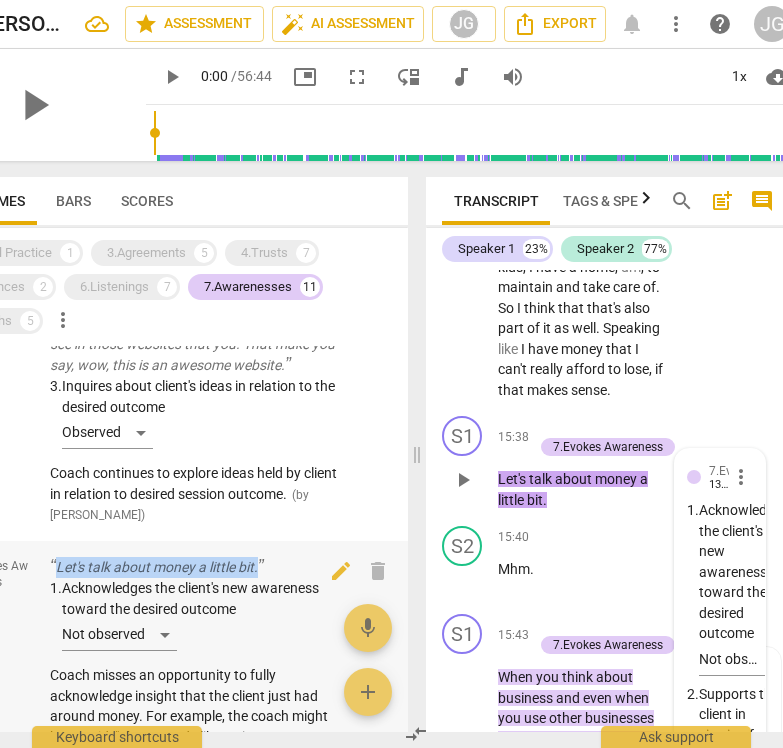 click on "7.Evokes Awareness Let's talk about money a little bit. 1.  Acknowledges the client's new awareness toward the desired outcome Not observed Coach misses an opportunity to fully acknowledge insight that the client just had around money. For example, the coach might have said, "That sounds like an important realization you just had about the role of money in this business situation. What, if anything, would you like to further explore around that?" ( by [PERSON_NAME] ) 15:38 edit delete" at bounding box center [165, 693] 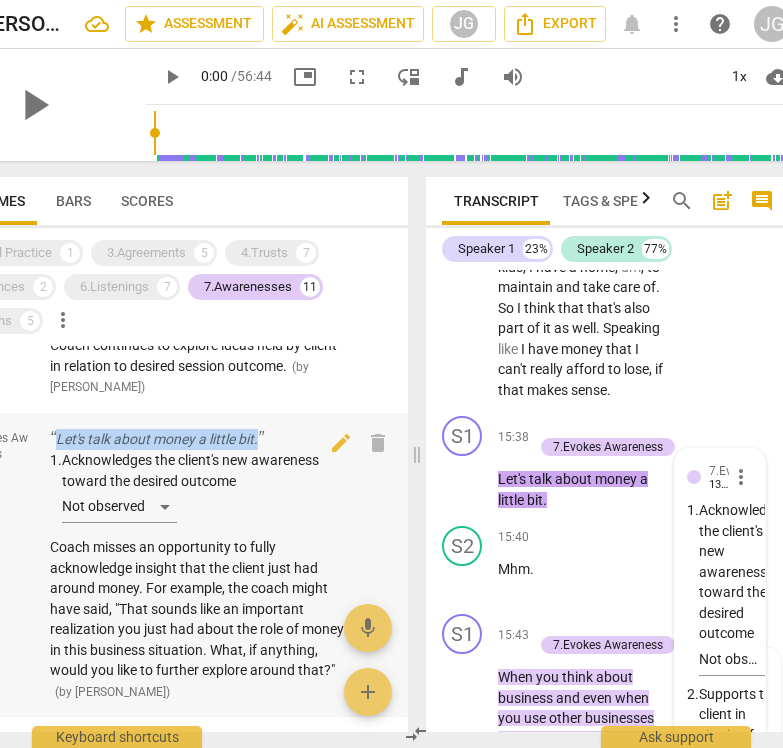 scroll, scrollTop: 482, scrollLeft: 0, axis: vertical 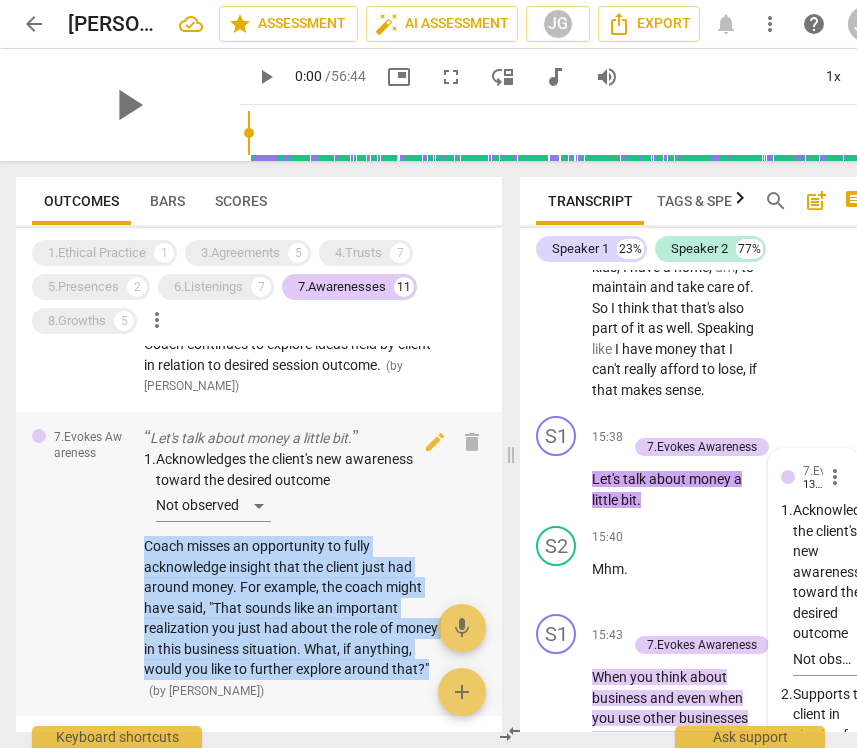 drag, startPoint x: 1464, startPoint y: 243, endPoint x: 229, endPoint y: 672, distance: 1307.389 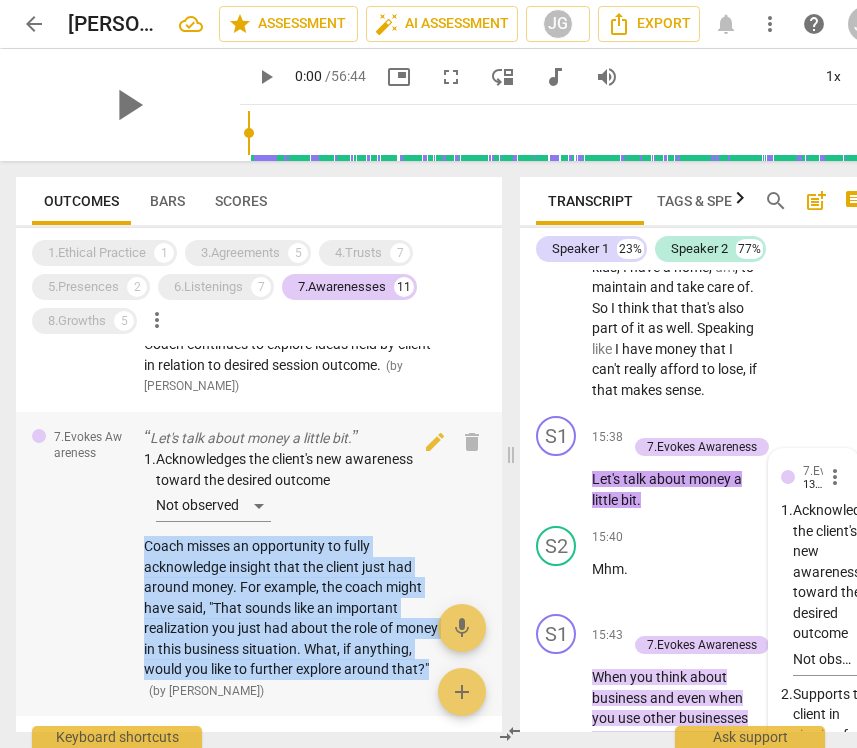 click on "1.  Acknowledges the client's new awareness toward the desired outcome Not observed Coach misses an opportunity to fully acknowledge insight that the client just had around money. For example, the coach might have said, "That sounds like an important realization you just had about the role of money in this business situation. What, if anything, would you like to further explore around that?" ( by [PERSON_NAME] )" at bounding box center (291, 574) 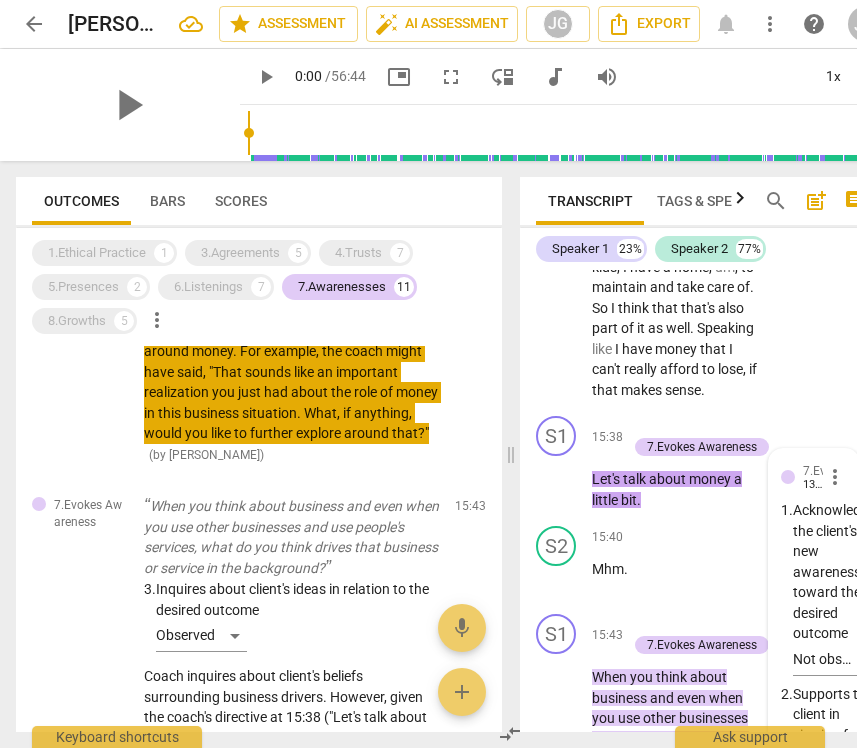 scroll, scrollTop: 723, scrollLeft: 0, axis: vertical 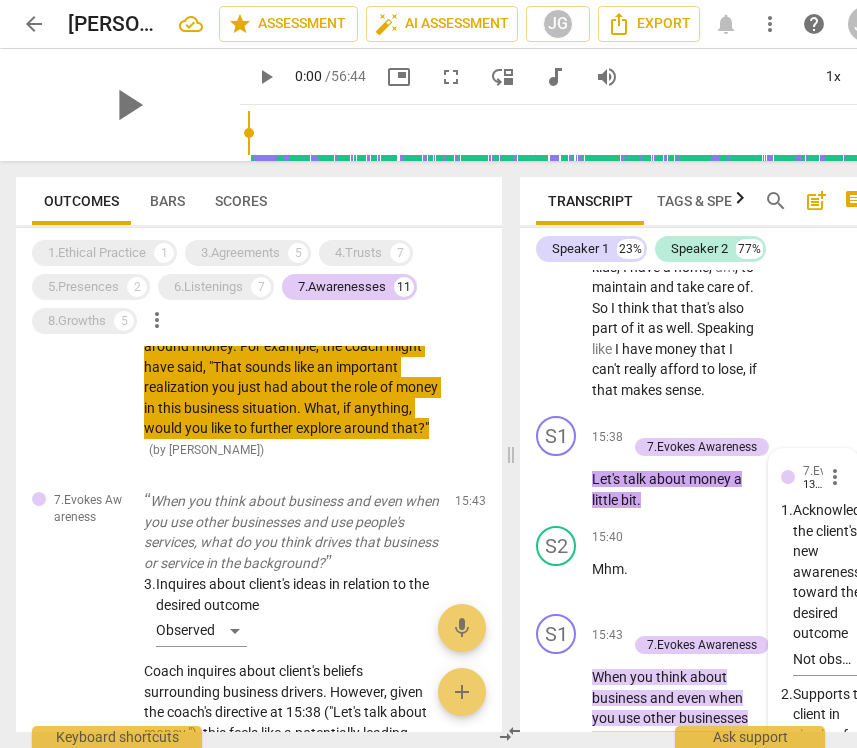 click on "7.Evokes Awareness Let's talk about money a little bit. 1.  Acknowledges the client's new awareness toward the desired outcome Not observed Coach misses an opportunity to fully acknowledge insight that the client just had around money. For example, the coach might have said, "That sounds like an important realization you just had about the role of money in this business situation. What, if anything, would you like to further explore around that?" ( by [PERSON_NAME] ) 15:38 edit delete" at bounding box center [259, 323] 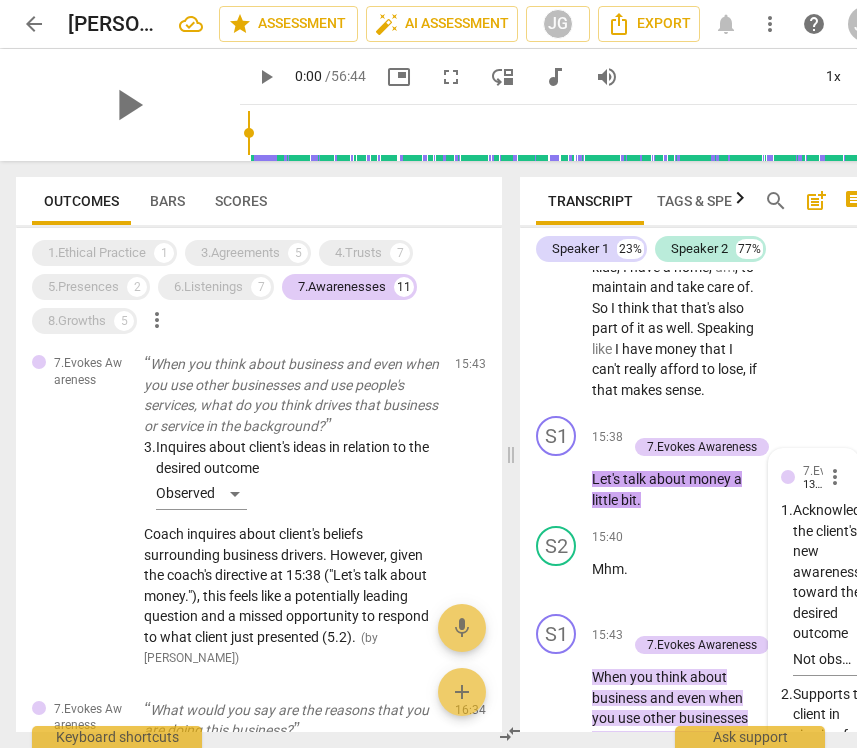 scroll, scrollTop: 861, scrollLeft: 0, axis: vertical 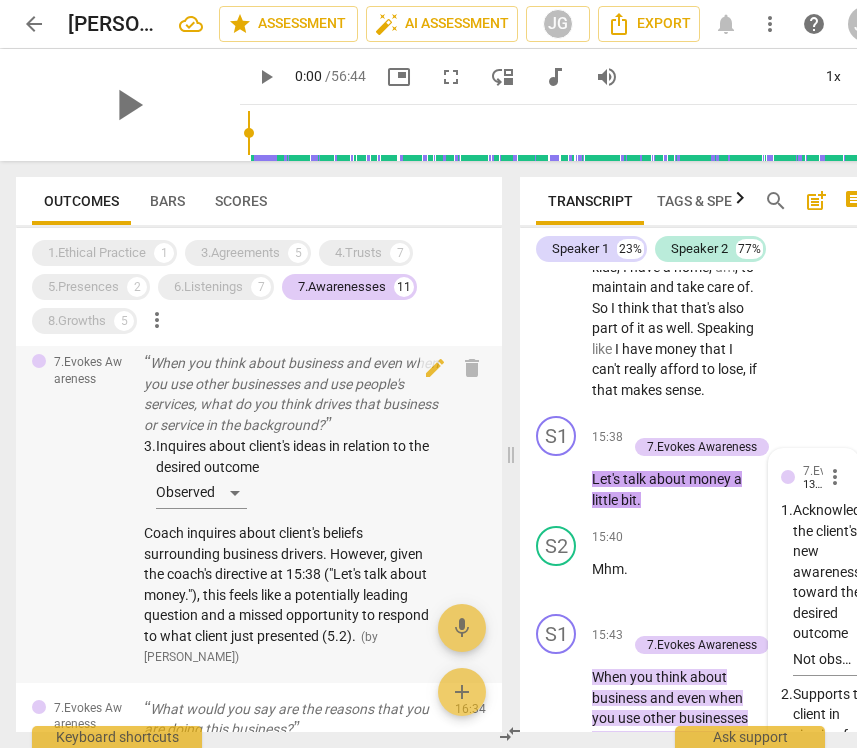 click on "When you think about business and even when you use other businesses and use people's services, what do you think drives that business or service in the background?" at bounding box center (291, 394) 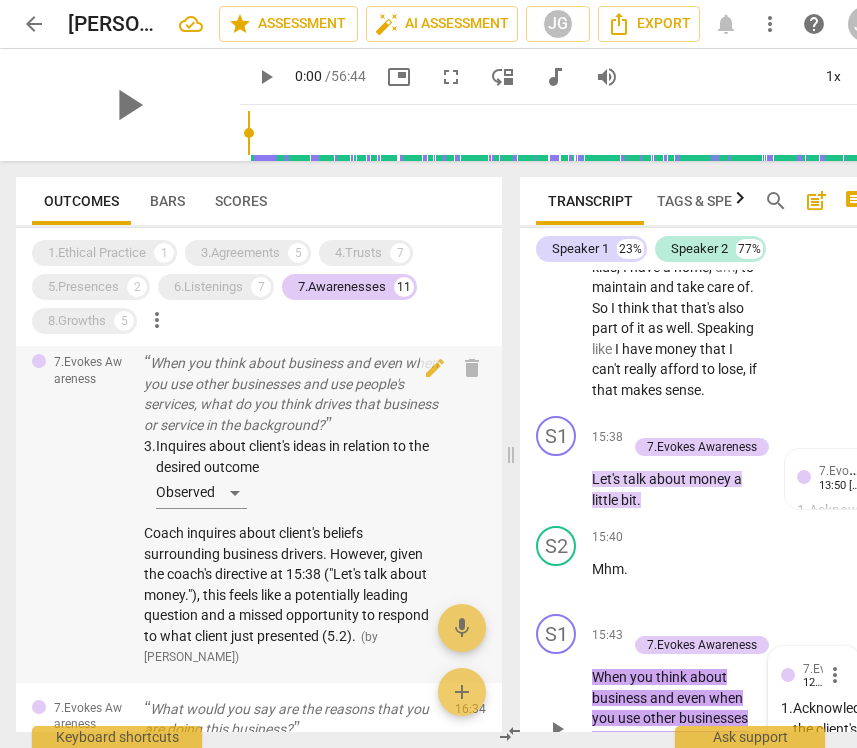 scroll, scrollTop: 0, scrollLeft: 20, axis: horizontal 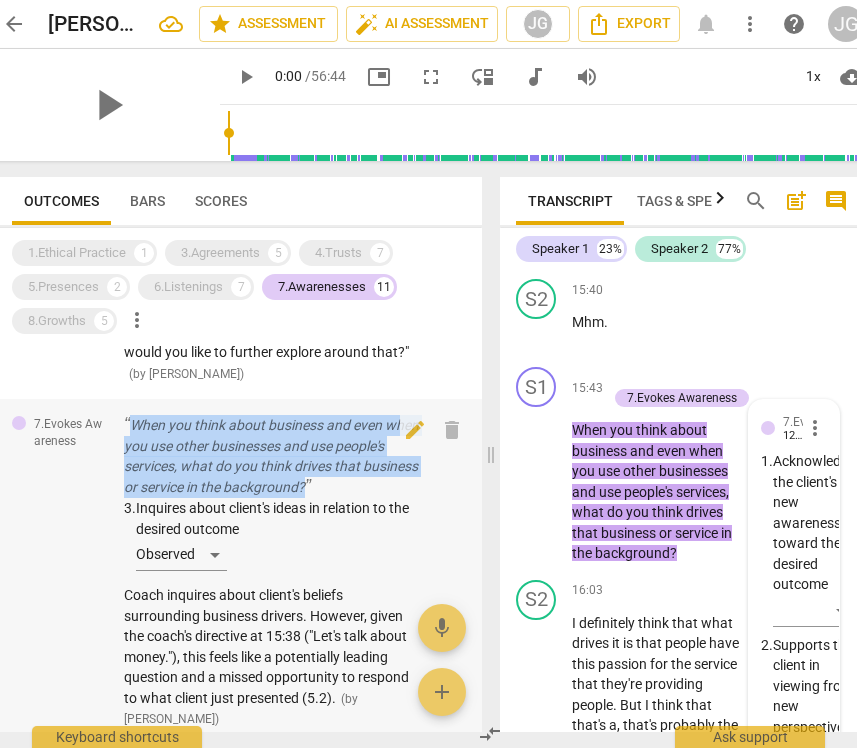 drag, startPoint x: 410, startPoint y: 460, endPoint x: 120, endPoint y: 412, distance: 293.9456 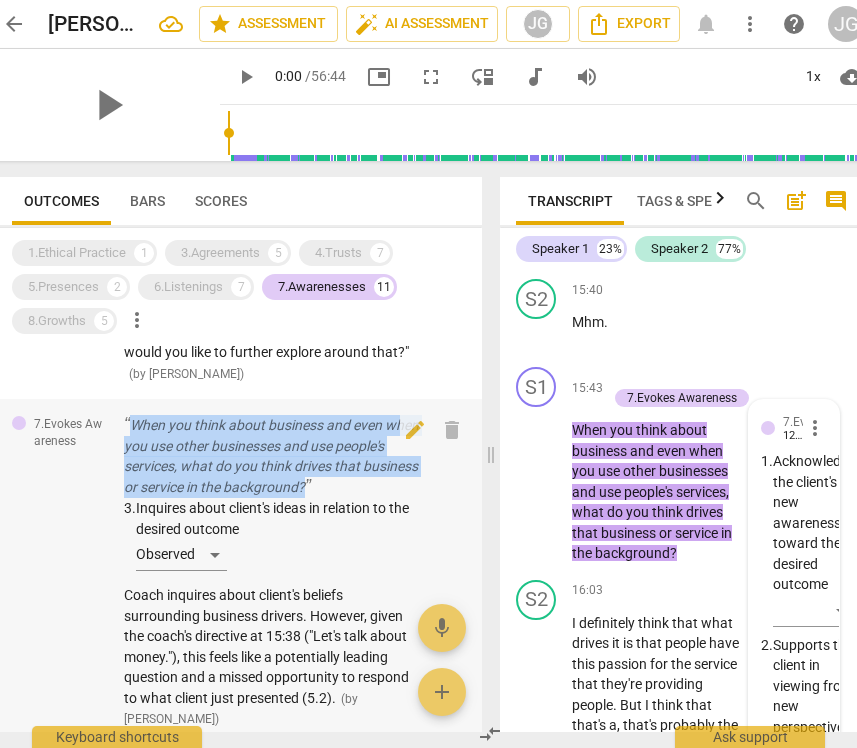 click on "7.Evokes Awareness When you think about business and even when you use other businesses and use people's services, what do you think drives that business or service in the background? 3.  Inquires about client's ideas in relation to the desired outcome Observed Coach inquires about client's beliefs surrounding business drivers. However, given the coach's directive at 15:38 ("Let's talk about money."), this feels like a potentially leading question and a missed opportunity to respond to what client just presented (5.2). ( by [PERSON_NAME] ) 15:43 edit delete" at bounding box center (239, 572) 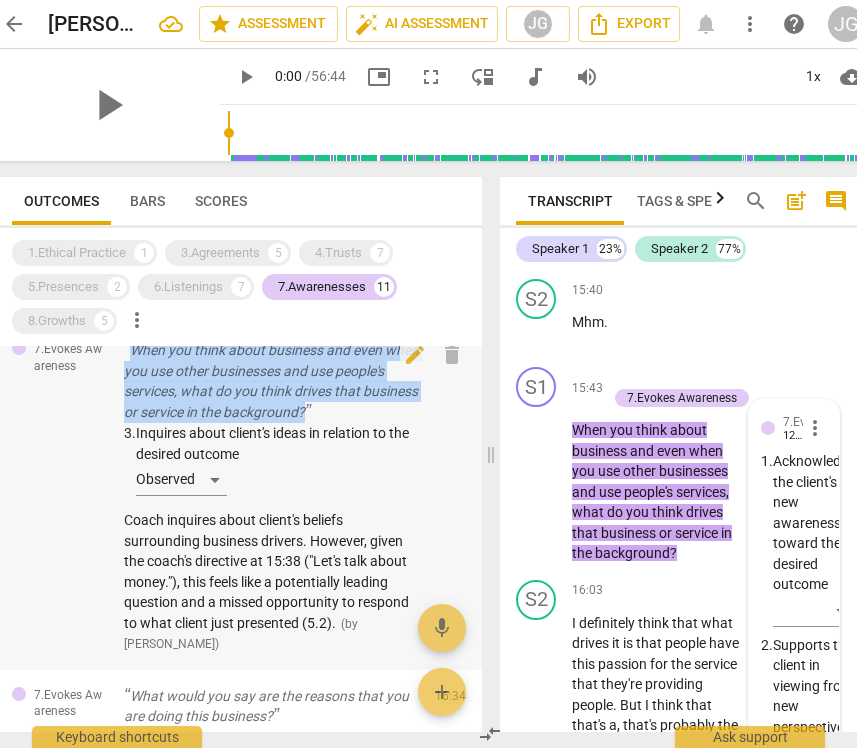 scroll, scrollTop: 881, scrollLeft: 0, axis: vertical 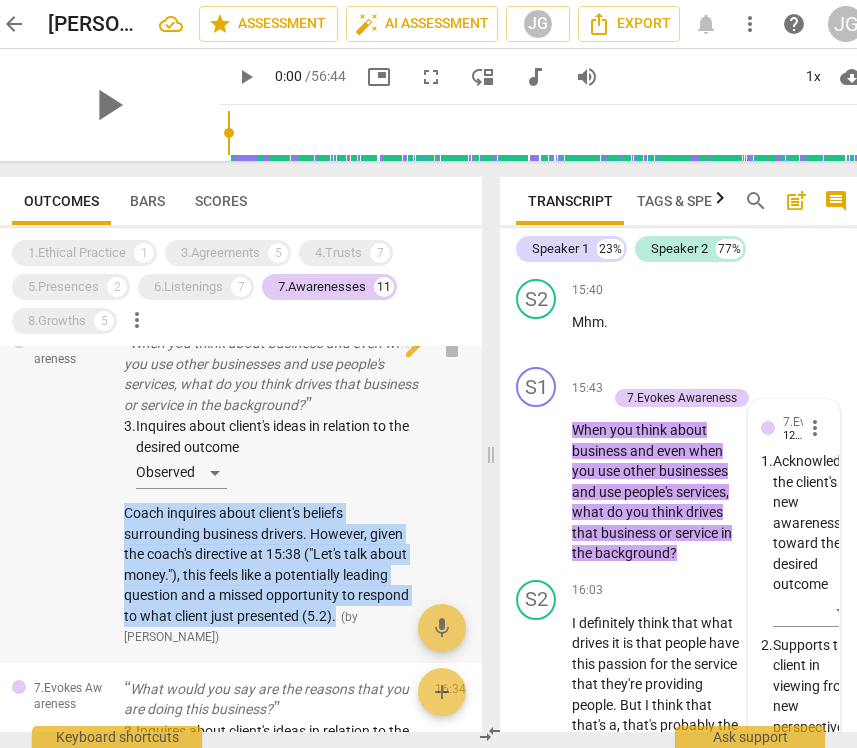 drag, startPoint x: 120, startPoint y: 491, endPoint x: 337, endPoint y: 594, distance: 240.20409 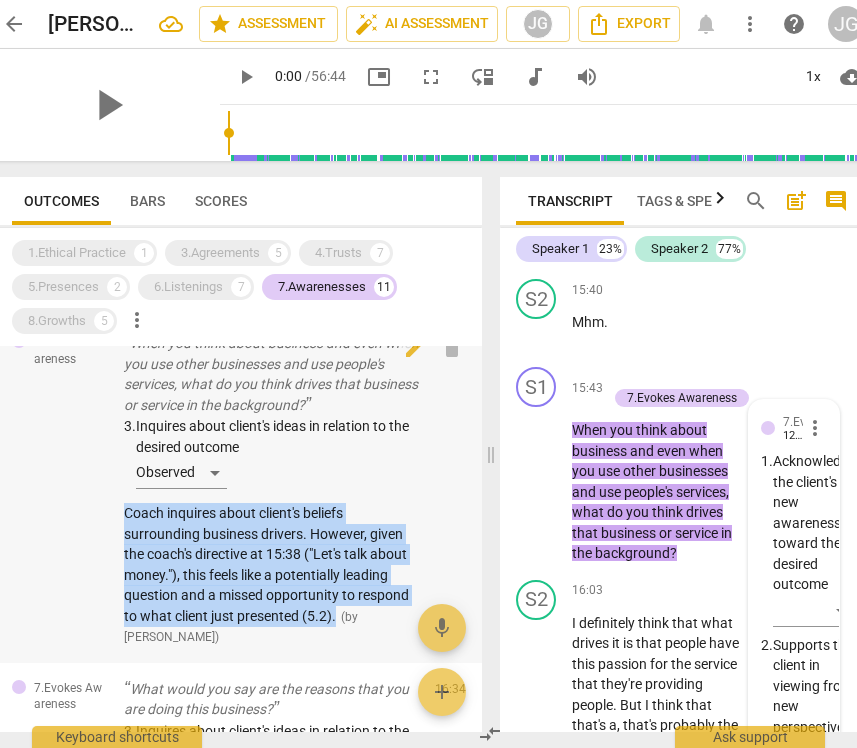 click on "7.Evokes Awareness When you think about business and even when you use other businesses and use people's services, what do you think drives that business or service in the background? 3.  Inquires about client's ideas in relation to the desired outcome Observed Coach inquires about client's beliefs surrounding business drivers. However, given the coach's directive at 15:38 ("Let's talk about money."), this feels like a potentially leading question and a missed opportunity to respond to what client just presented (5.2). ( by [PERSON_NAME] ) 15:43 edit delete" at bounding box center [239, 490] 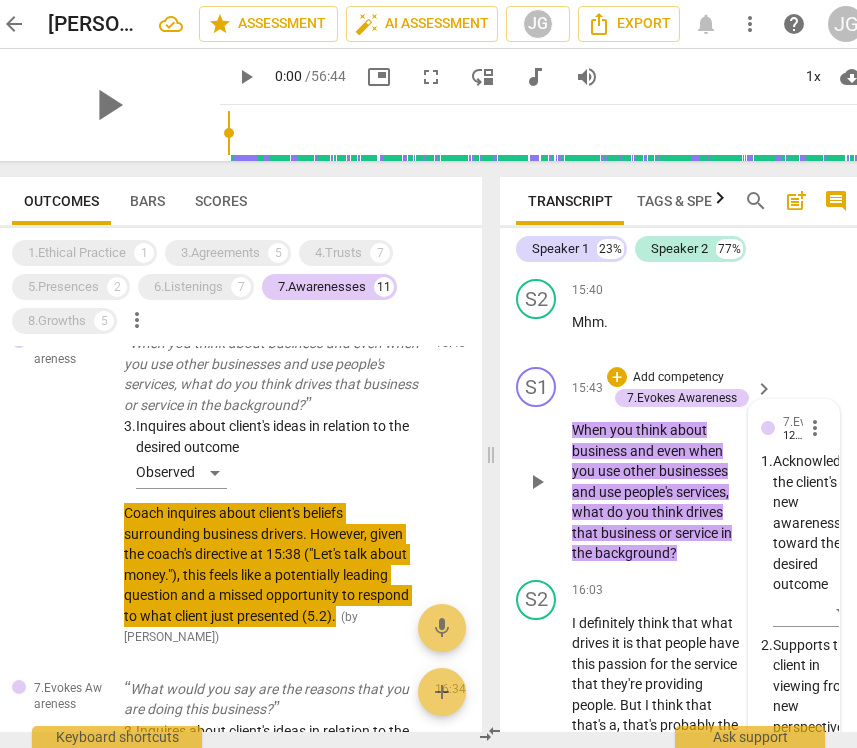 click on "3.  Inquires about client's ideas in relation to the desired outcome Observed Coach inquires about client's beliefs surrounding business drivers. However, given the coach's directive at 15:38 ("Let's talk about money."), this feels like a potentially leading question and a missed opportunity to respond to what client just presented (5.2). ( by [PERSON_NAME] )" at bounding box center [271, 531] 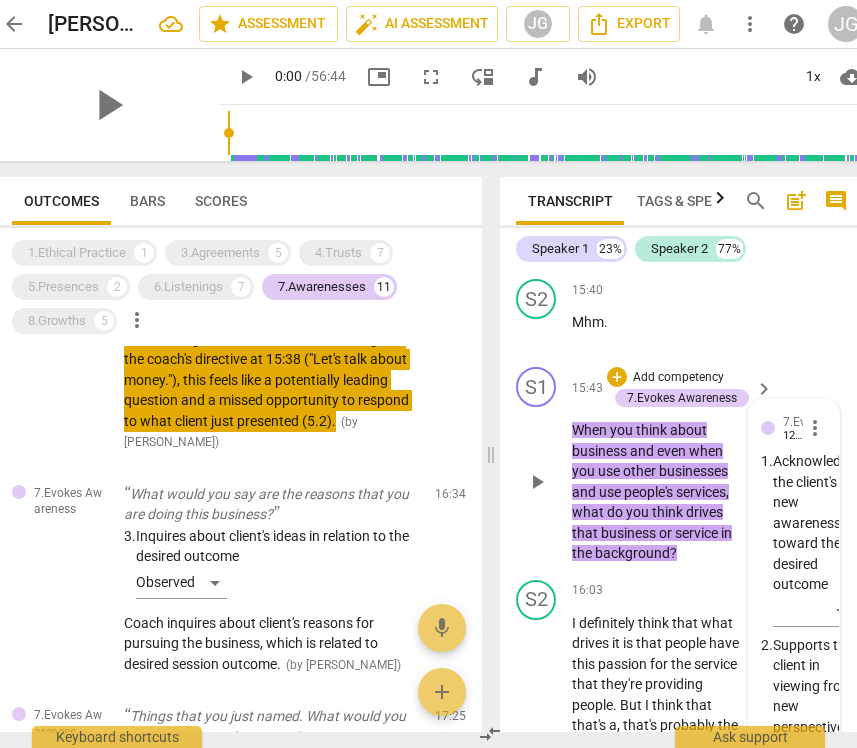 scroll, scrollTop: 1102, scrollLeft: 0, axis: vertical 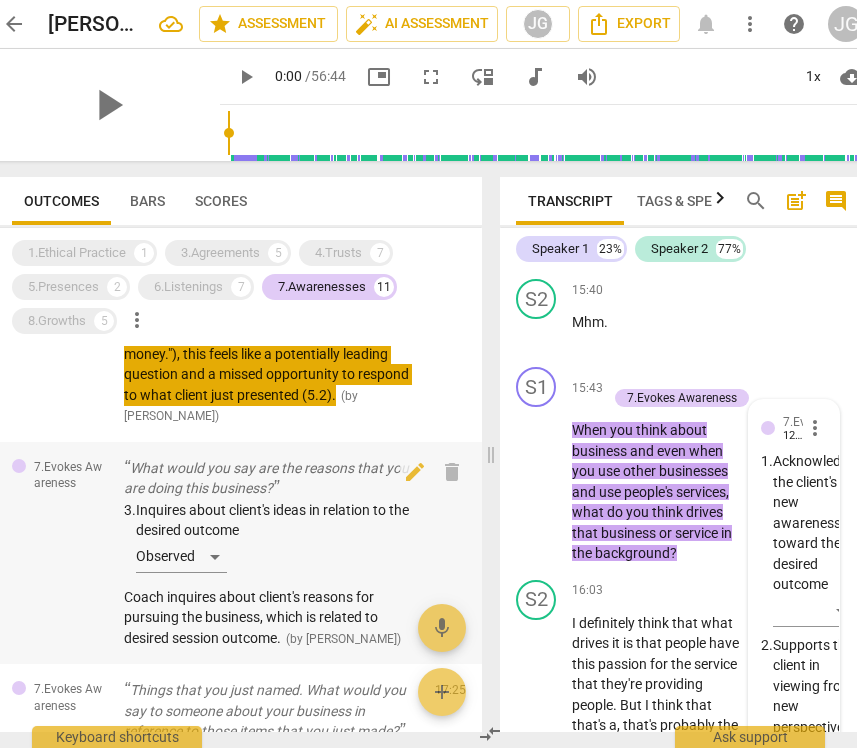 click on "What would you say are the reasons that you are doing this business?" at bounding box center [271, 478] 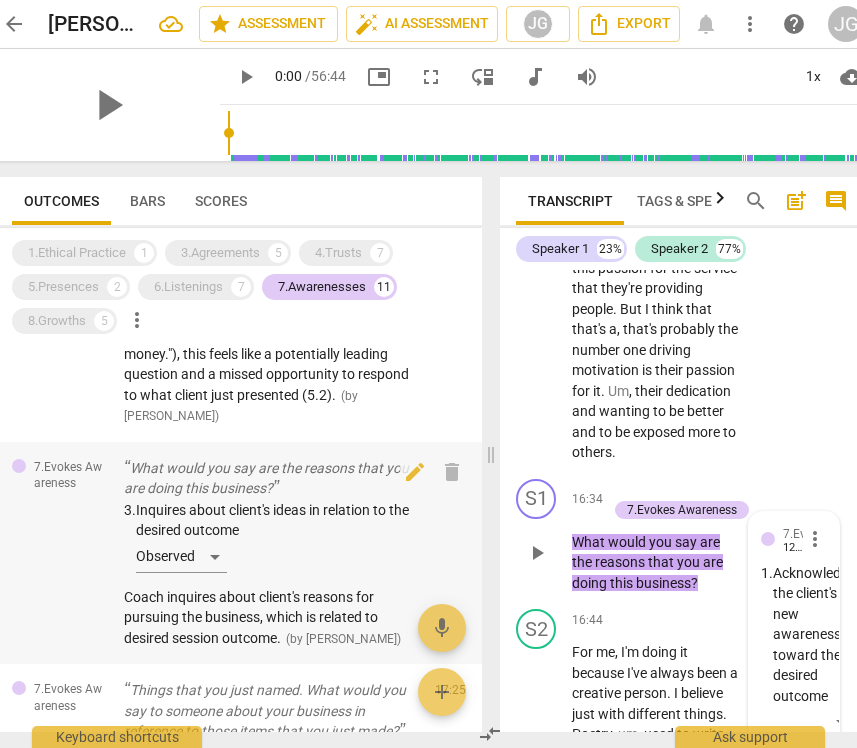 scroll, scrollTop: 10280, scrollLeft: 0, axis: vertical 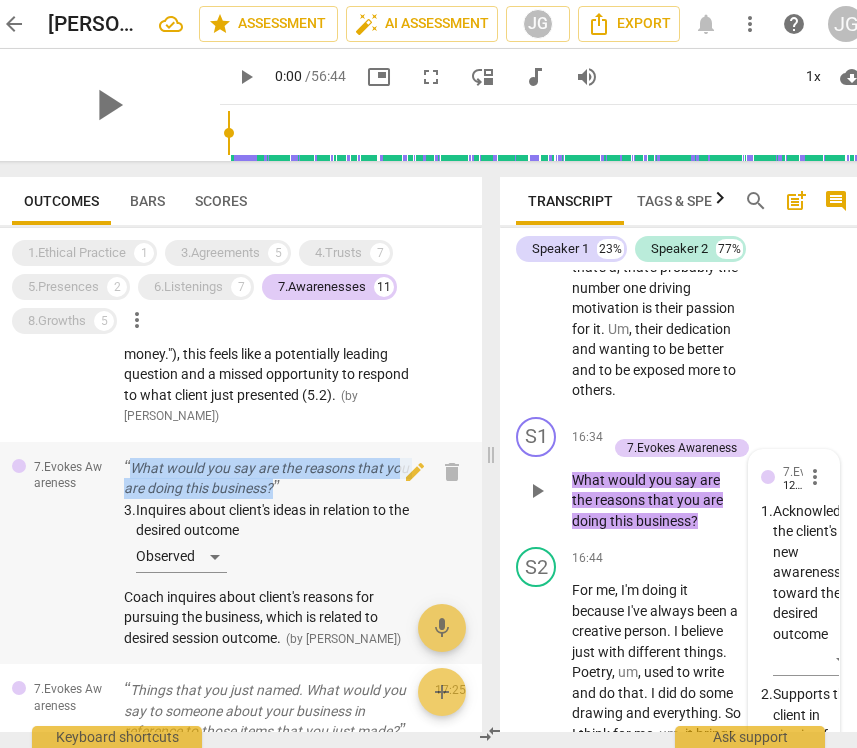 drag, startPoint x: 307, startPoint y: 465, endPoint x: 129, endPoint y: 447, distance: 178.90779 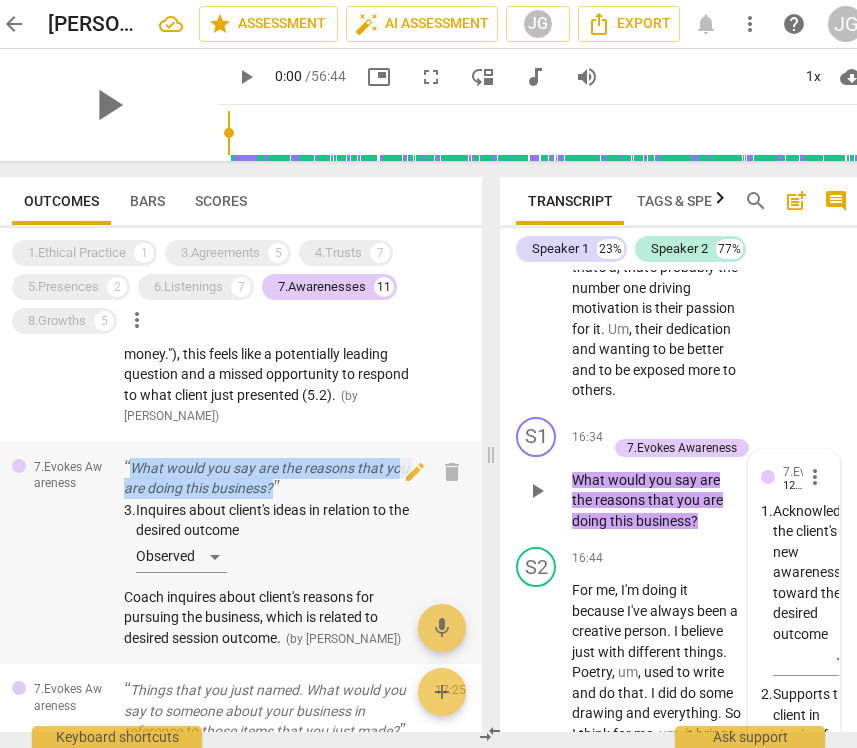 click on "What would you say are the reasons that you are doing this business?" at bounding box center [271, 478] 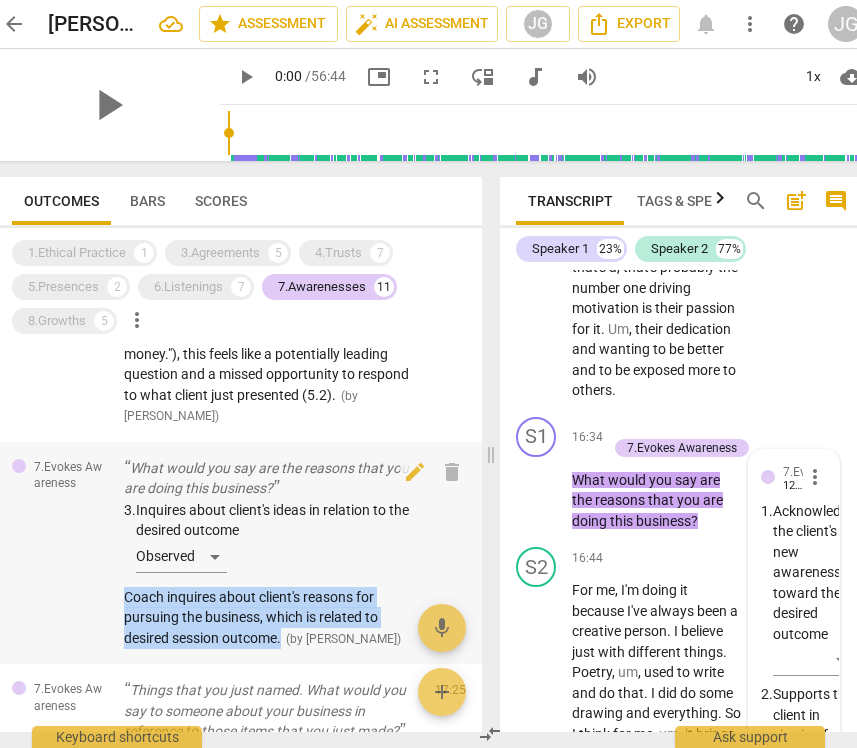 drag, startPoint x: 121, startPoint y: 568, endPoint x: 284, endPoint y: 614, distance: 169.36647 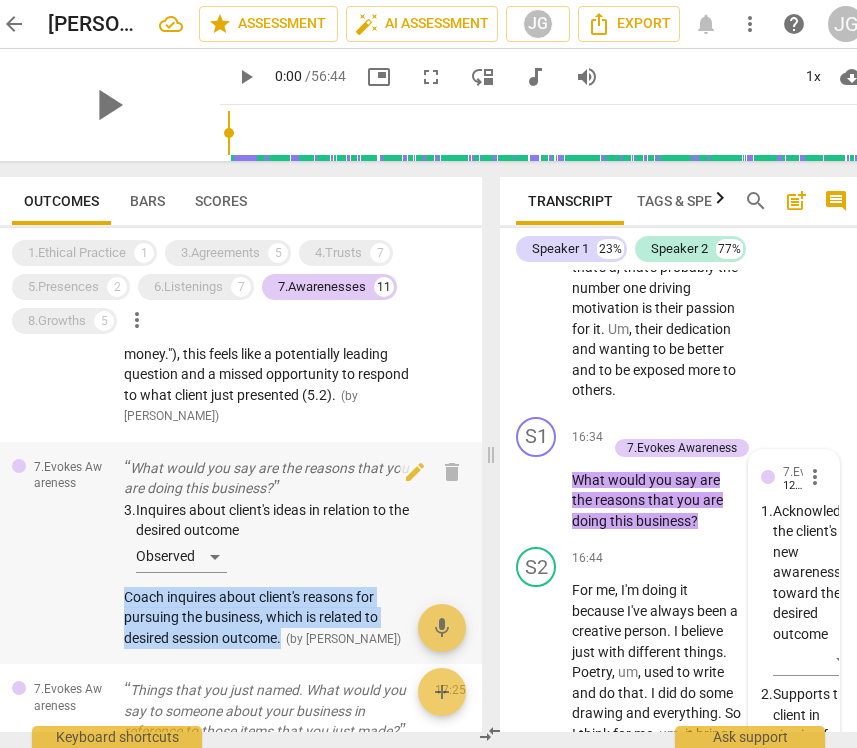 click on "7.Evokes Awareness What would you say are the reasons that you are doing this business? 3.  Inquires about client's ideas in relation to the desired outcome Observed Coach inquires about client's reasons for pursuing the business, which is related to desired session outcome. ( by [PERSON_NAME] ) 16:34 edit delete" at bounding box center (239, 553) 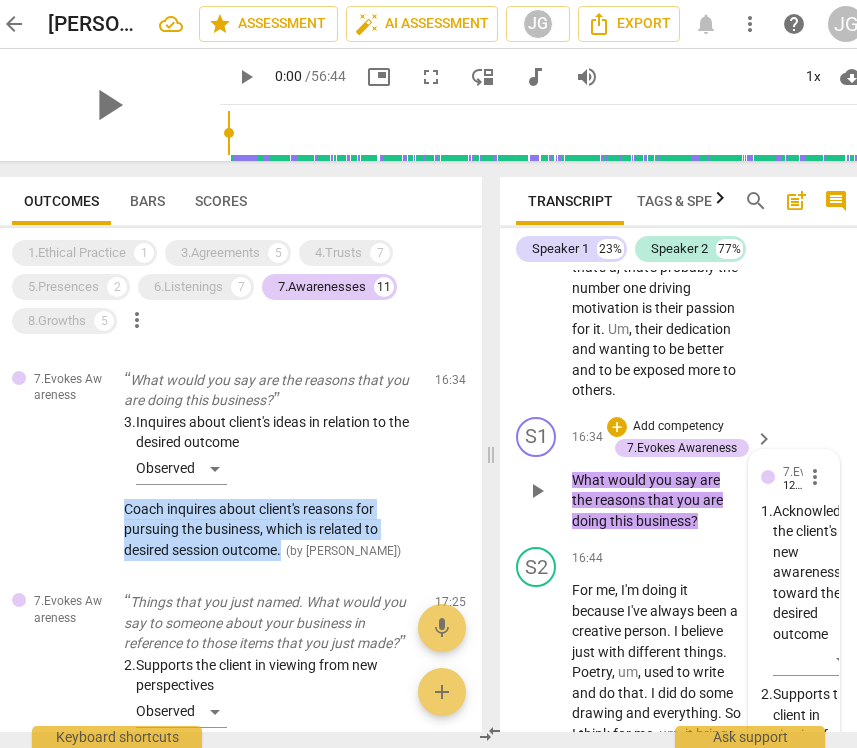 scroll, scrollTop: 1277, scrollLeft: 0, axis: vertical 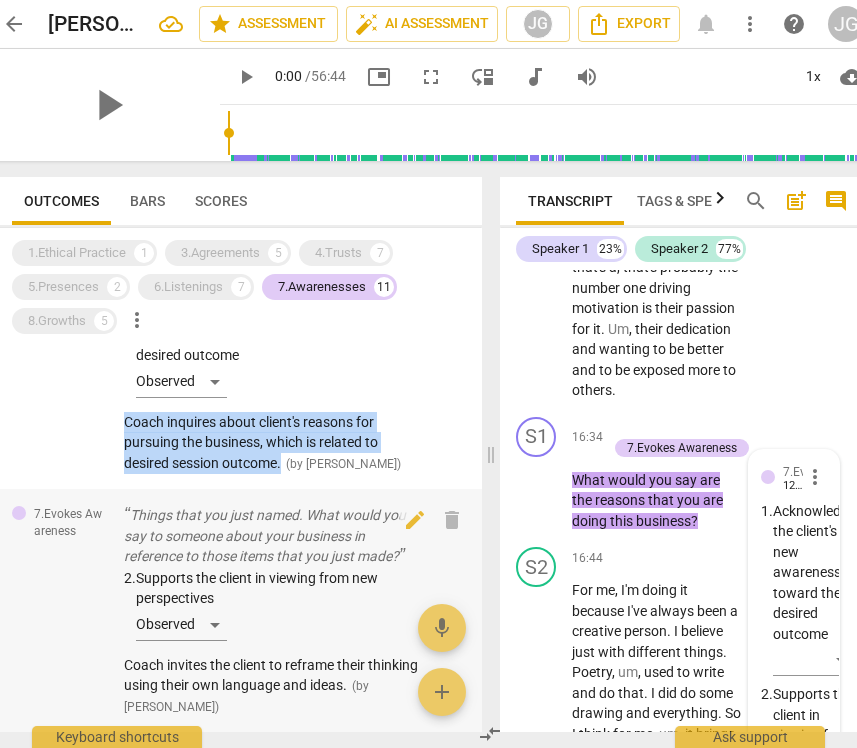 click on "Things that you just named. What would you say to someone about your business in reference to those items that you just made?" at bounding box center (271, 536) 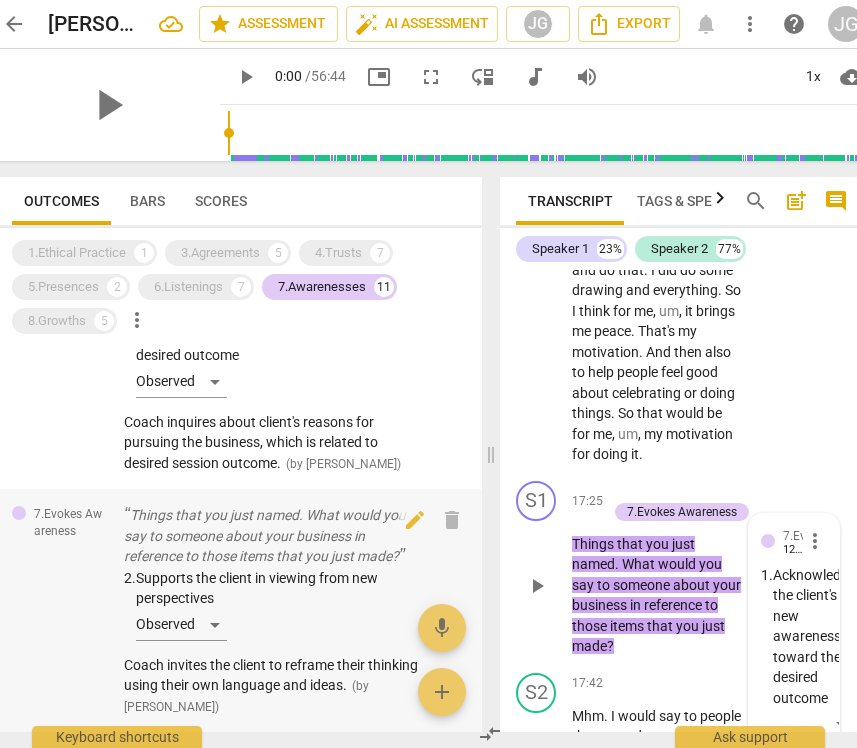 scroll, scrollTop: 10788, scrollLeft: 0, axis: vertical 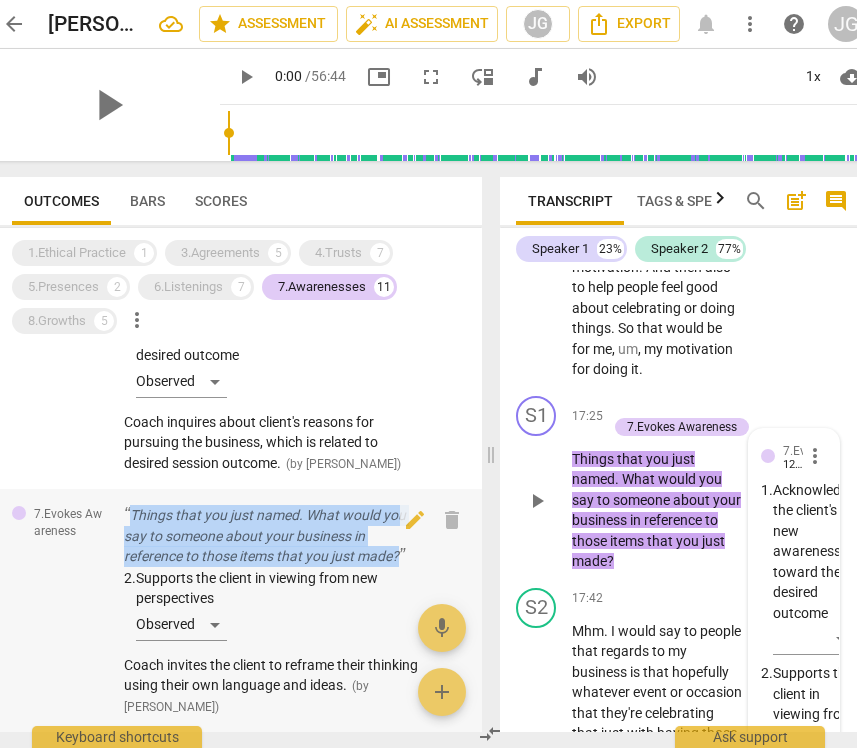 drag, startPoint x: 420, startPoint y: 525, endPoint x: 123, endPoint y: 487, distance: 299.4211 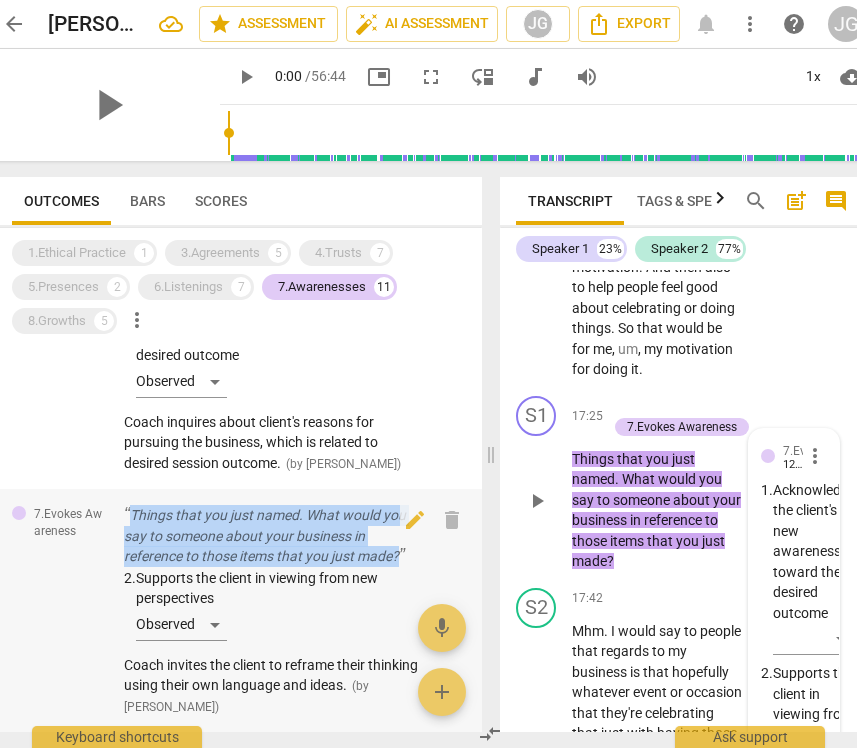 click on "7.Evokes Awareness Things that you just named. What would you say to someone about your business in reference to those items that you just made? 2.  Supports the client in viewing from new perspectives Observed Coach invites the client to reframe their thinking using their own language and ideas. ( by [PERSON_NAME] ) 17:25 edit delete" at bounding box center (239, 610) 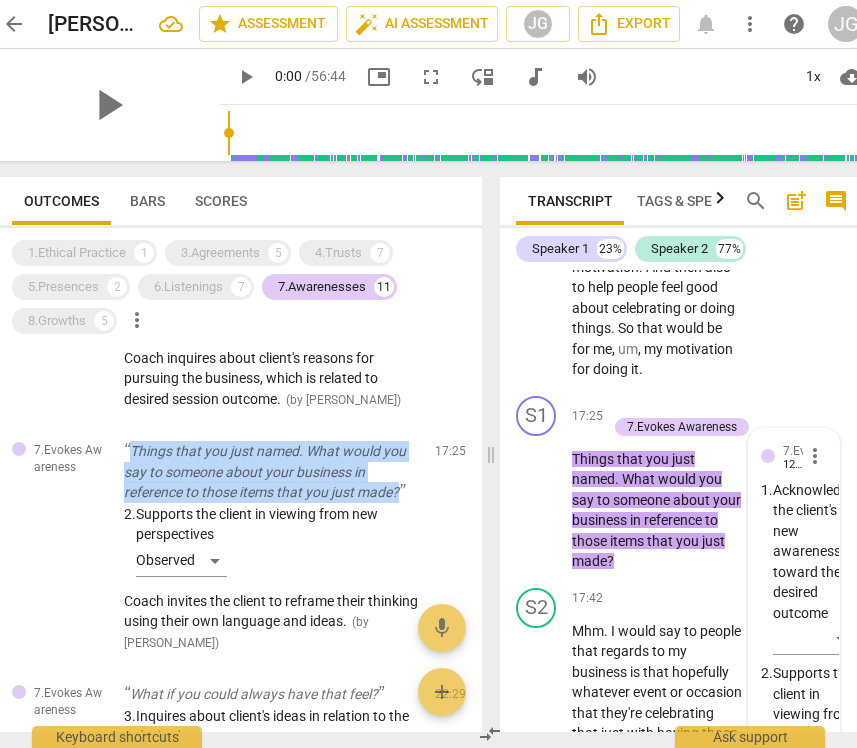 scroll, scrollTop: 1344, scrollLeft: 0, axis: vertical 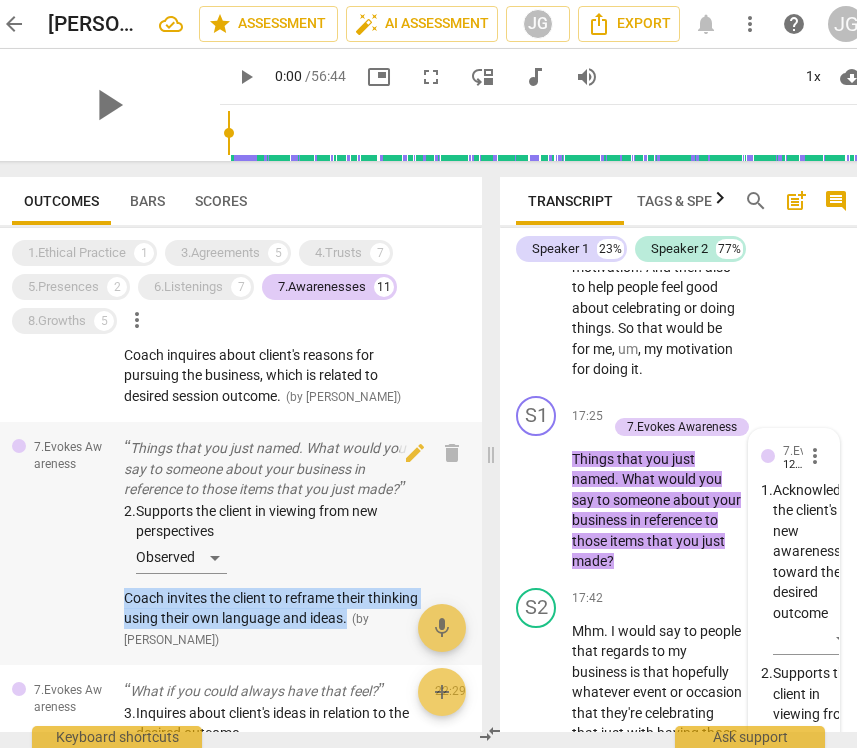 drag, startPoint x: 410, startPoint y: 590, endPoint x: 118, endPoint y: 567, distance: 292.90442 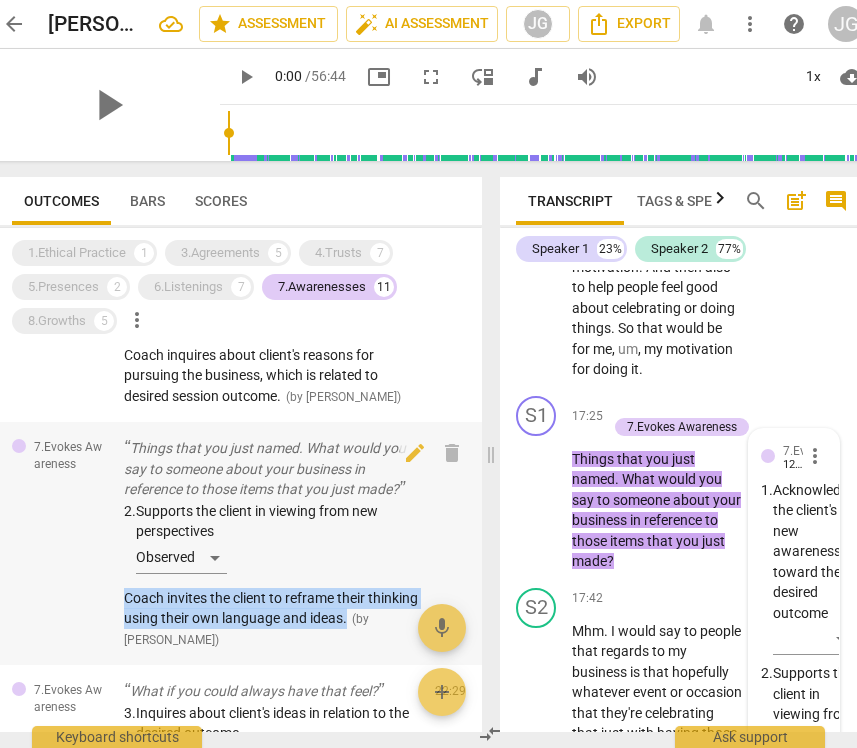 click on "7.Evokes Awareness Things that you just named. What would you say to someone about your business in reference to those items that you just made? 2.  Supports the client in viewing from new perspectives Observed Coach invites the client to reframe their thinking using their own language and ideas. ( by [PERSON_NAME] ) 17:25 edit delete" at bounding box center (239, 543) 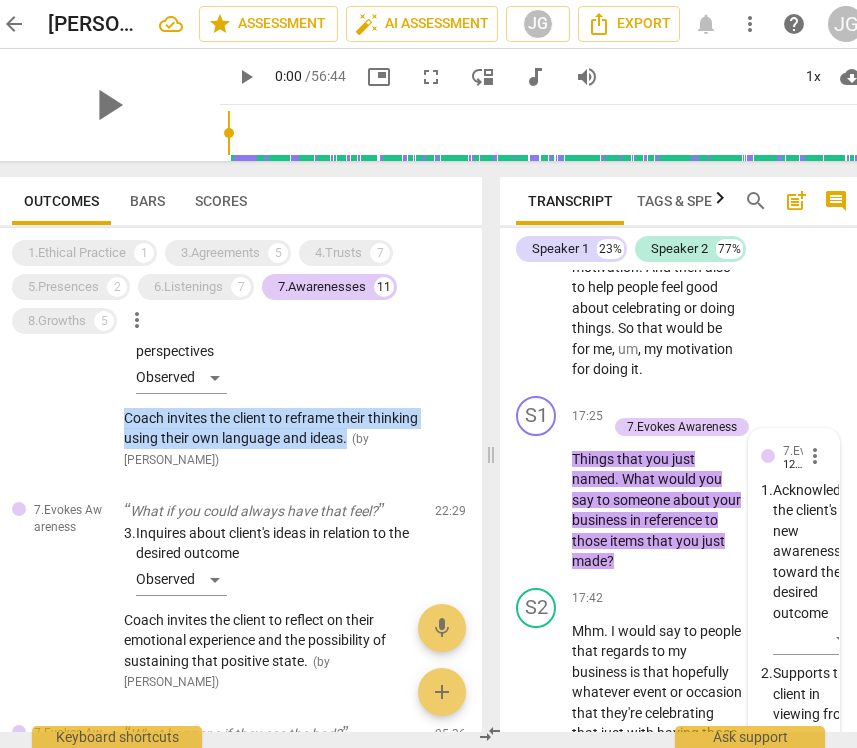 scroll, scrollTop: 1538, scrollLeft: 0, axis: vertical 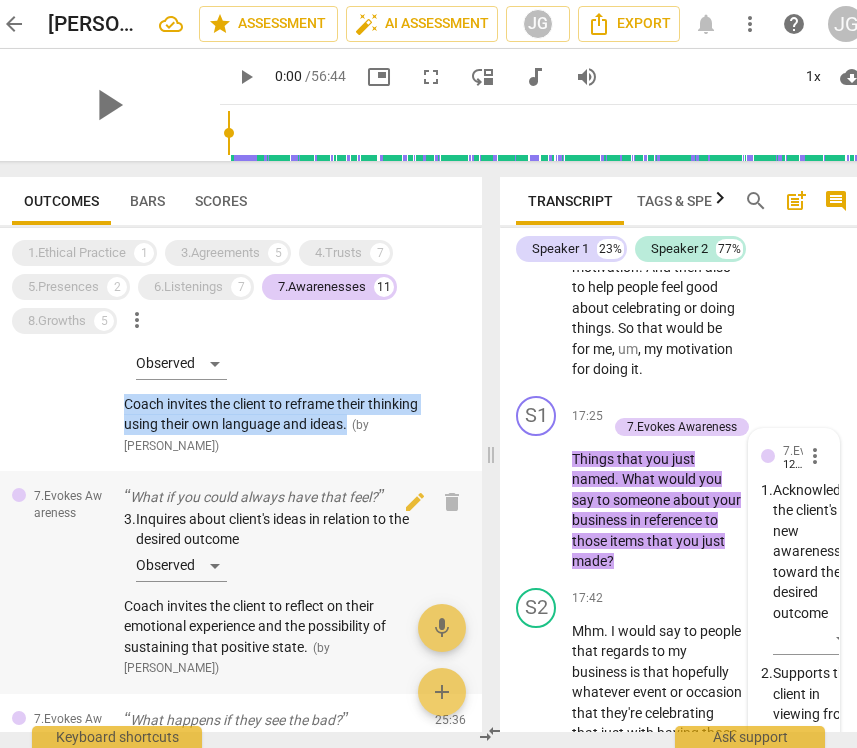 click on "What if you could always have that feel?" at bounding box center [271, 497] 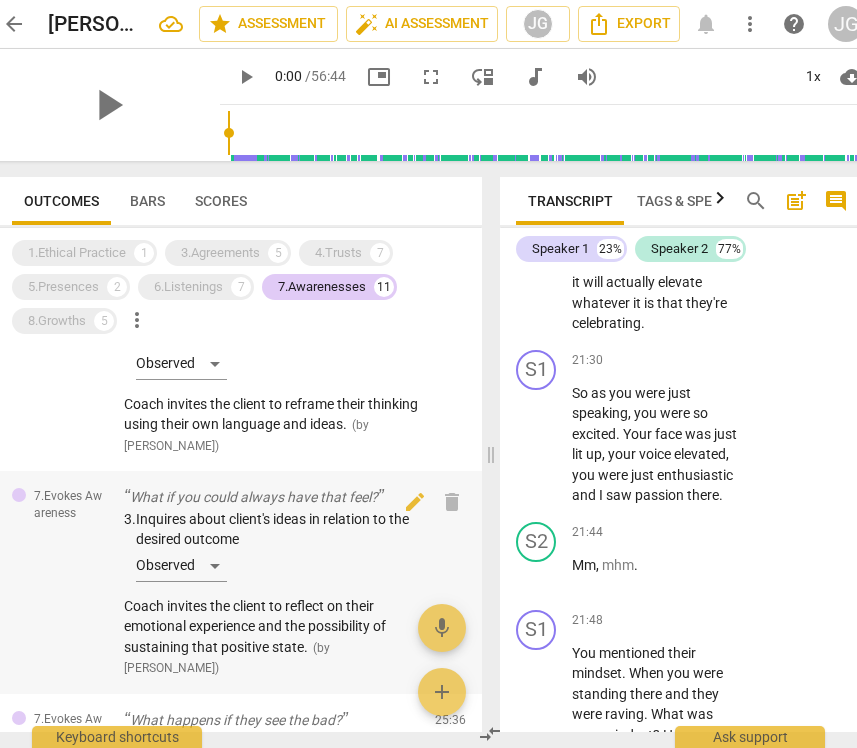 scroll, scrollTop: 13756, scrollLeft: 0, axis: vertical 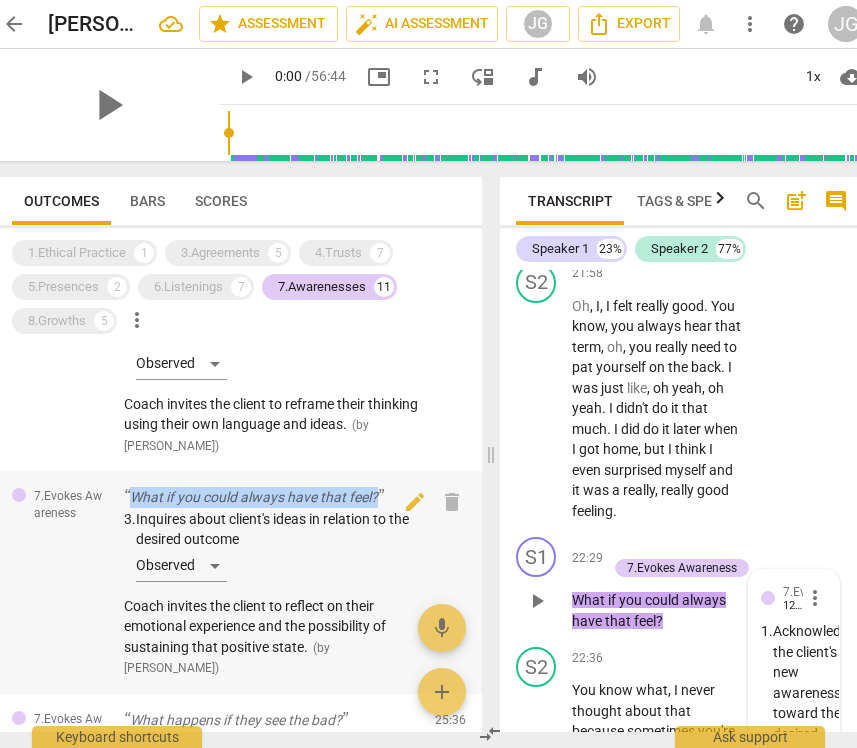 drag, startPoint x: 392, startPoint y: 465, endPoint x: 126, endPoint y: 469, distance: 266.03006 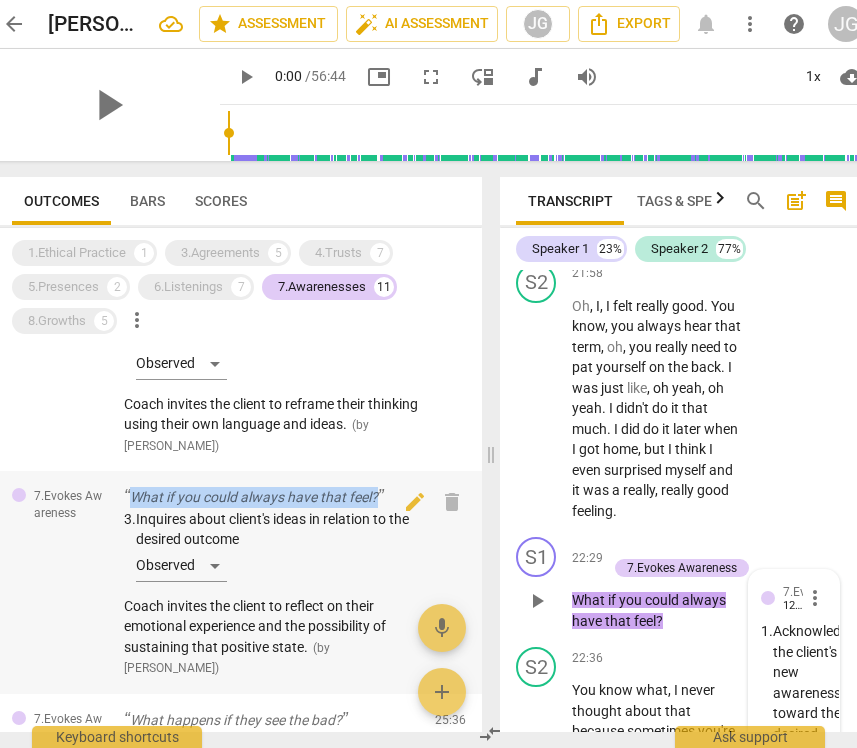click on "What if you could always have that feel?" at bounding box center [271, 497] 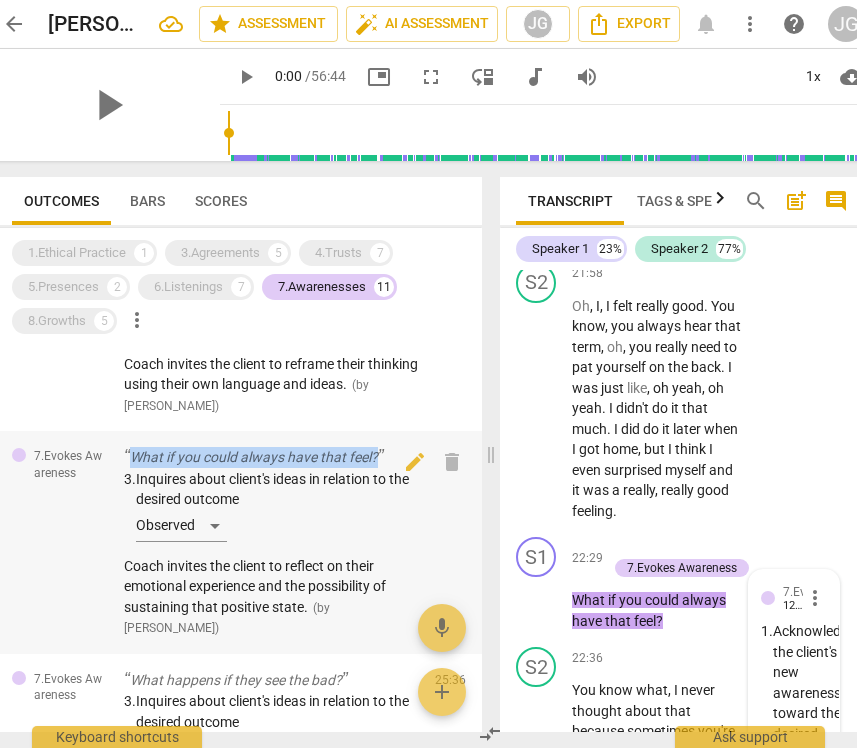scroll, scrollTop: 1584, scrollLeft: 0, axis: vertical 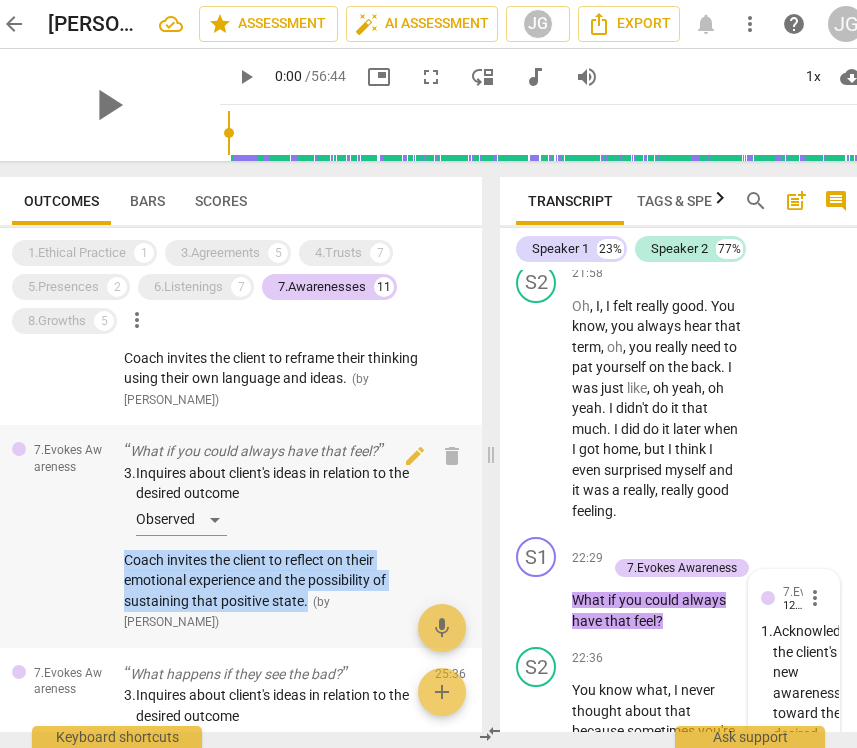 drag, startPoint x: 309, startPoint y: 569, endPoint x: 110, endPoint y: 529, distance: 202.9803 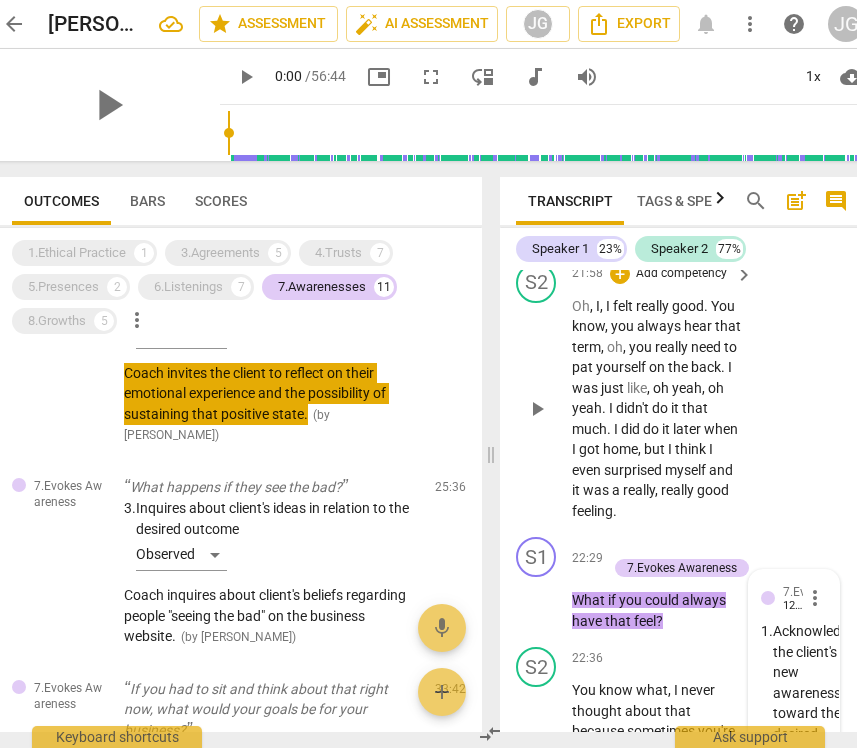 scroll, scrollTop: 1829, scrollLeft: 0, axis: vertical 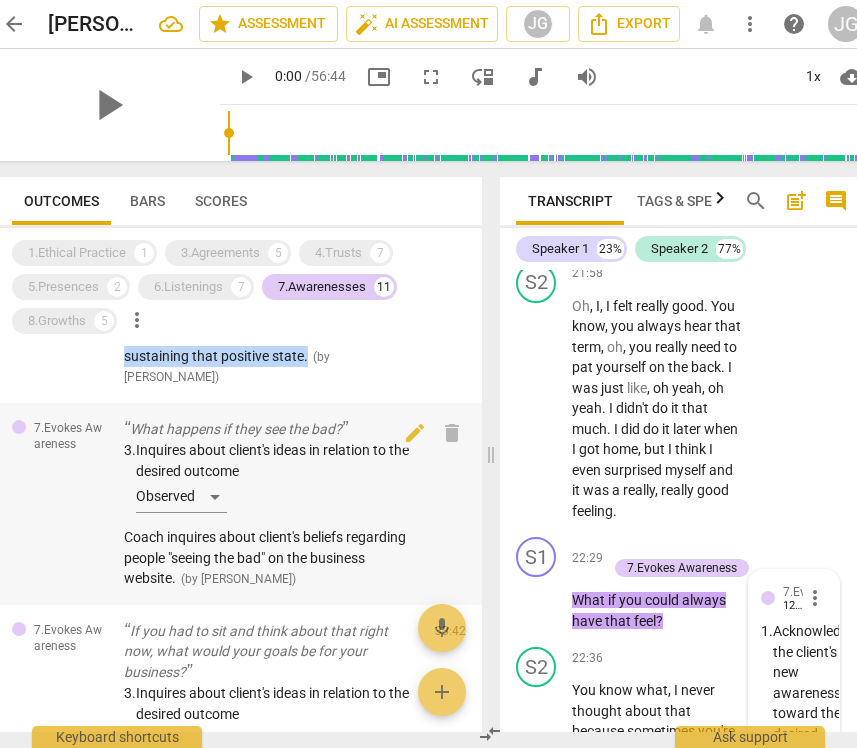 click on "3.  Inquires about client's ideas in relation to the desired outcome Observed" at bounding box center [271, 480] 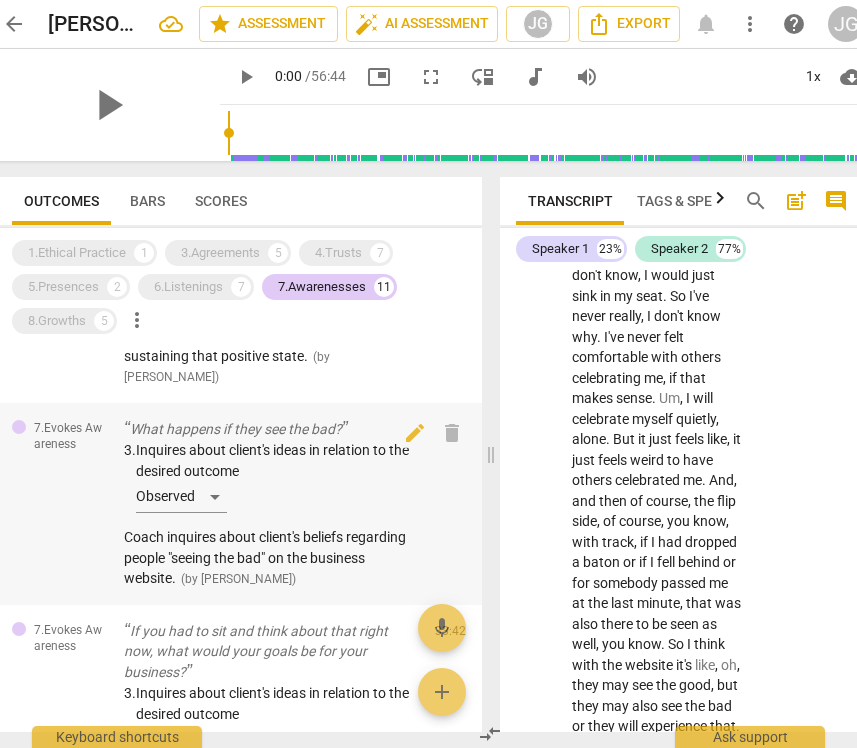 scroll, scrollTop: 15632, scrollLeft: 0, axis: vertical 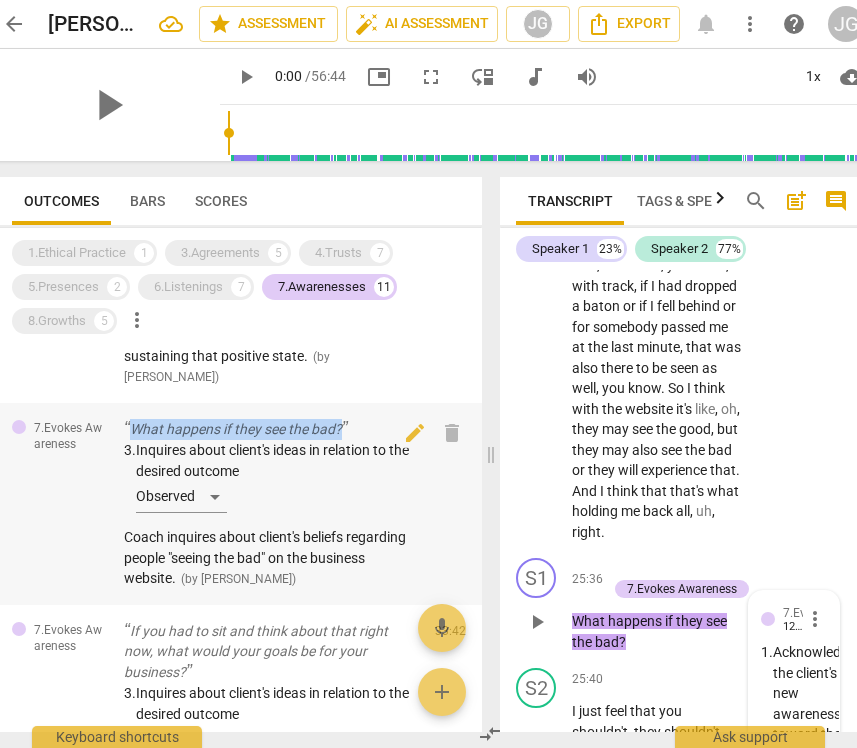 drag, startPoint x: 361, startPoint y: 393, endPoint x: 119, endPoint y: 391, distance: 242.00827 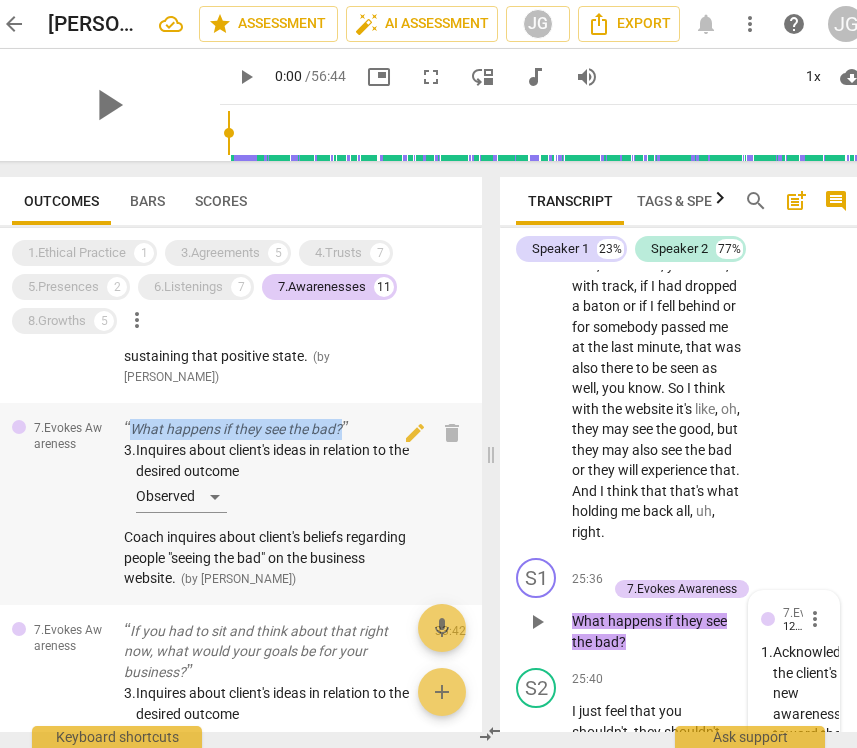 click on "7.Evokes Awareness What happens if they see the bad? 3.  Inquires about client's ideas in relation to the desired outcome Observed Coach inquires about client's beliefs regarding people "seeing the bad" on the business website. ( by [PERSON_NAME] ) 25:36 edit delete" at bounding box center (239, 504) 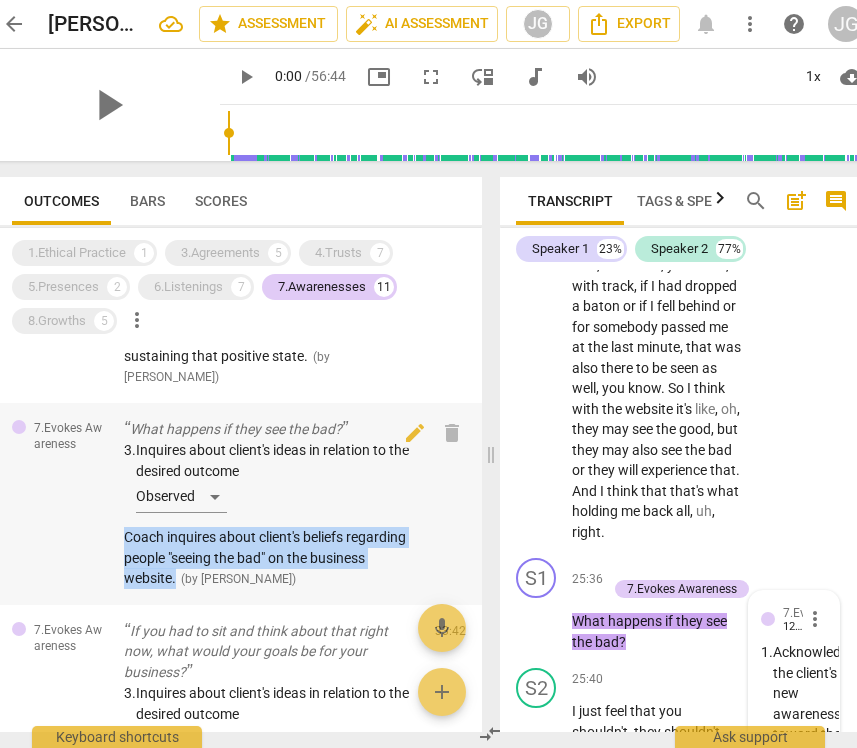 drag, startPoint x: 179, startPoint y: 543, endPoint x: 125, endPoint y: 504, distance: 66.61081 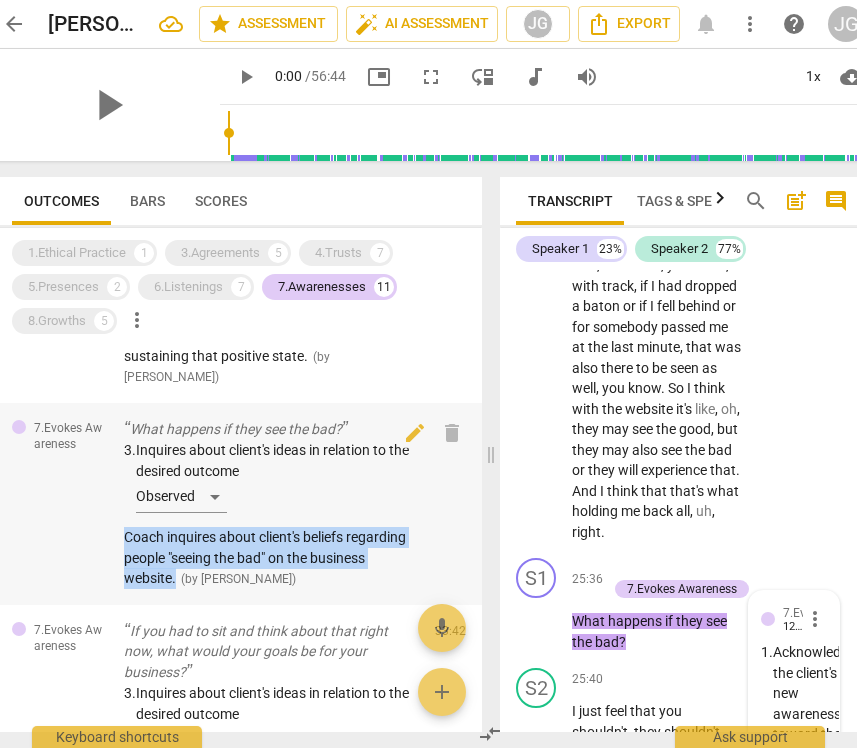 click on "3.  Inquires about client's ideas in relation to the desired outcome Observed Coach inquires about client's beliefs regarding people "seeing the bad" on the business website. ( by [PERSON_NAME] )" at bounding box center [271, 514] 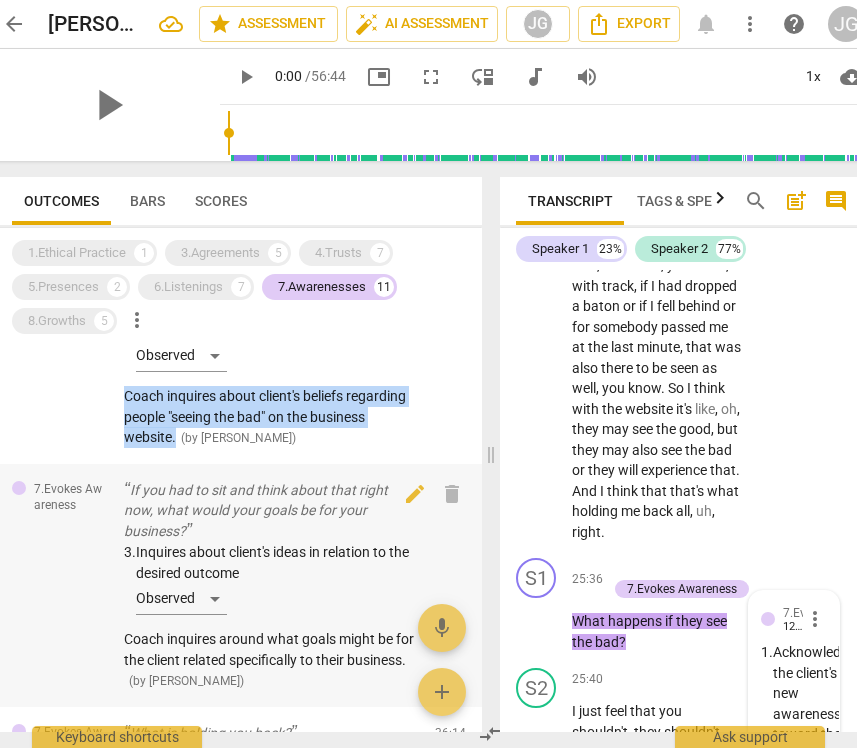 scroll, scrollTop: 1960, scrollLeft: 0, axis: vertical 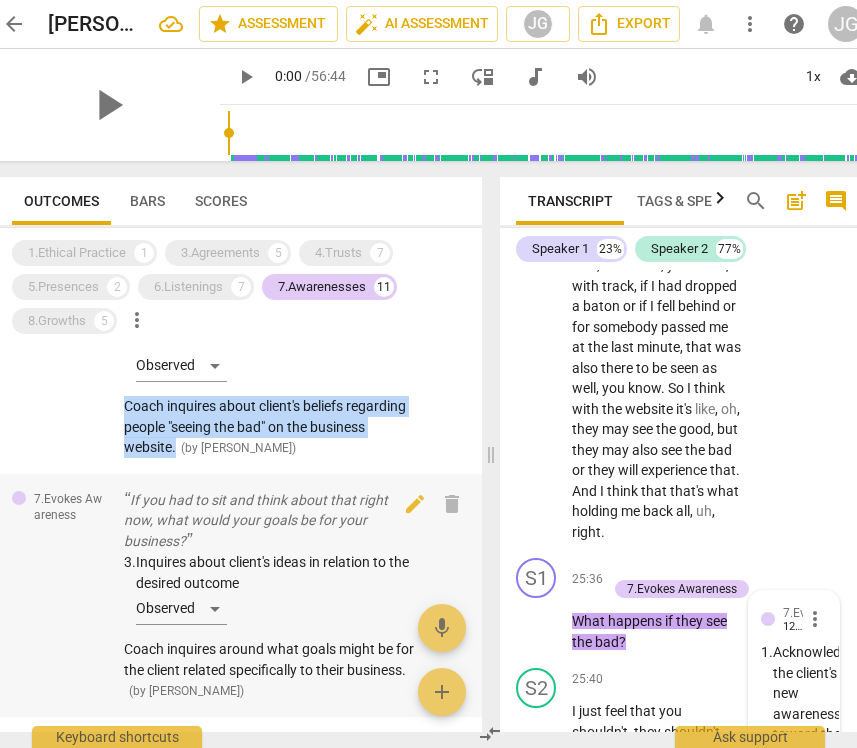 click on "If you had to sit and think about that right now, what would your goals be for your business?" at bounding box center (271, 521) 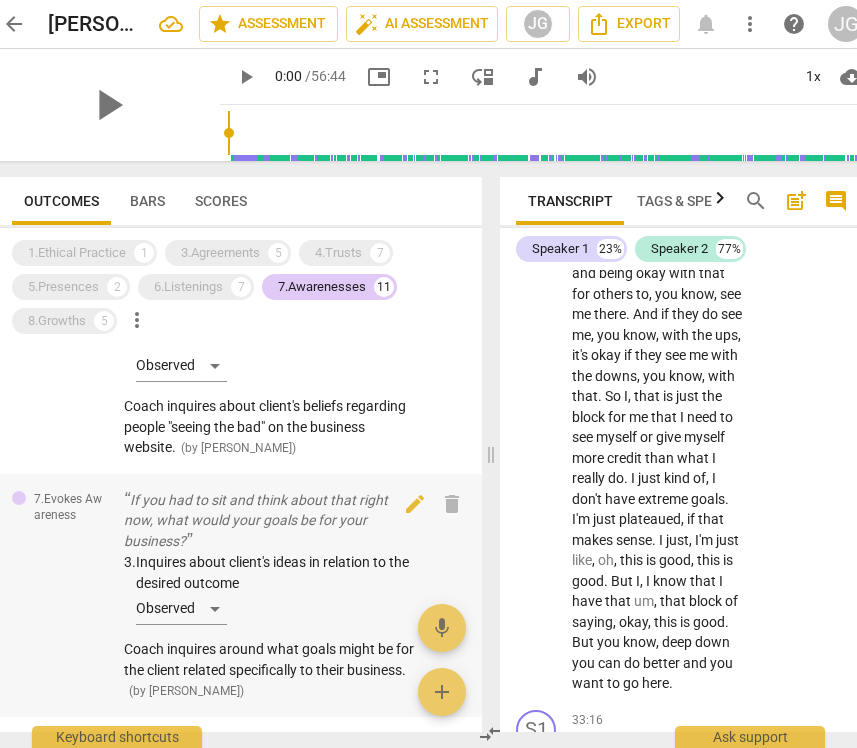 scroll, scrollTop: 20667, scrollLeft: 0, axis: vertical 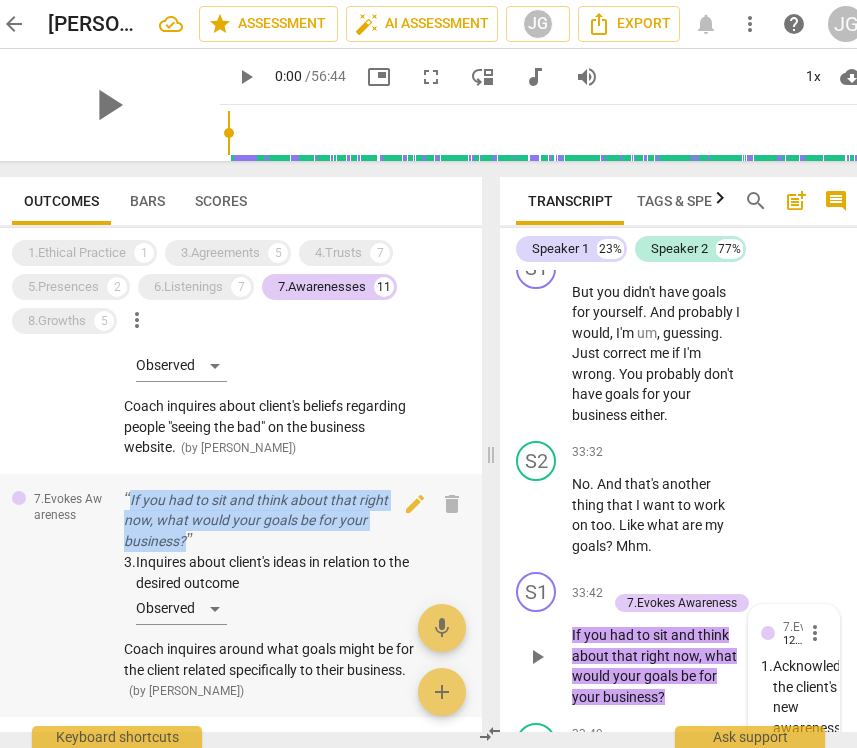 drag, startPoint x: 217, startPoint y: 496, endPoint x: 117, endPoint y: 466, distance: 104.40307 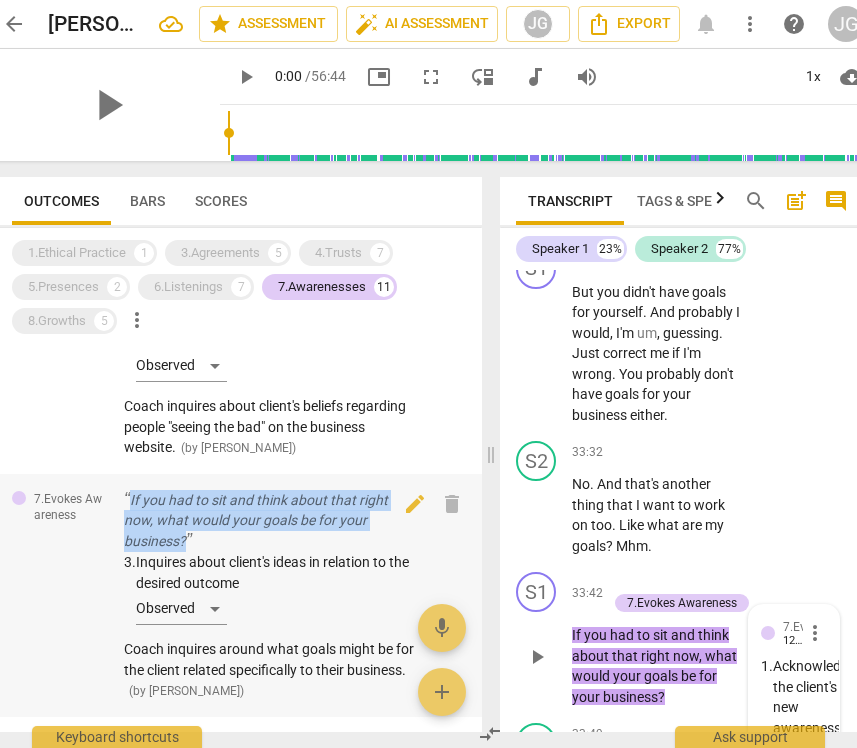 click on "7.Evokes Awareness If you had to sit and think about that right now, what would your goals be for your business? 3.  Inquires about client's ideas in relation to the desired outcome Observed Coach inquires around what goals might be for the client related specifically to their business. ( by [PERSON_NAME] ) 33:42 edit delete" at bounding box center (239, 595) 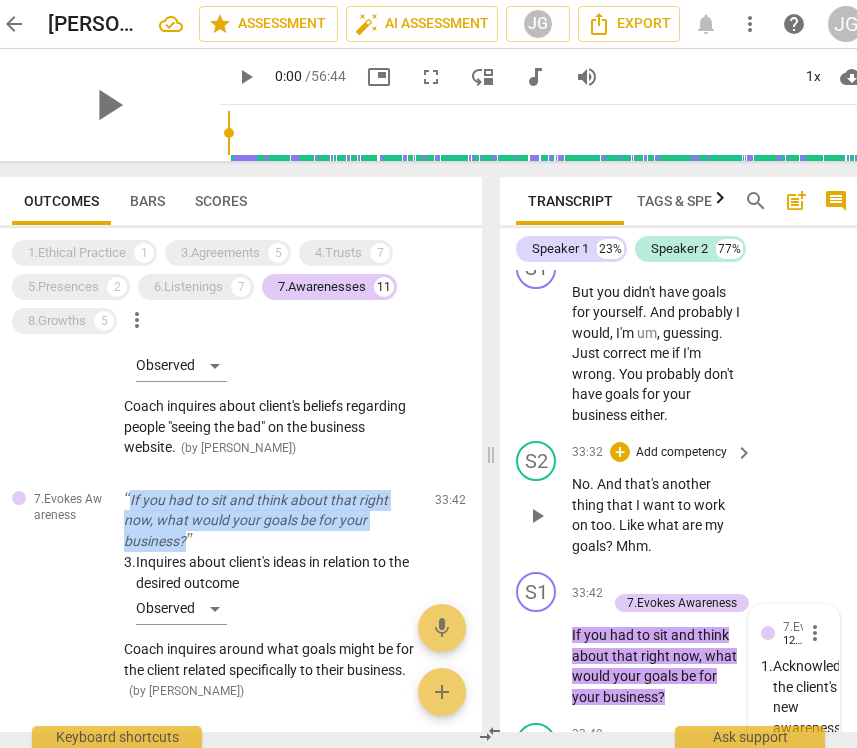 scroll, scrollTop: 2040, scrollLeft: 0, axis: vertical 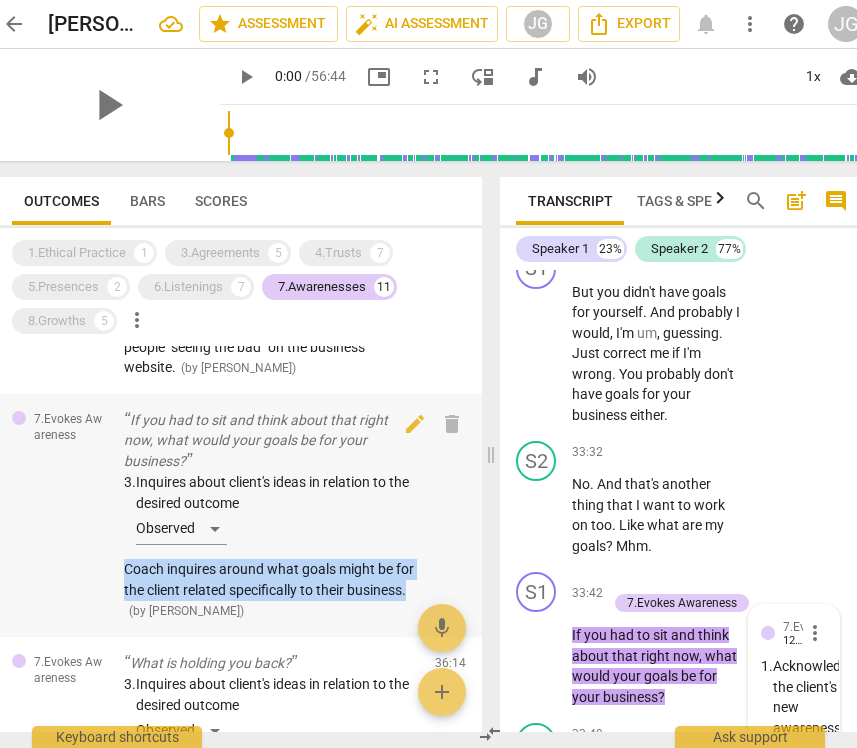 drag, startPoint x: 187, startPoint y: 568, endPoint x: 122, endPoint y: 529, distance: 75.802376 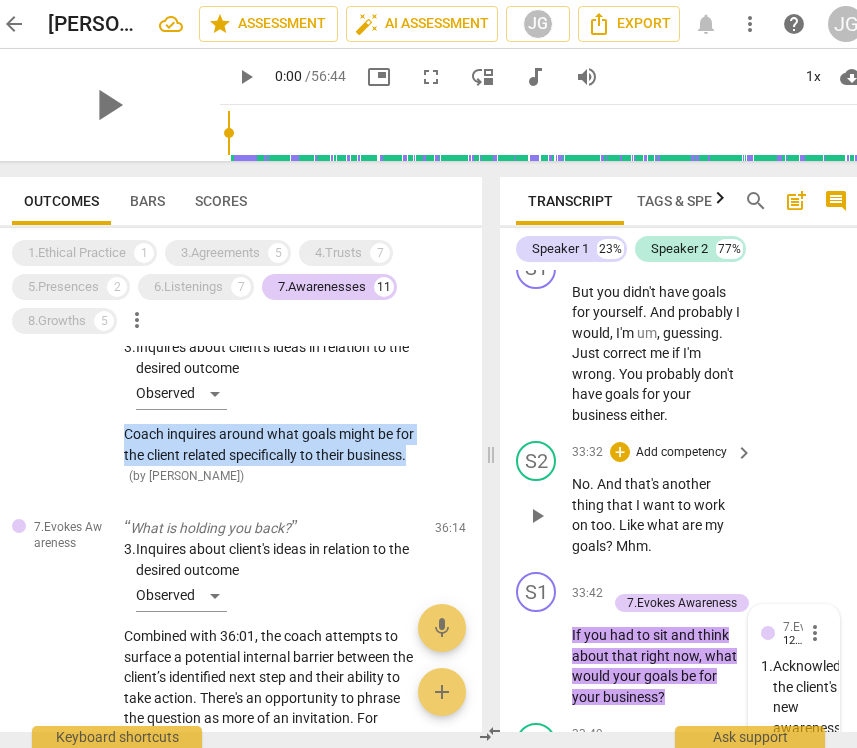 scroll, scrollTop: 2182, scrollLeft: 0, axis: vertical 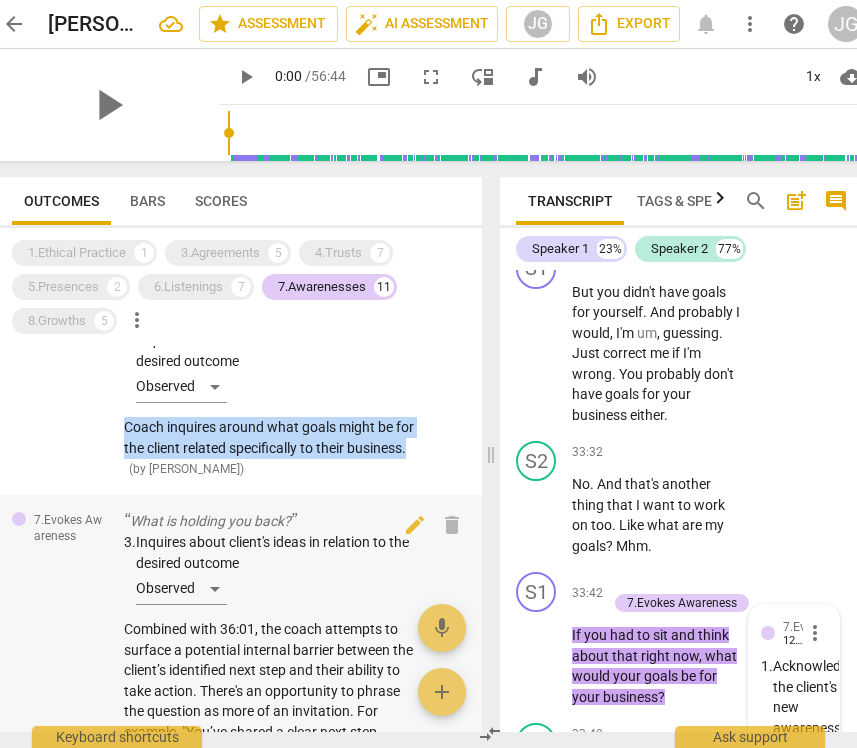 click on "3.  Inquires about client's ideas in relation to the desired outcome Observed" at bounding box center (271, 572) 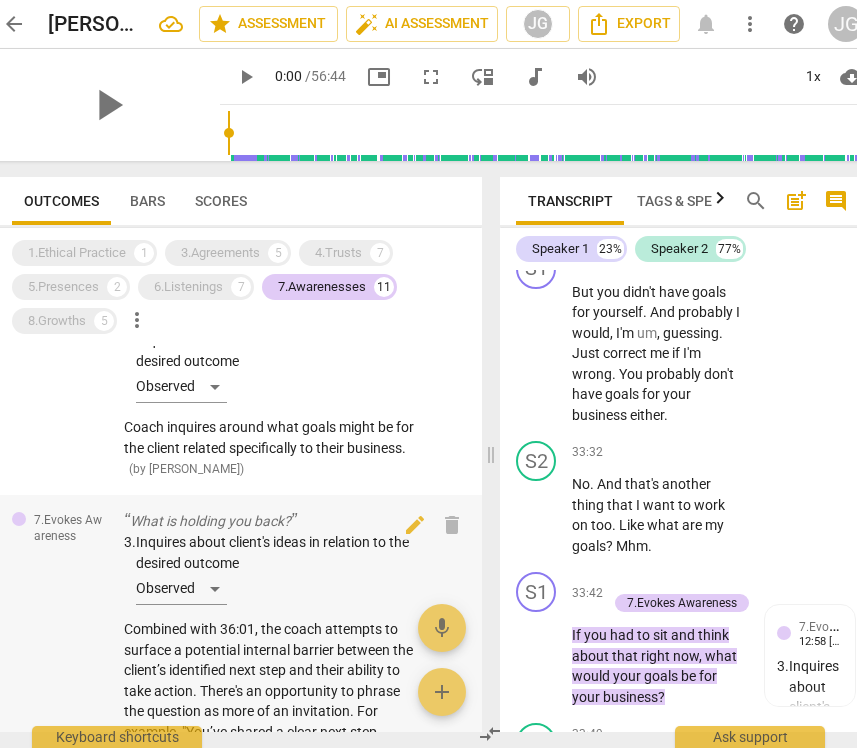 scroll, scrollTop: 22330, scrollLeft: 0, axis: vertical 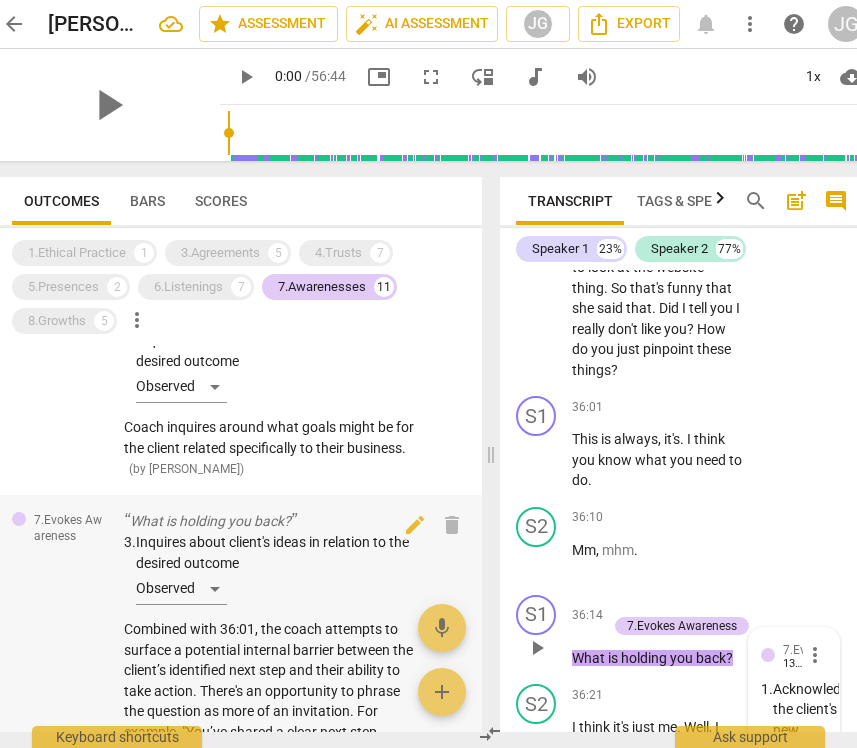click on "What is holding you back?" at bounding box center (271, 521) 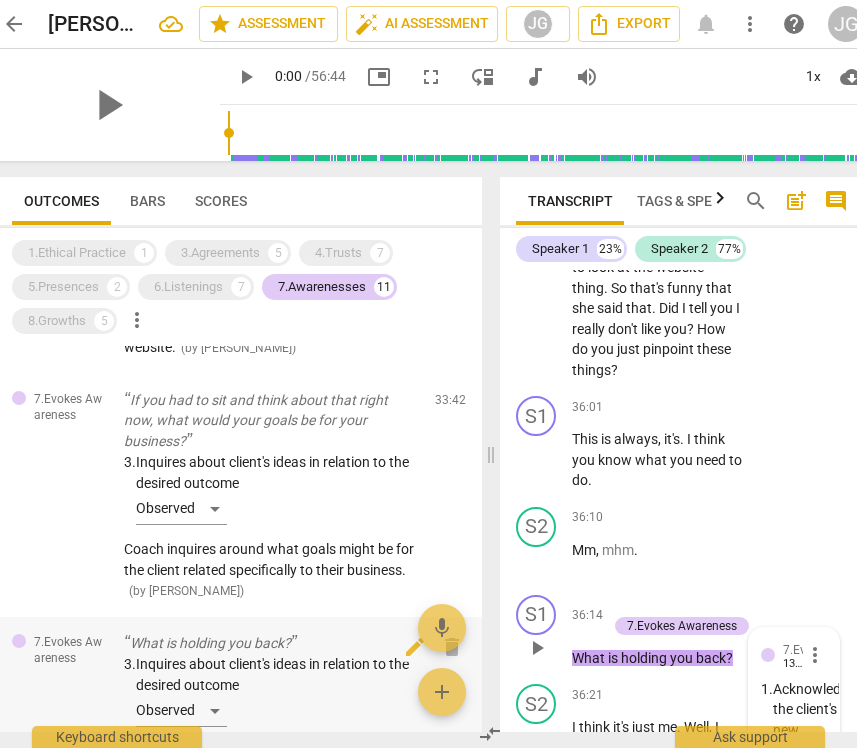 scroll, scrollTop: 2065, scrollLeft: 0, axis: vertical 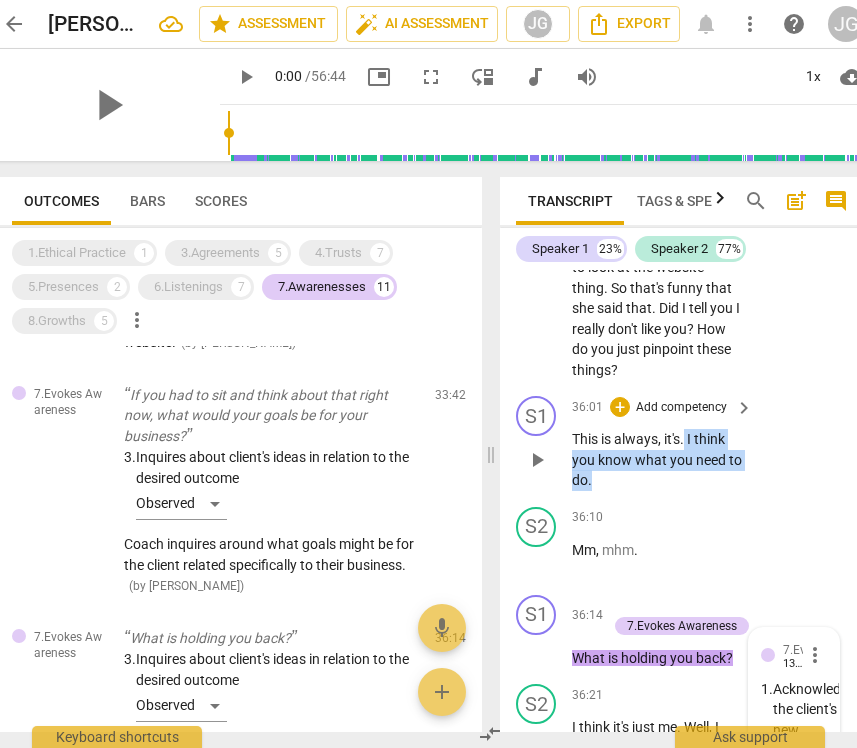 drag, startPoint x: 638, startPoint y: 354, endPoint x: 687, endPoint y: 306, distance: 68.593 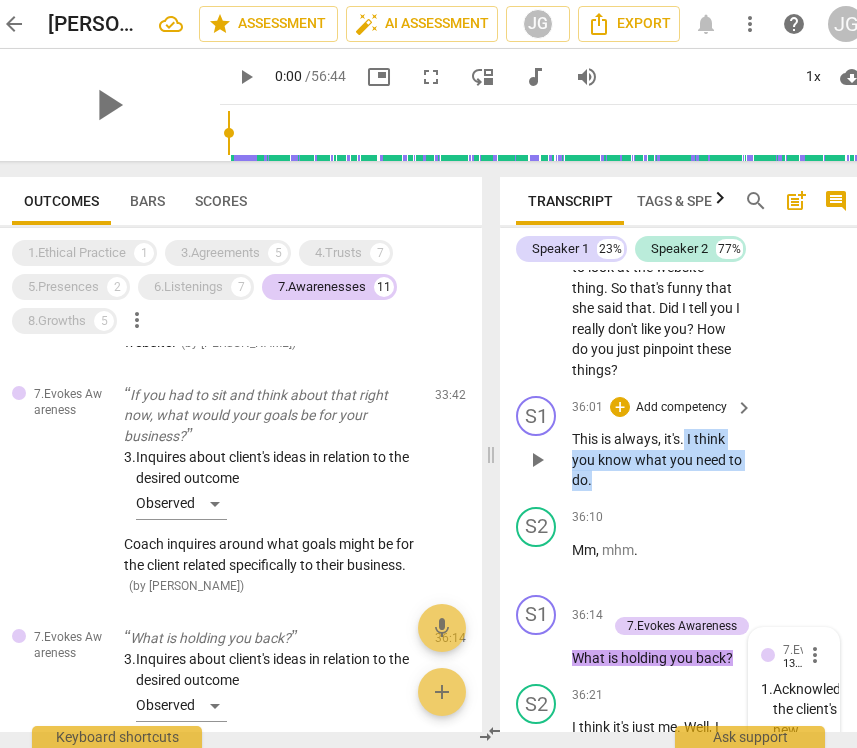 click on "This   is   always ,   it's .   I   think   you   know   what   you   need   to   do ." at bounding box center (657, 460) 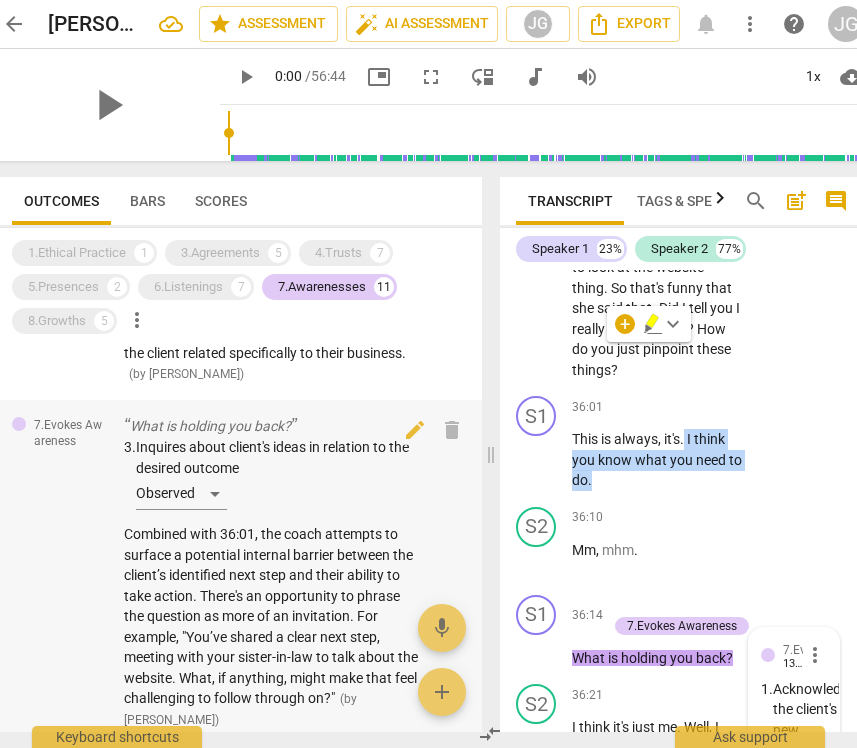 scroll, scrollTop: 2283, scrollLeft: 0, axis: vertical 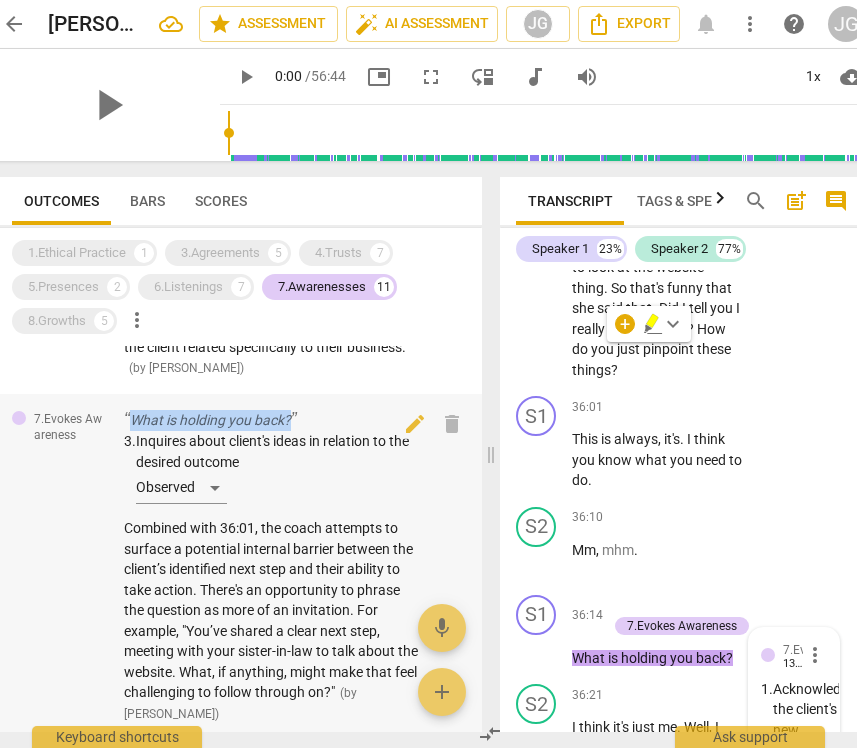 drag, startPoint x: 315, startPoint y: 374, endPoint x: 130, endPoint y: 372, distance: 185.0108 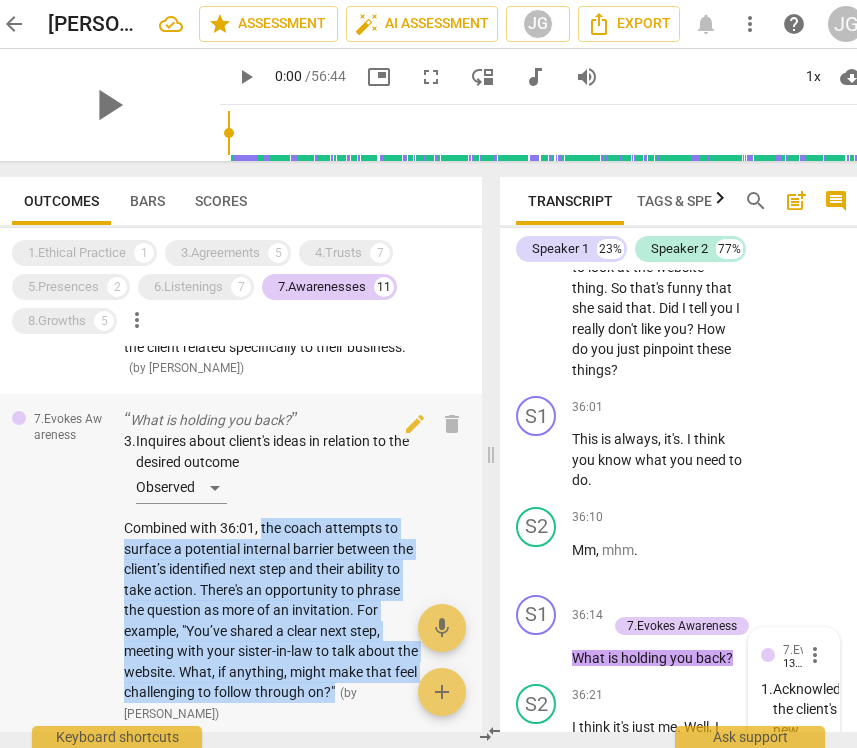 drag, startPoint x: 262, startPoint y: 484, endPoint x: 388, endPoint y: 642, distance: 202.0891 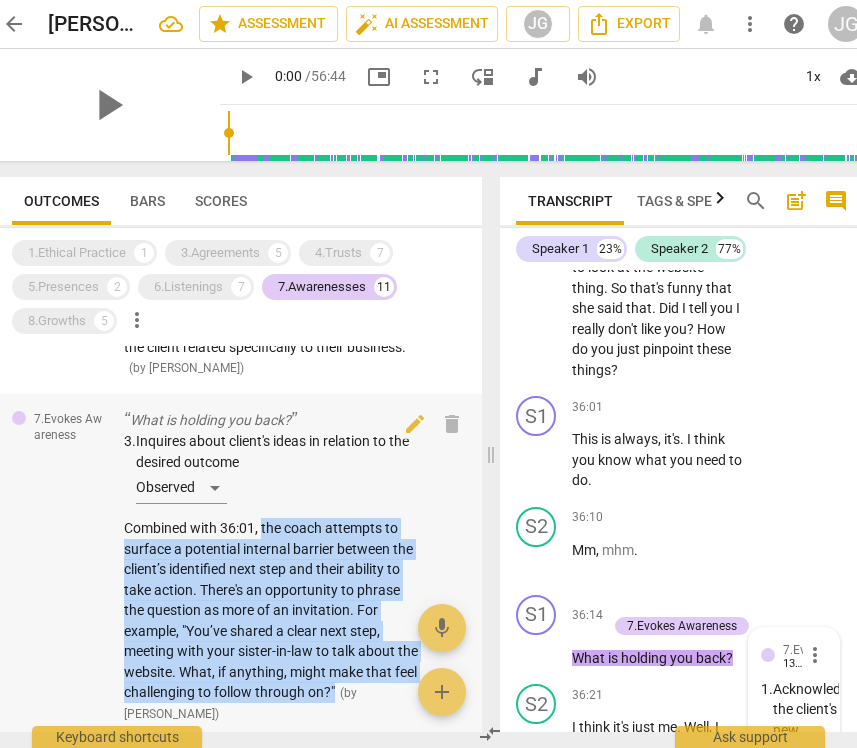 click on "Combined with 36:01, the coach attempts to surface a potential internal barrier between the client’s identified next step and their ability to take action. There's an opportunity to phrase the question as more of an invitation. For example, "You’ve shared a clear next step, meeting with your sister-in-law to talk about the website. What, if anything, might make that feel challenging to follow through on?"" at bounding box center (271, 610) 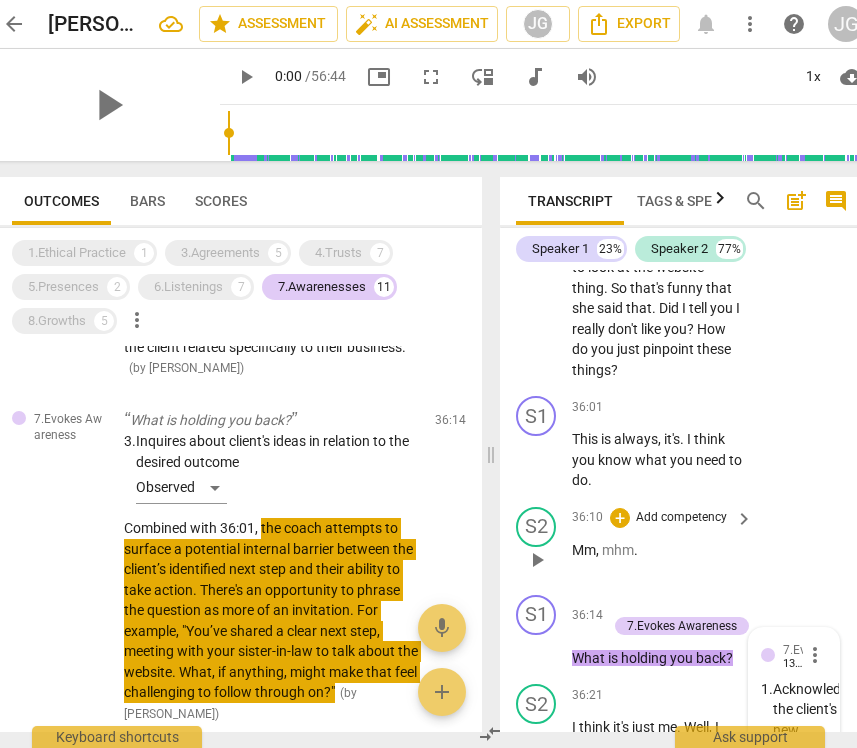 click on "7.Evokes Awareness What is holding you back? 3.  Inquires about client's ideas in relation to the desired outcome Observed Combined with 36:01, the coach attempts to surface a potential internal barrier between the client’s identified next step and their ability to take action. There's an opportunity to phrase the question as more of an invitation. For example, "You’ve shared a clear next step, meeting with your sister-in-law to talk about the website. What, if anything, might make that feel challenging to follow through on?" ( by [PERSON_NAME] ) 36:14 edit delete" at bounding box center [239, 567] 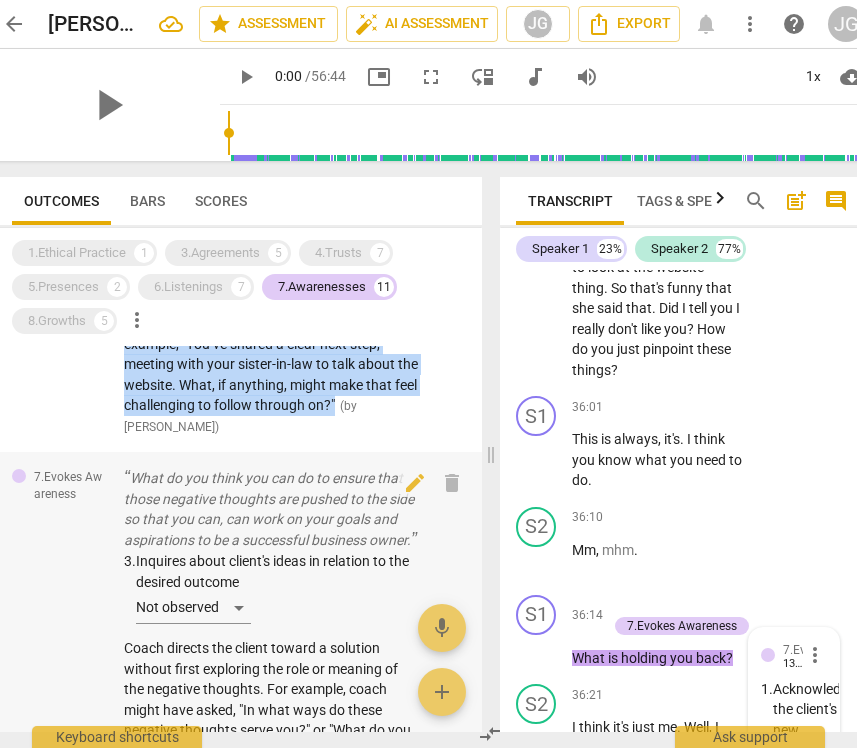scroll, scrollTop: 2561, scrollLeft: 0, axis: vertical 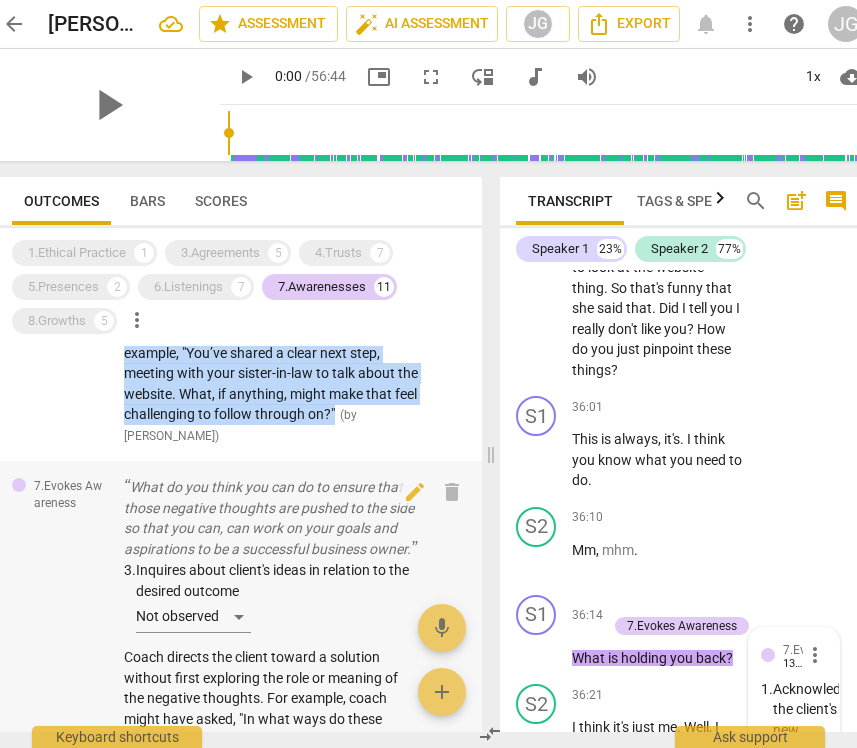 click on "What do you think you can do to ensure that those negative thoughts are pushed to the side so that you can, can work on your goals and aspirations to be a successful business owner." at bounding box center [271, 518] 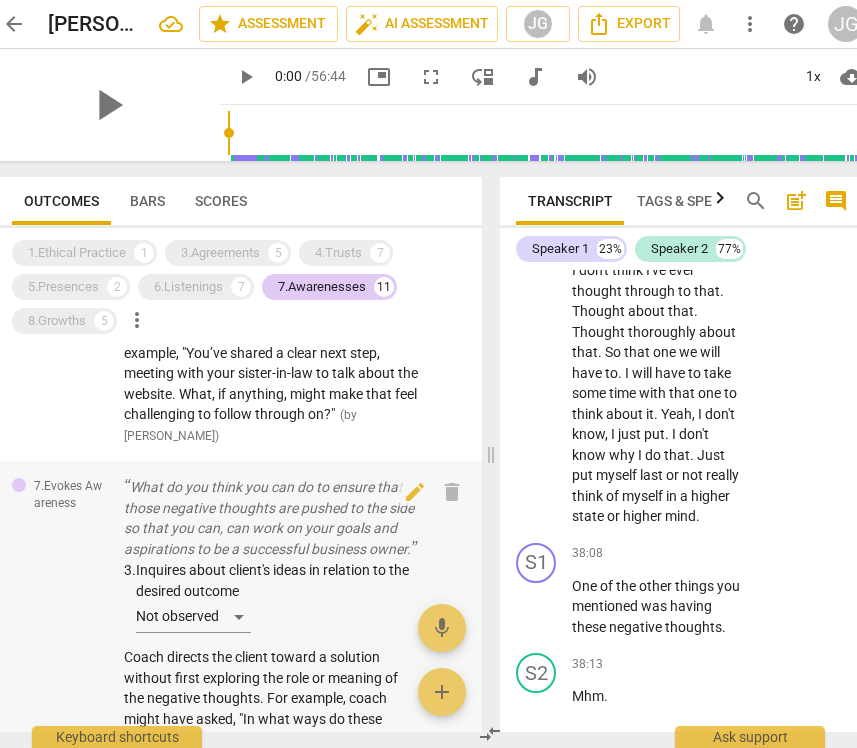 scroll, scrollTop: 23653, scrollLeft: 0, axis: vertical 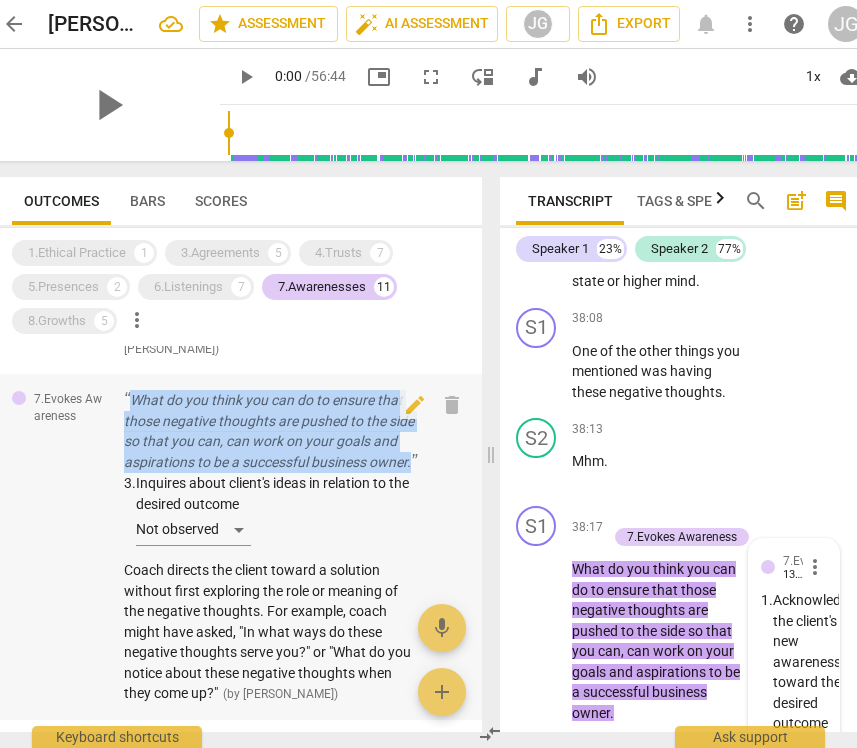 drag, startPoint x: 223, startPoint y: 432, endPoint x: 133, endPoint y: 358, distance: 116.51609 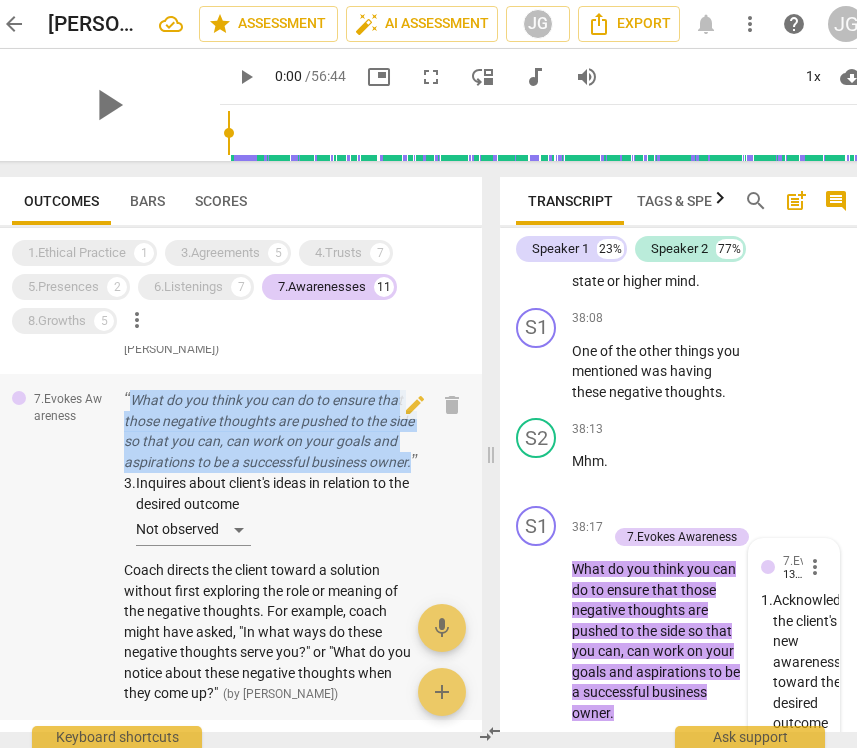 click on "What do you think you can do to ensure that those negative thoughts are pushed to the side so that you can, can work on your goals and aspirations to be a successful business owner." at bounding box center (271, 431) 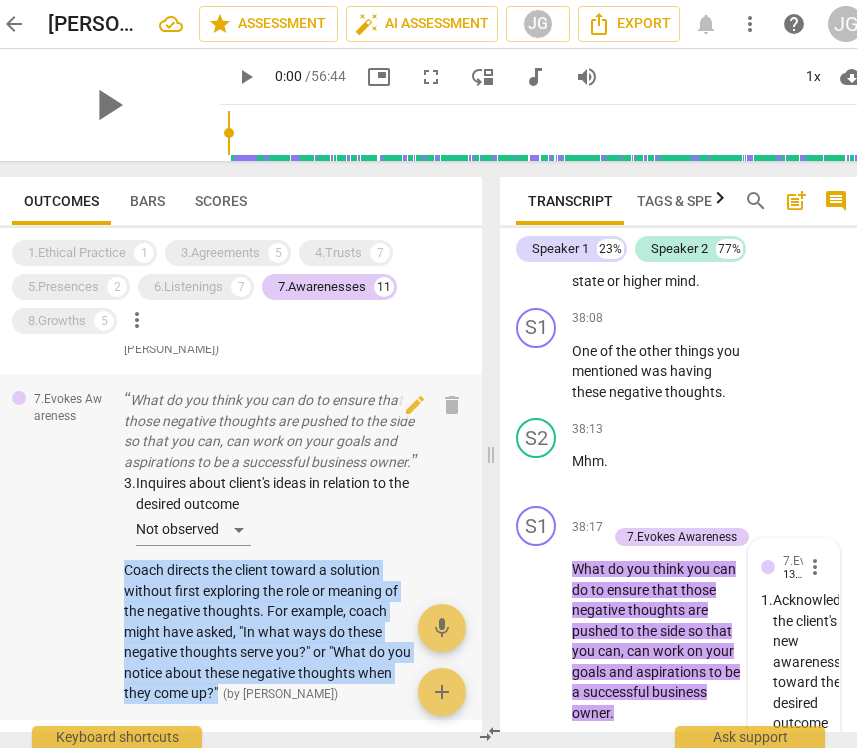 drag, startPoint x: 121, startPoint y: 538, endPoint x: 217, endPoint y: 654, distance: 150.57224 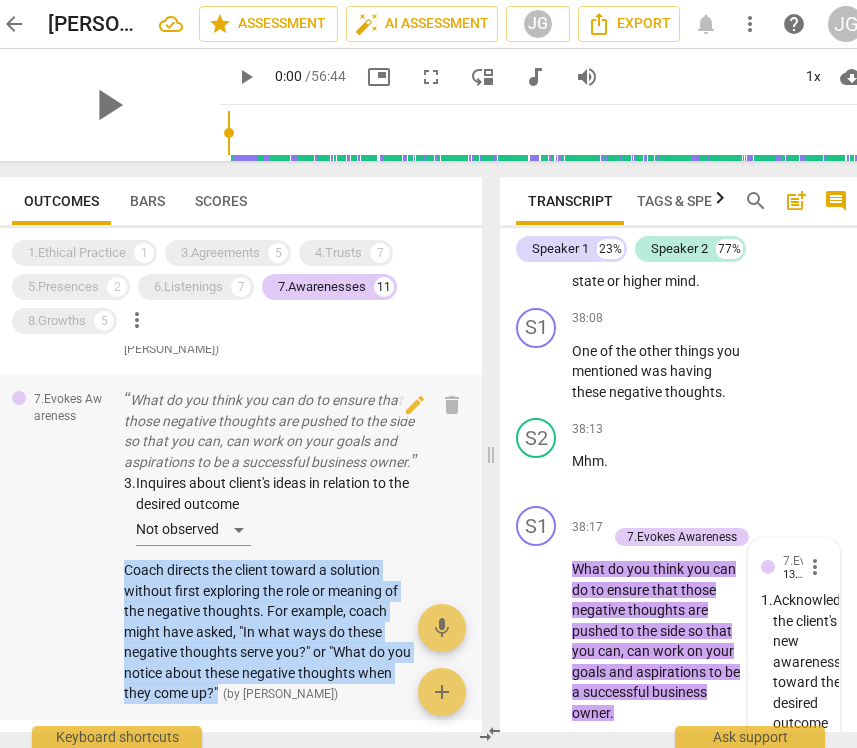 click on "7.Evokes Awareness What do you think you can do to ensure that those negative thoughts are pushed to the side so that you can, can work on your goals and aspirations to be a successful business owner. 3.  Inquires about client's ideas in relation to the desired outcome Not observed Coach directs the client toward a solution without first exploring the role or meaning of the negative thoughts. For example, coach might have asked, "In what ways do these negative thoughts serve you?" or "What do you notice about these negative thoughts when they come up?" ( by [PERSON_NAME] ) 38:17 edit delete" at bounding box center (239, 547) 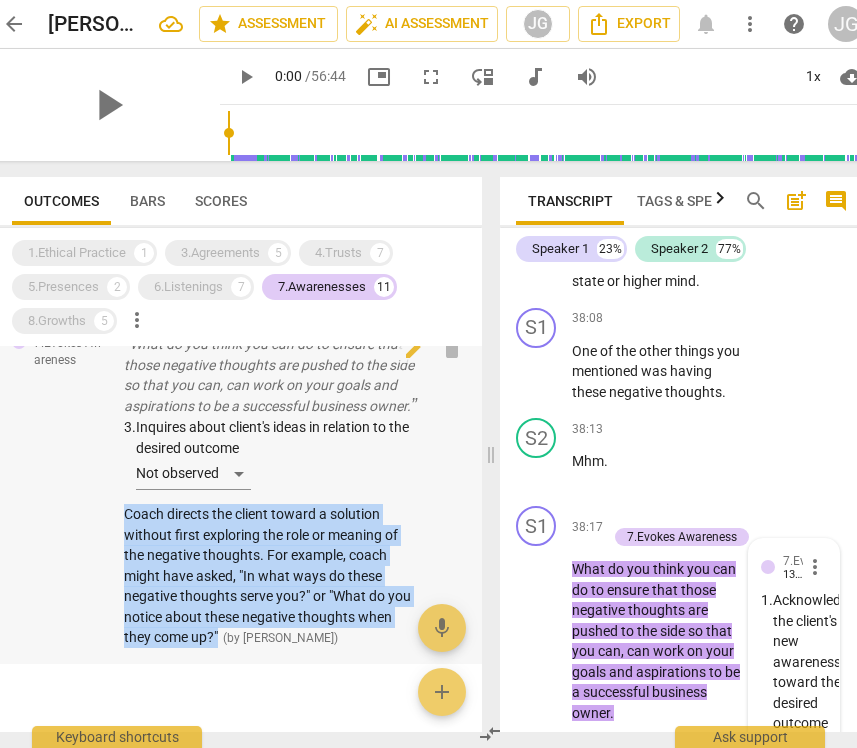 scroll, scrollTop: 2703, scrollLeft: 0, axis: vertical 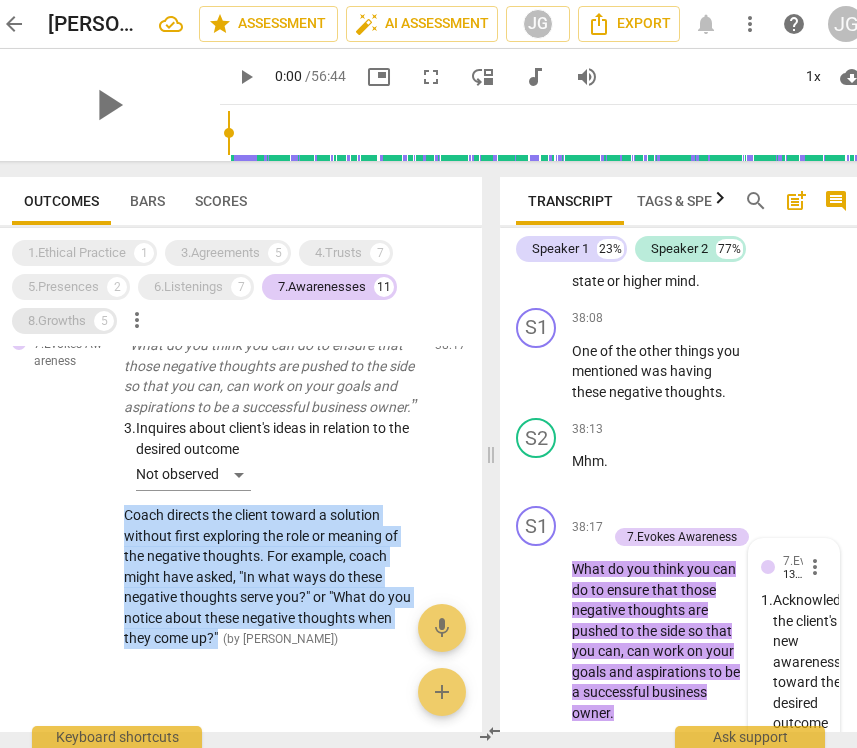 click on "8.Growths" at bounding box center [57, 321] 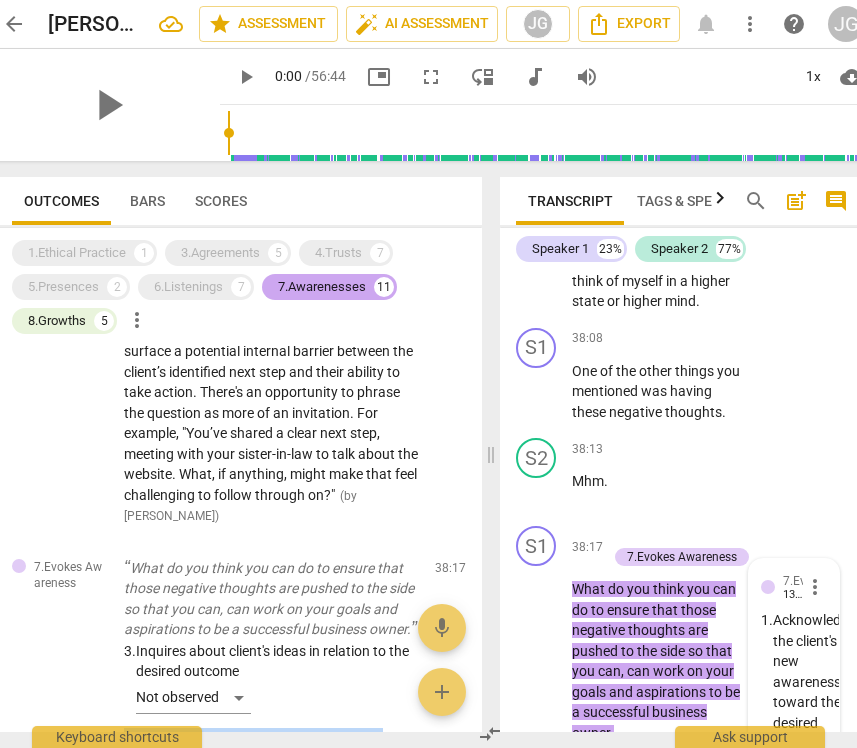 click on "7.Awarenesses" at bounding box center [322, 287] 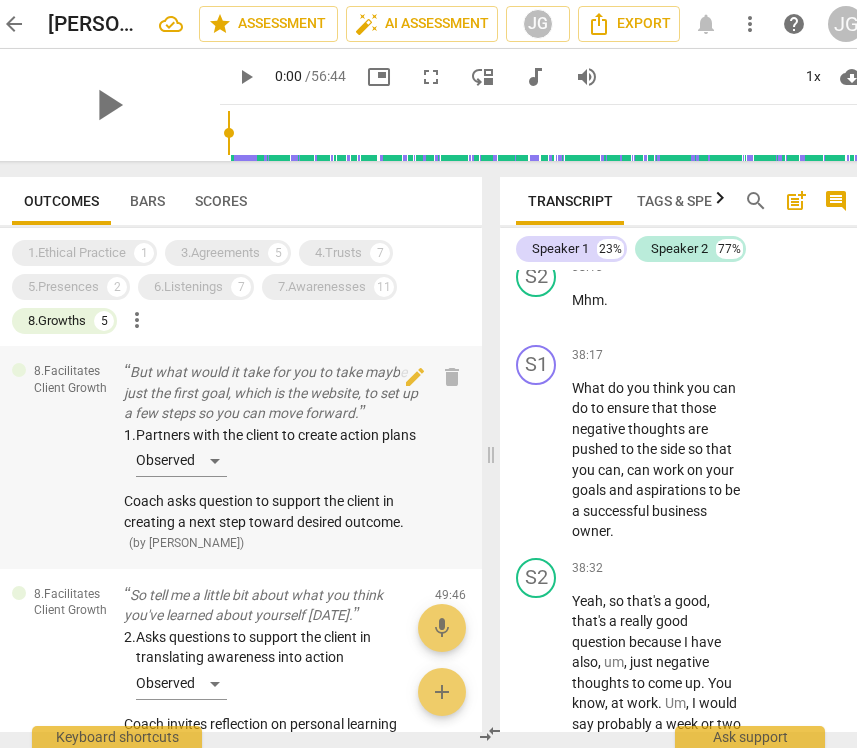 scroll, scrollTop: 0, scrollLeft: 0, axis: both 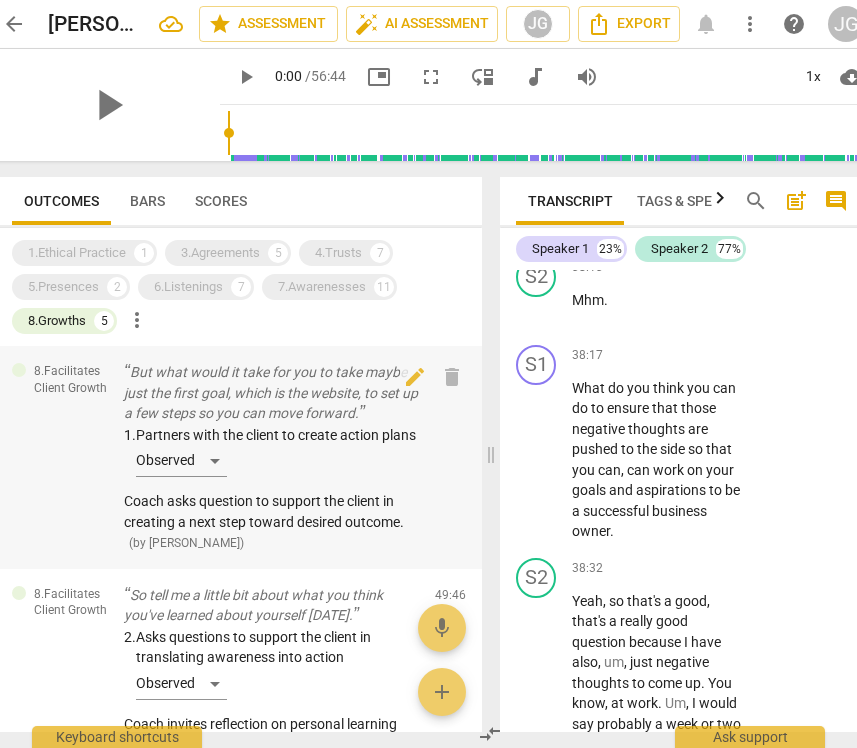 click on "But what would it take for you to take maybe just the first goal, which is the website, to set up a few steps so you can move forward." at bounding box center (271, 393) 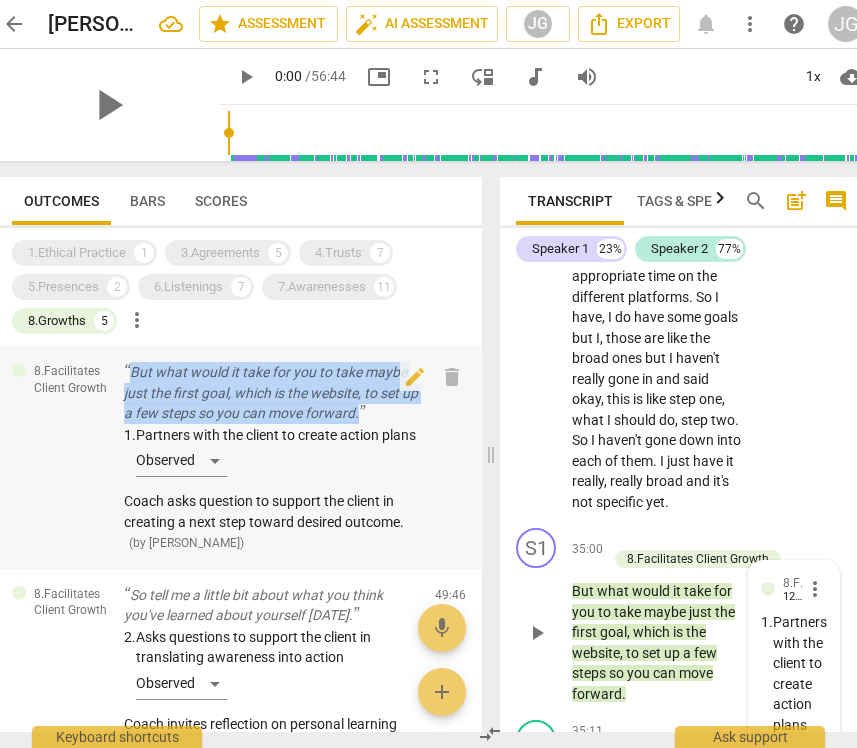 drag, startPoint x: 396, startPoint y: 407, endPoint x: 121, endPoint y: 372, distance: 277.21832 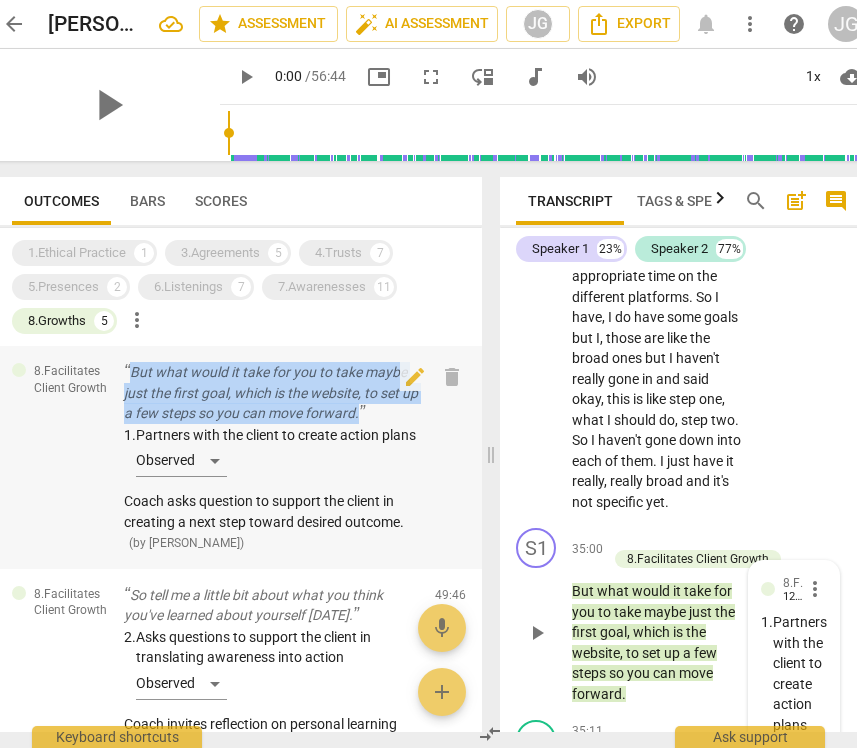click on "8.Facilitates Client Growth But what would it take for you to take maybe just the first goal, which is the website, to set up a few steps so you can move forward. 1.  Partners with the client to create action plans Observed Coach asks question to support the client in creating a next step toward desired outcome. ( by [PERSON_NAME] ) 35:00 edit delete" at bounding box center [239, 457] 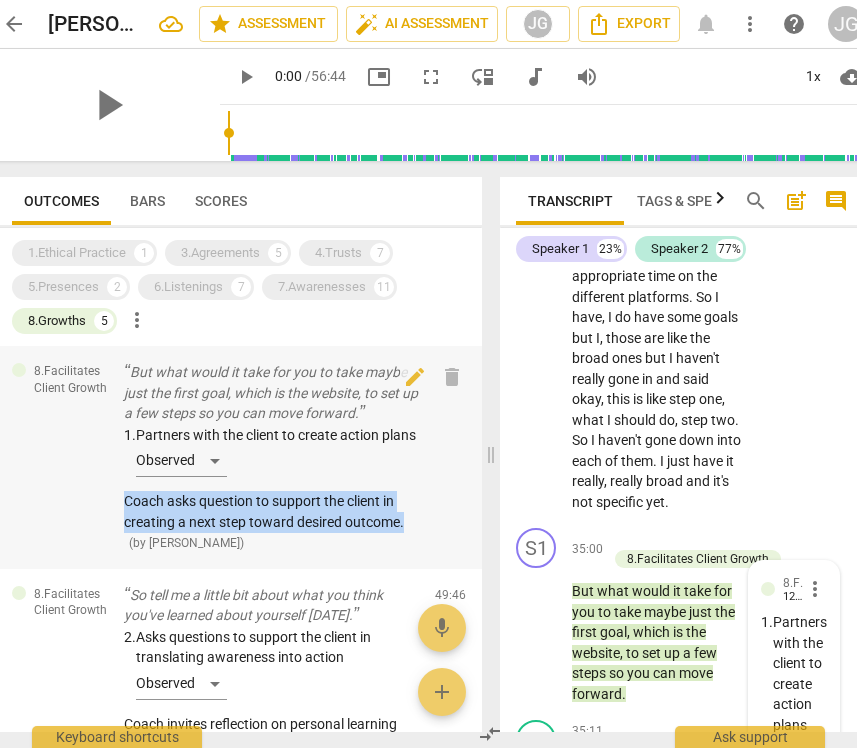 drag, startPoint x: 412, startPoint y: 538, endPoint x: 119, endPoint y: 513, distance: 294.0646 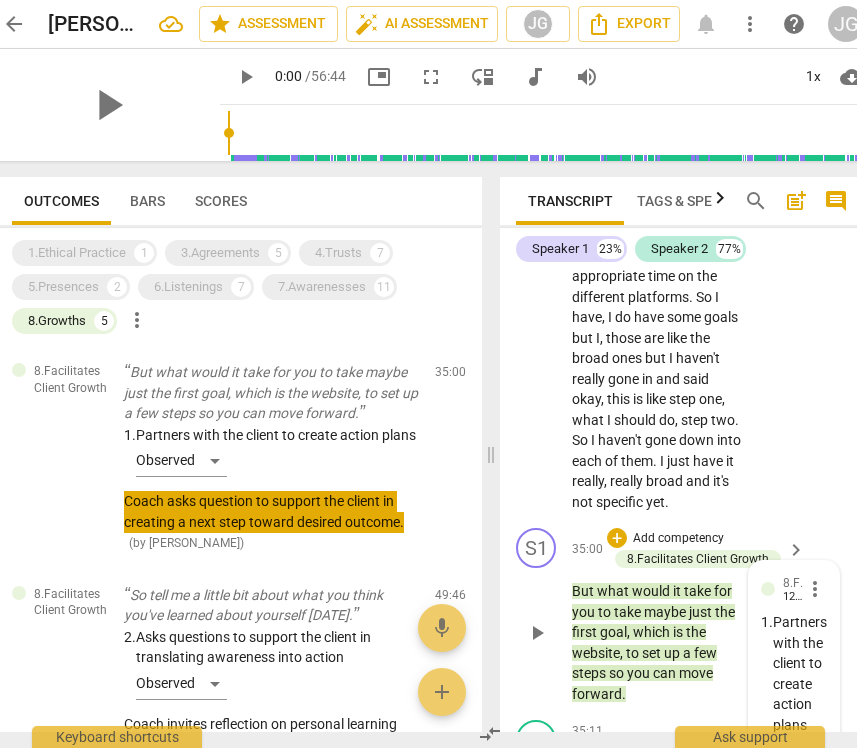 click on "8.Facilitates Client Growth But what would it take for you to take maybe just the first goal, which is the website, to set up a few steps so you can move forward. 1.  Partners with the client to create action plans Observed Coach asks question to support the client in creating a next step toward desired outcome. ( by [PERSON_NAME] ) 35:00 edit delete" at bounding box center (239, 457) 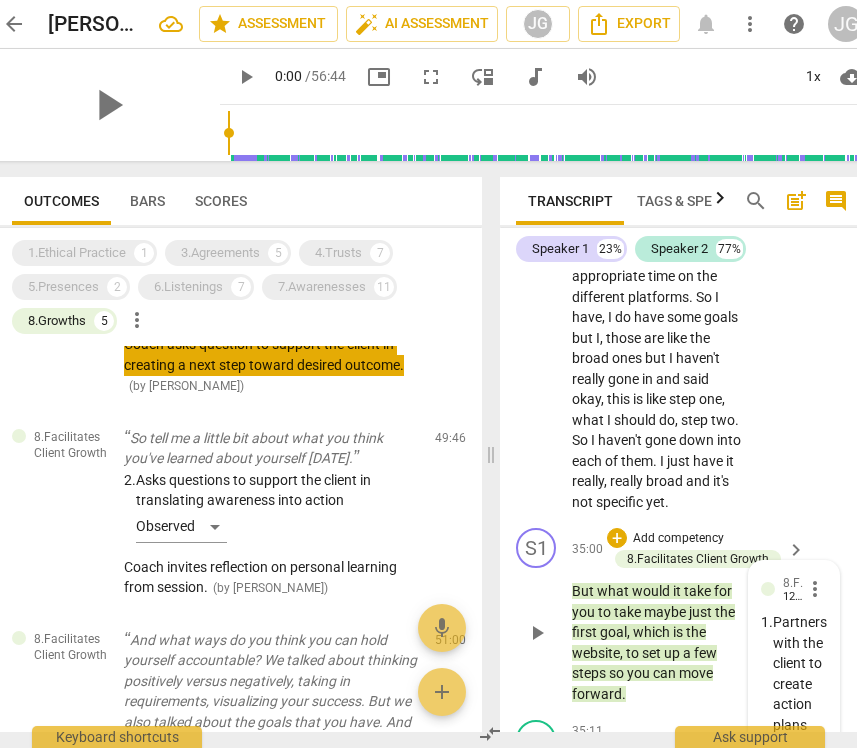 scroll, scrollTop: 158, scrollLeft: 0, axis: vertical 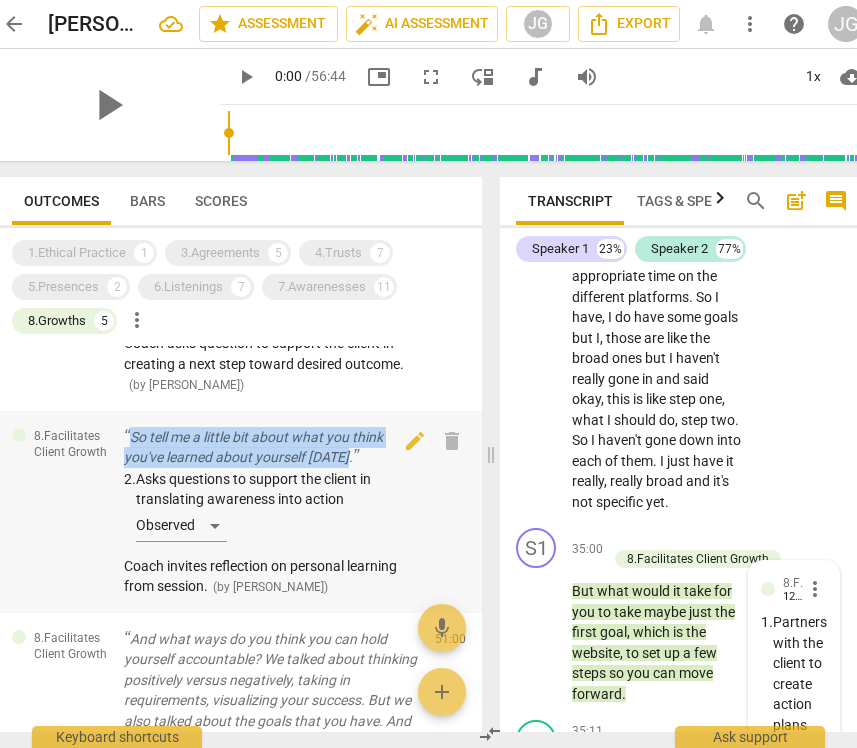 drag, startPoint x: 361, startPoint y: 466, endPoint x: 124, endPoint y: 452, distance: 237.41315 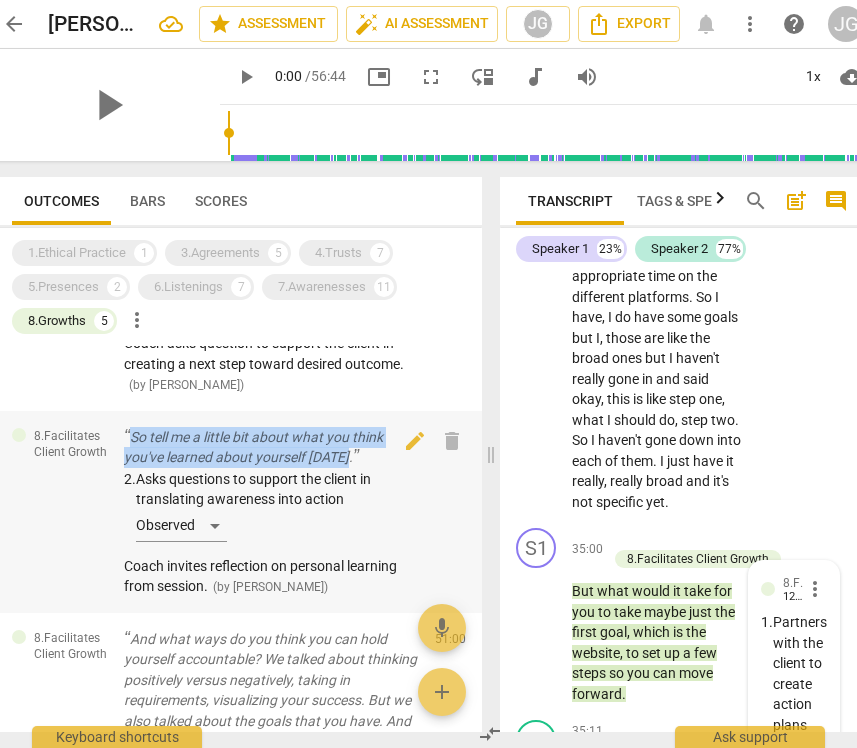 click on "So tell me a little bit about what you think you've learned about yourself [DATE]." at bounding box center [271, 447] 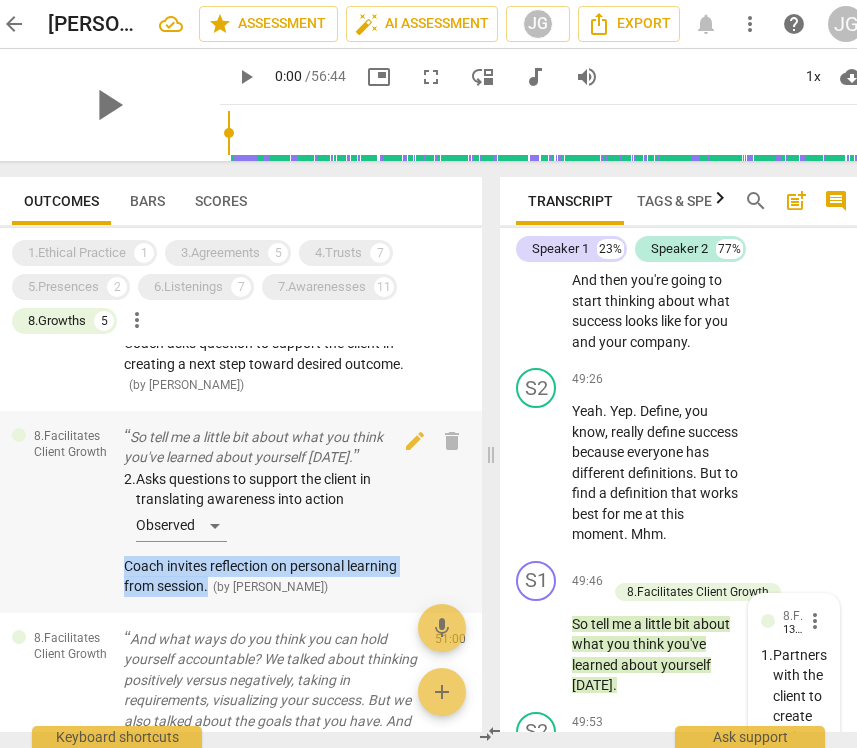 drag, startPoint x: 125, startPoint y: 578, endPoint x: 209, endPoint y: 606, distance: 88.54378 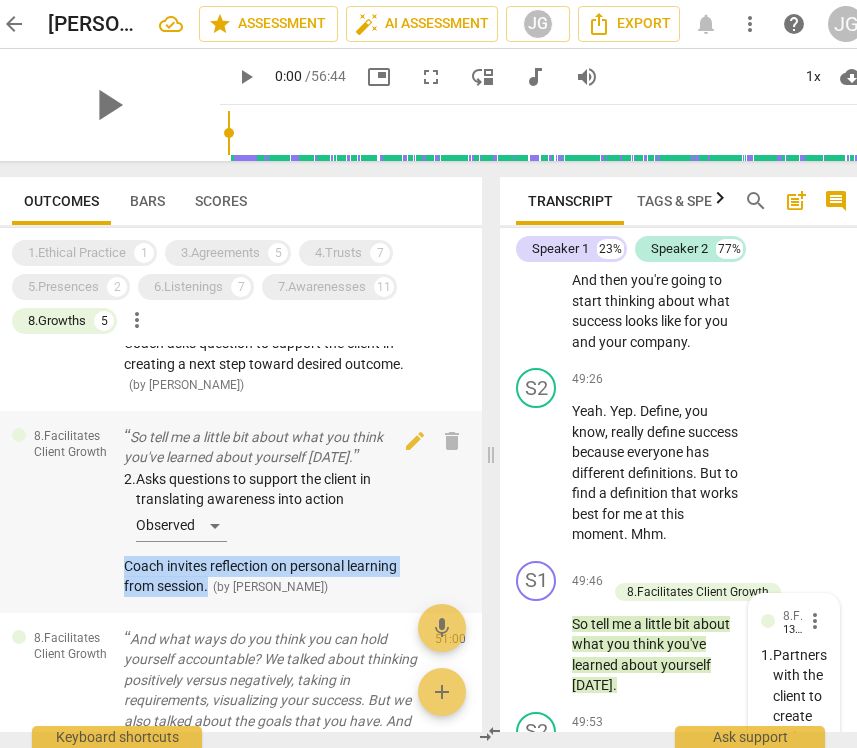 click on "Coach invites reflection on personal learning from session." at bounding box center (260, 576) 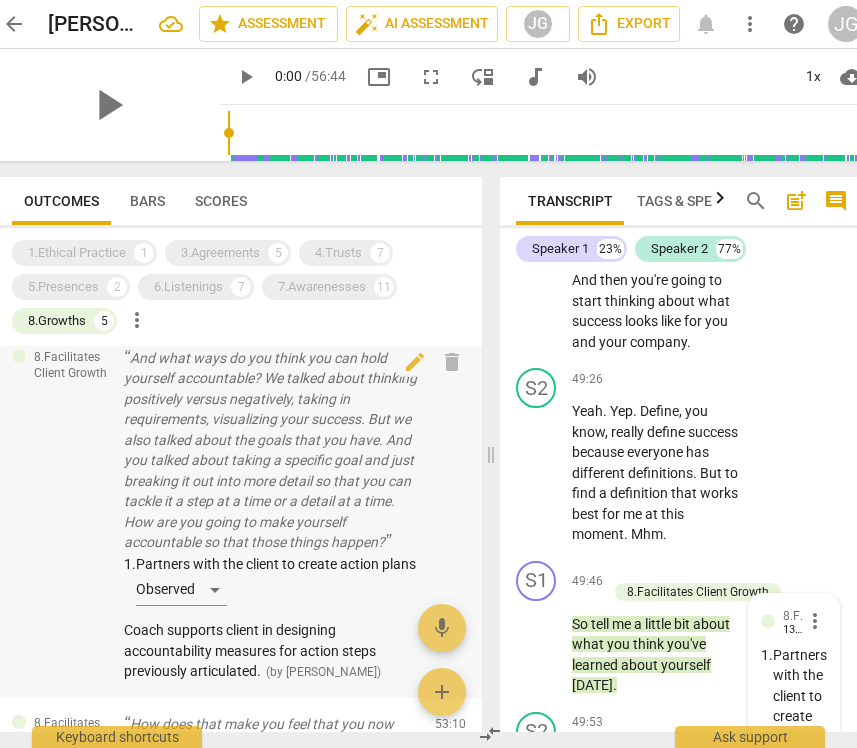 scroll, scrollTop: 438, scrollLeft: 0, axis: vertical 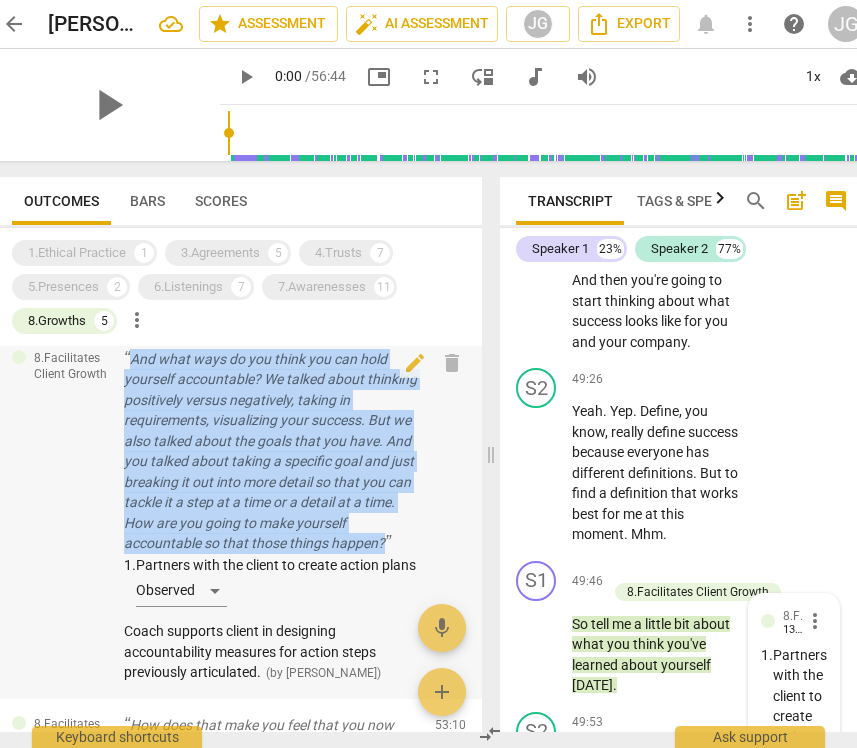 drag, startPoint x: 402, startPoint y: 541, endPoint x: 118, endPoint y: 365, distance: 334.11374 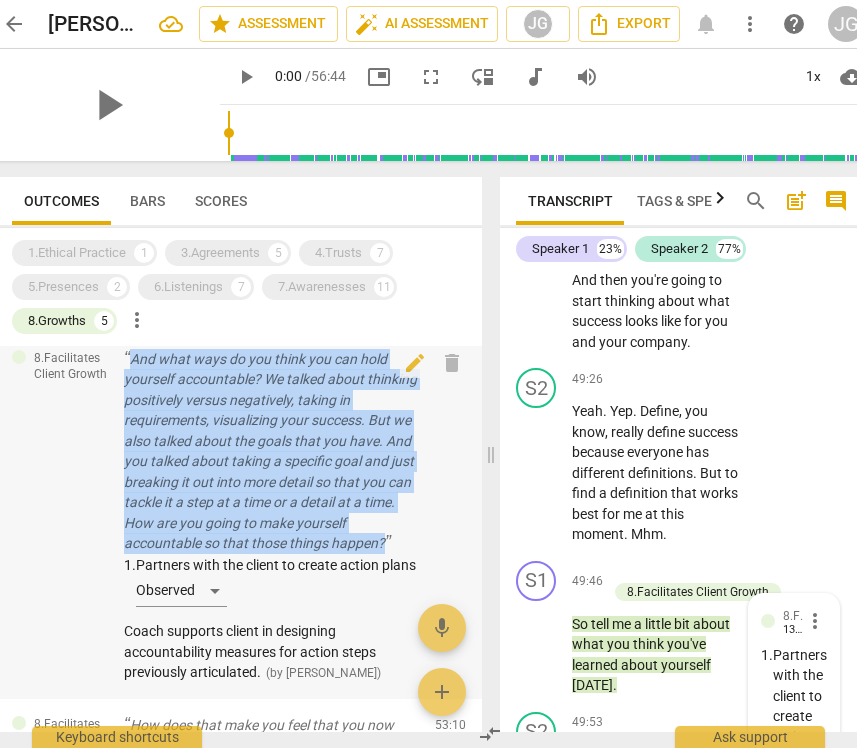 click on "8.Facilitates Client Growth And what ways do you think you can hold yourself accountable? We talked about thinking positively versus negatively, taking in requirements, visualizing your success. But we also talked about the goals that you have. And you talked about taking a specific goal and just breaking it out into more detail so that you can tackle it a step at a time or a detail at a time. How are you going to make yourself accountable so that those things happen? 1.  Partners with the client to create action plans Observed Coach supports client in designing accountability measures for action steps previously articulated. ( by [PERSON_NAME] ) 51:00 edit delete" at bounding box center (239, 516) 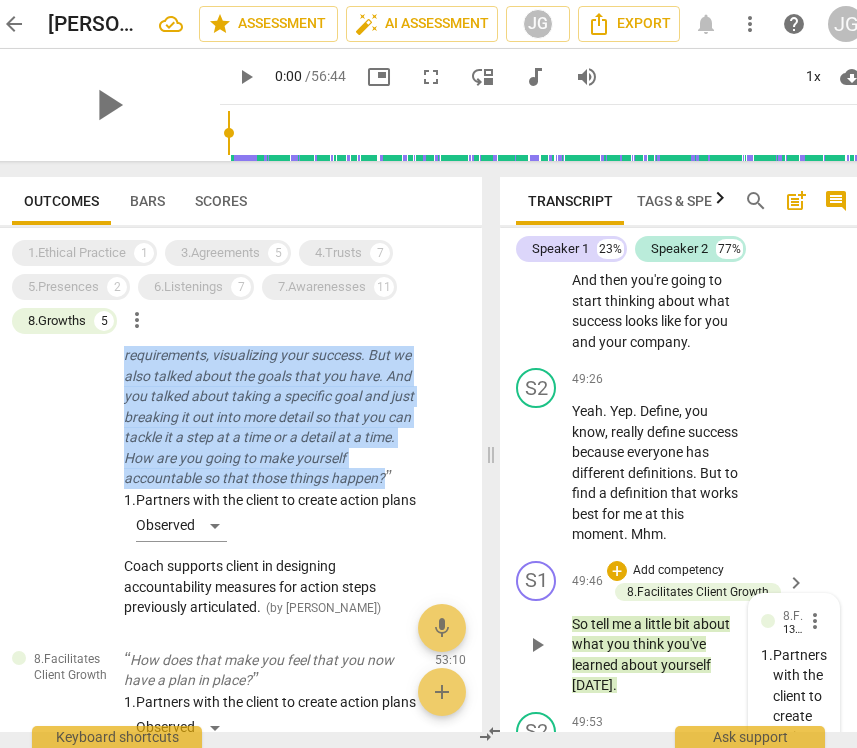 scroll, scrollTop: 552, scrollLeft: 0, axis: vertical 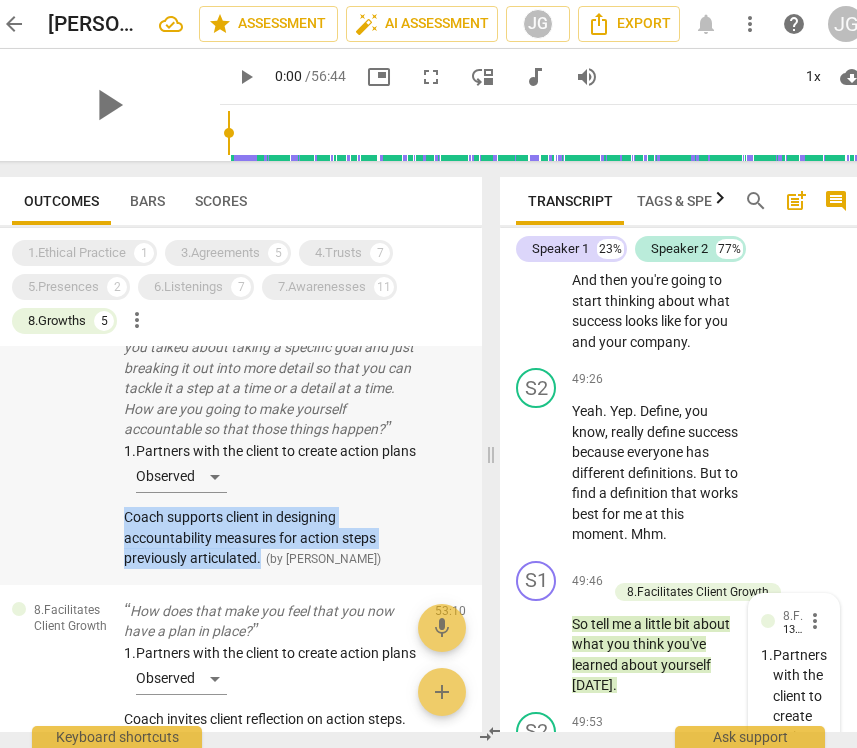 drag, startPoint x: 262, startPoint y: 587, endPoint x: 122, endPoint y: 547, distance: 145.6022 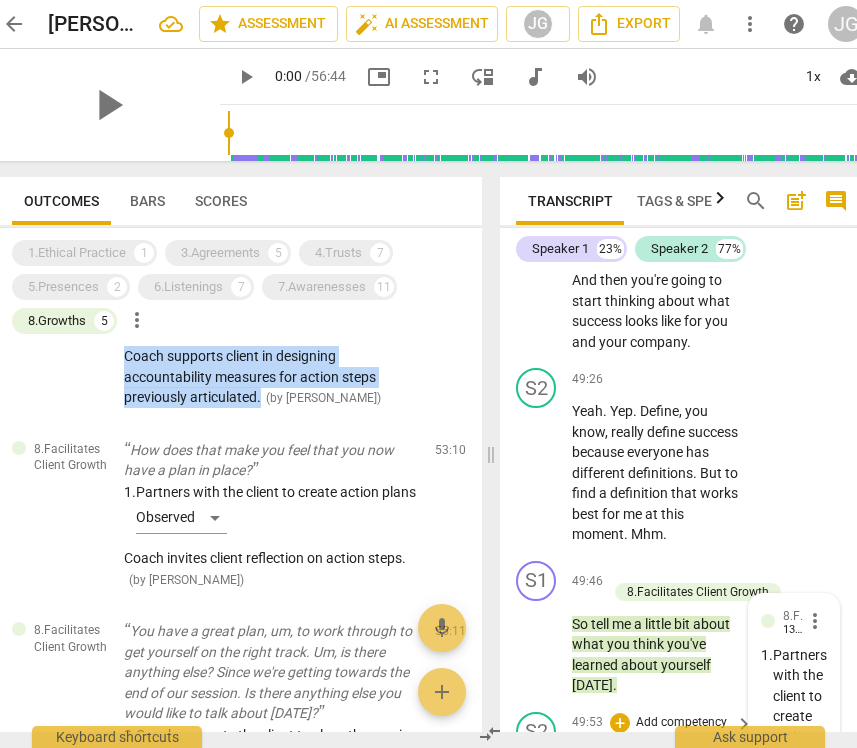scroll, scrollTop: 719, scrollLeft: 0, axis: vertical 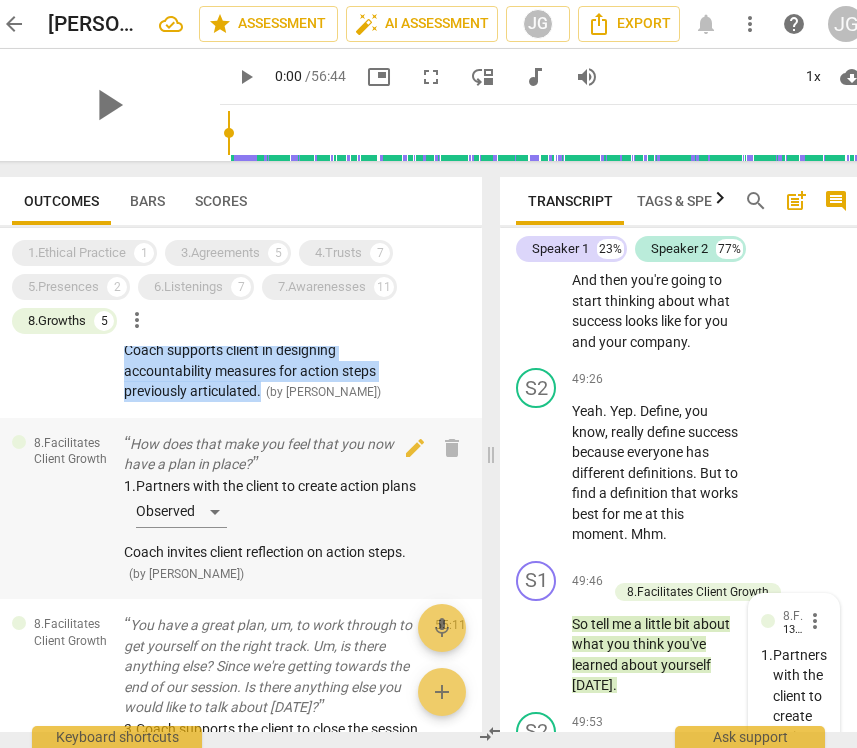 click on "How does that make you feel that you now have a plan in place?" at bounding box center [271, 454] 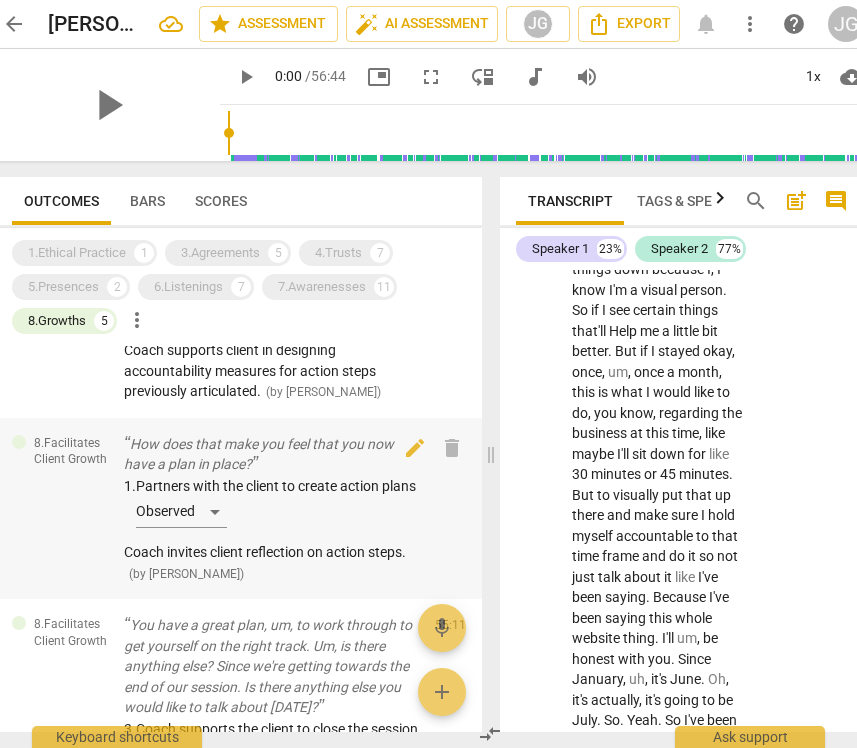 scroll, scrollTop: 33308, scrollLeft: 0, axis: vertical 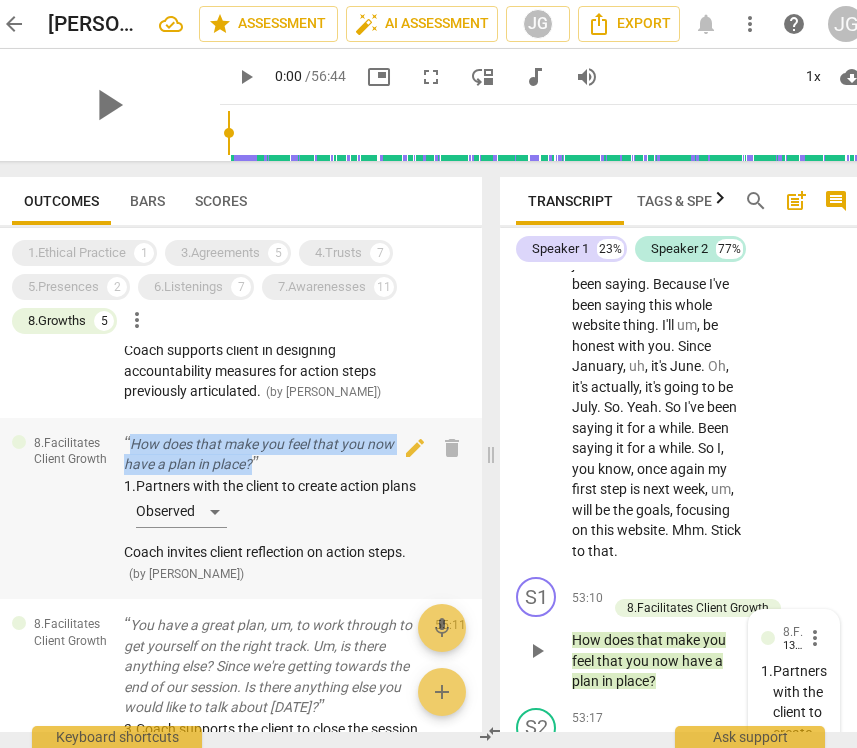drag, startPoint x: 281, startPoint y: 485, endPoint x: 131, endPoint y: 471, distance: 150.65192 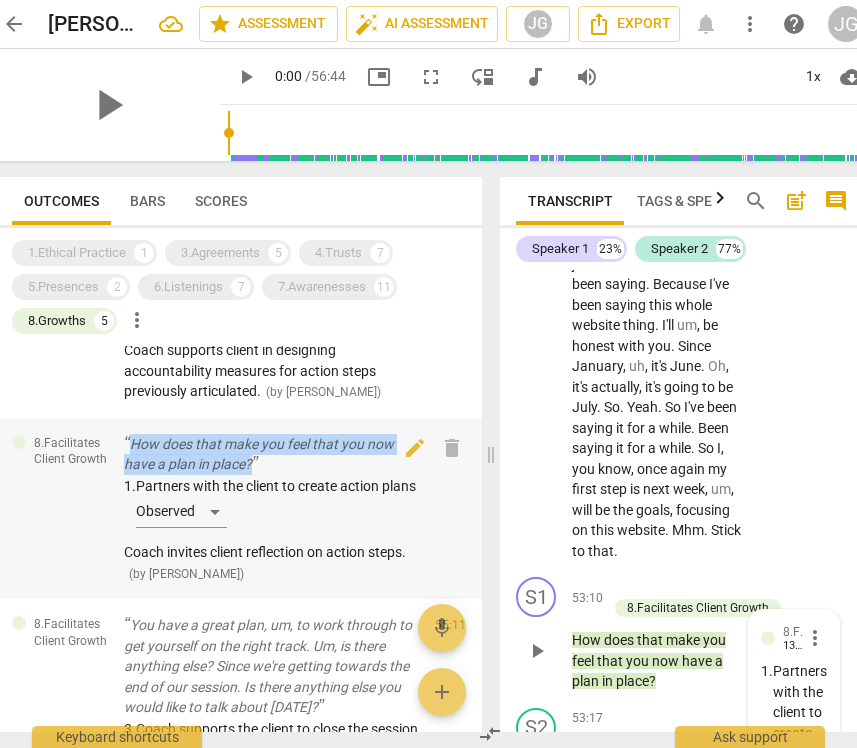 click on "How does that make you feel that you now have a plan in place?" at bounding box center [271, 454] 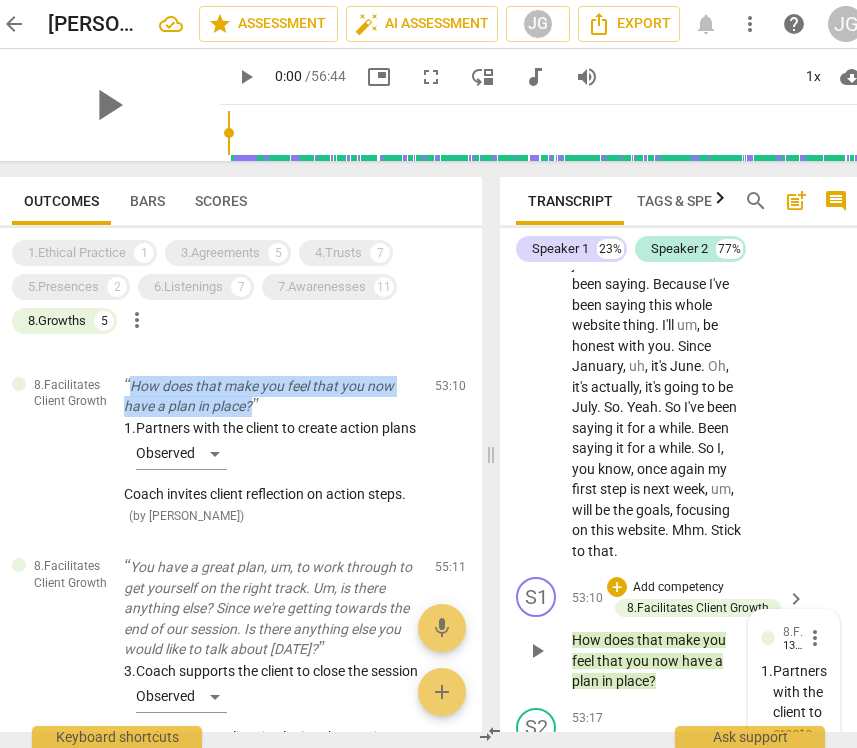 scroll, scrollTop: 780, scrollLeft: 0, axis: vertical 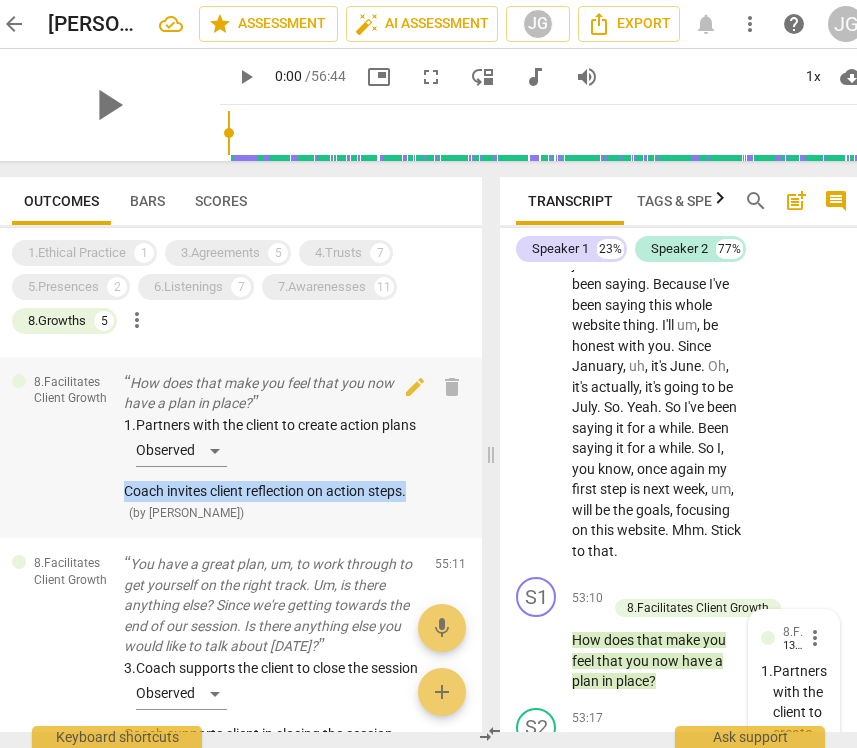 drag, startPoint x: 420, startPoint y: 539, endPoint x: 72, endPoint y: 536, distance: 348.01294 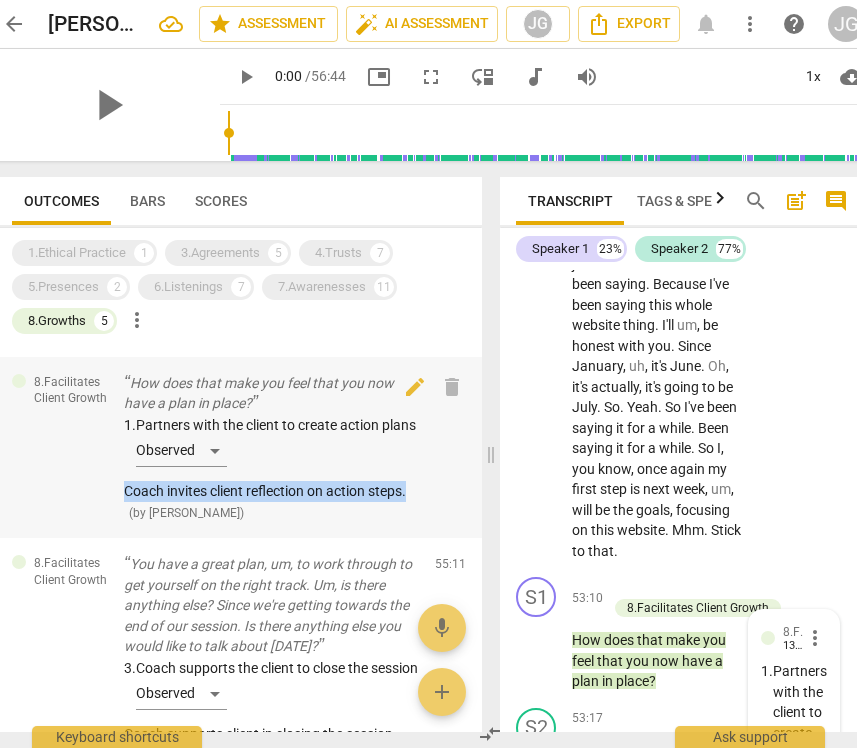click on "8.Facilitates Client Growth How does that make you feel that you now have a plan in place? 1.  Partners with the client to create action plans Observed Coach invites client reflection on action steps. ( by [PERSON_NAME] ) 53:10 edit delete" at bounding box center (239, 448) 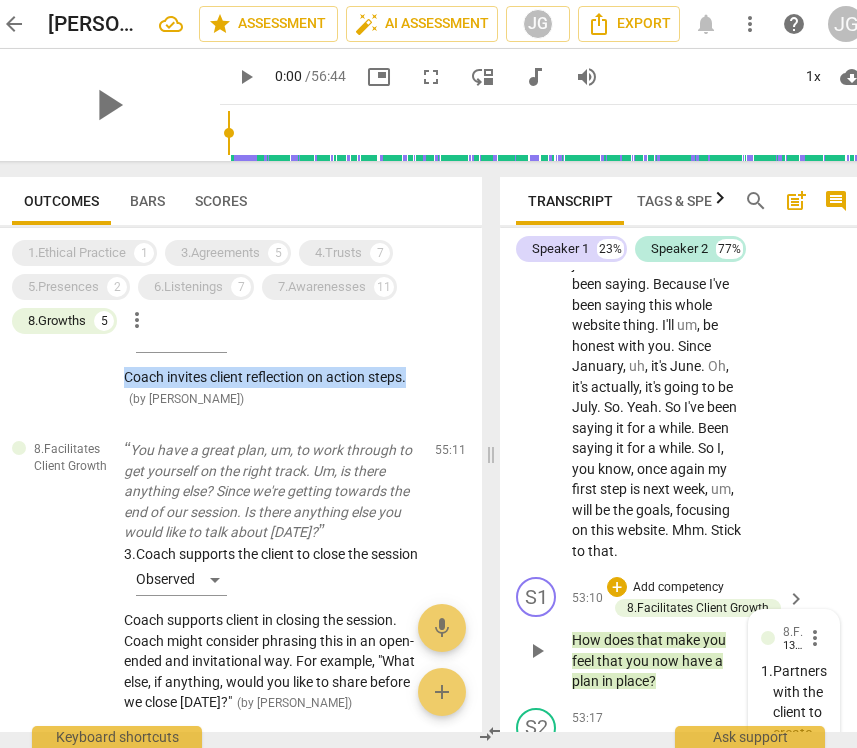 scroll, scrollTop: 907, scrollLeft: 0, axis: vertical 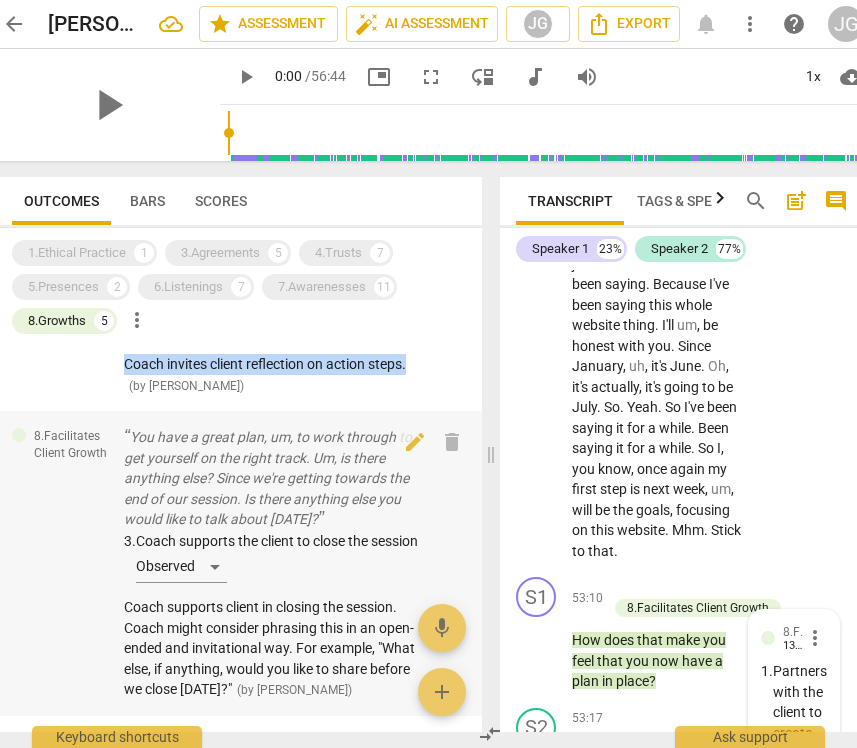 click on "You have a great plan, um, to work through to get yourself on the right track. Um, is there anything else? Since we're getting towards the end of our session. Is there anything else you would like to talk about [DATE]?" at bounding box center (271, 478) 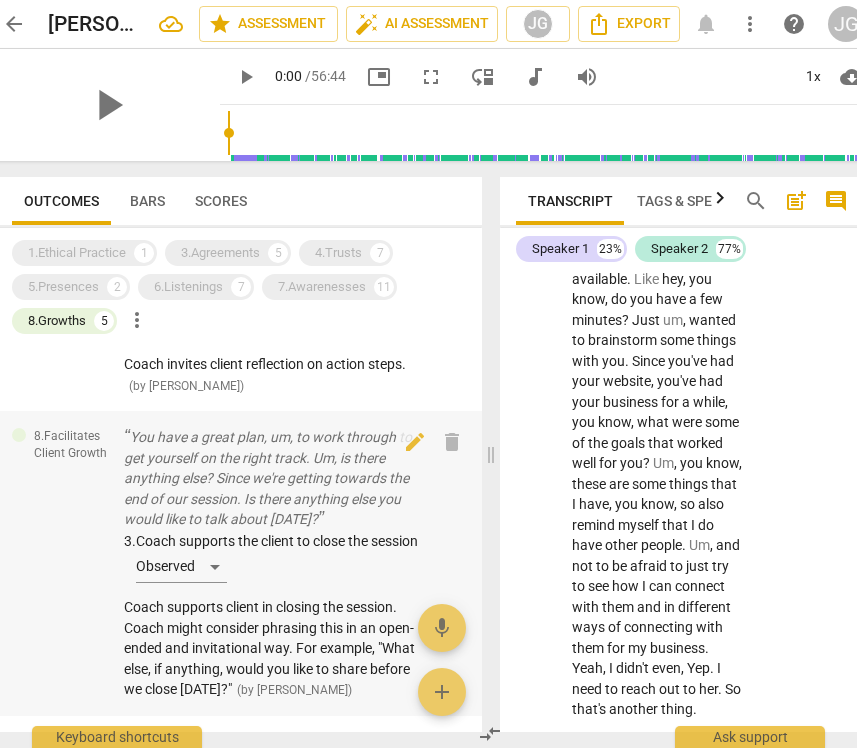 scroll, scrollTop: 34706, scrollLeft: 0, axis: vertical 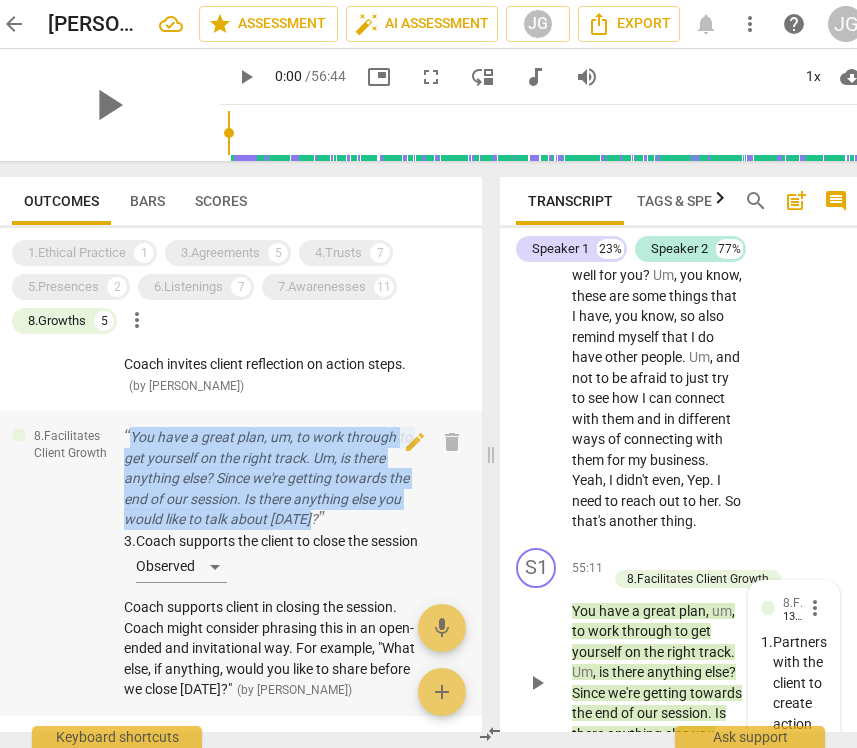 drag, startPoint x: 340, startPoint y: 556, endPoint x: 117, endPoint y: 479, distance: 235.91948 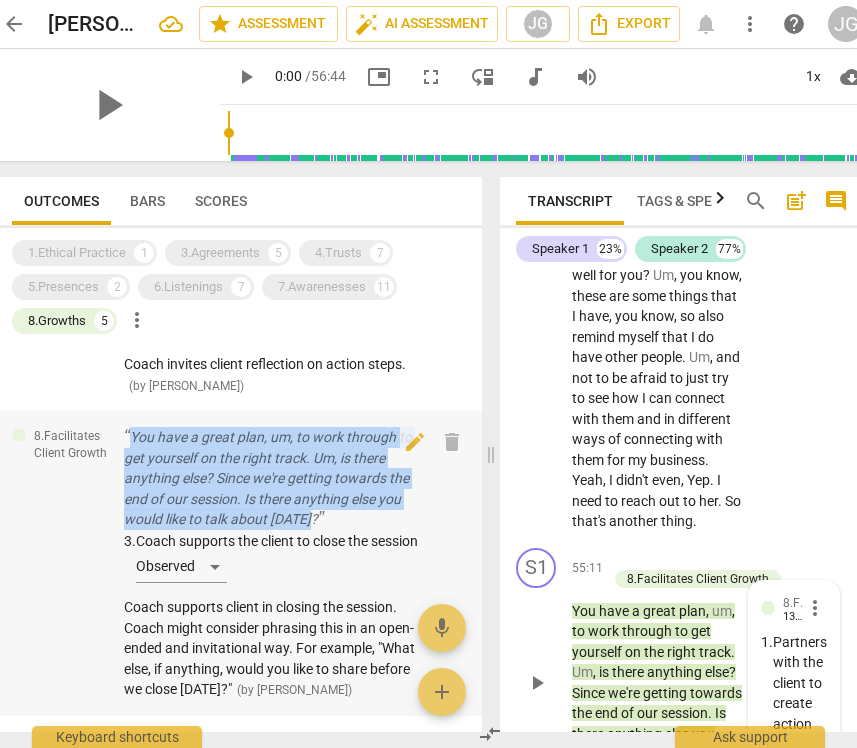 click on "8.Facilitates Client Growth You have a great plan, um, to work through to get yourself on the right track. Um, is there anything else? Since we're getting towards the end of our session. Is there anything else you would like to talk about [DATE]? 3.  Coach supports the client to close the session Observed Coach supports client in closing the session. Coach might consider phrasing this in an open-ended and invitational way. For example, "What else, if anything, would you like to share before we close [DATE]?" ( by [PERSON_NAME] ) 55:11 edit delete" at bounding box center (239, 563) 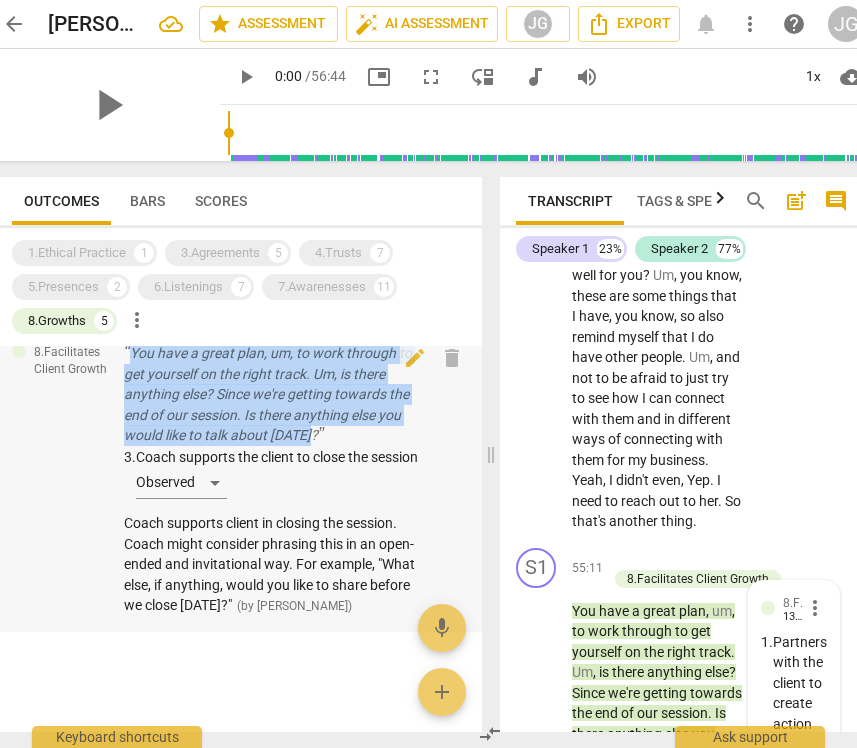 scroll, scrollTop: 1049, scrollLeft: 0, axis: vertical 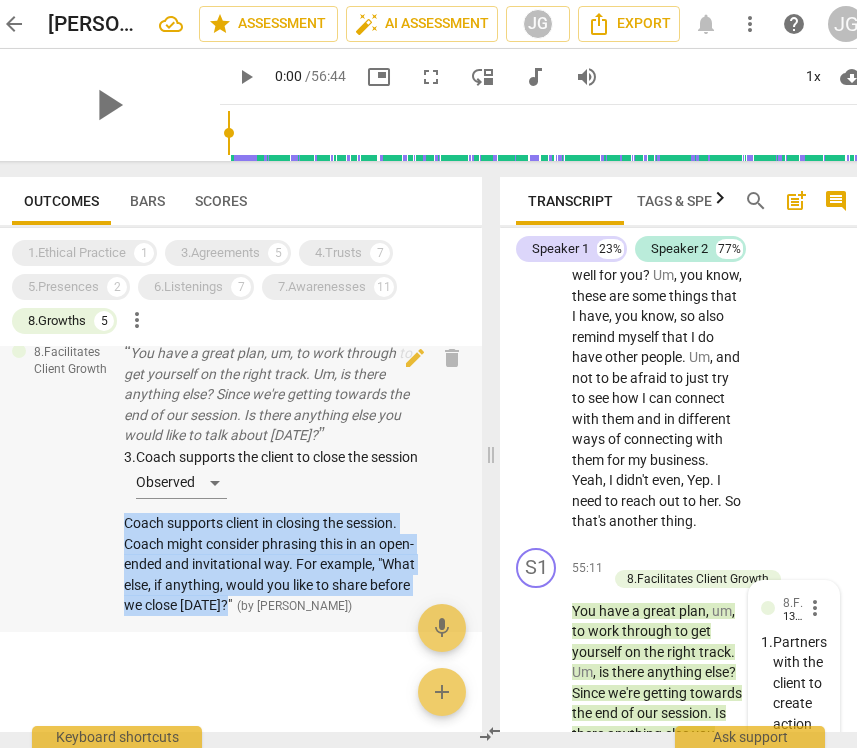 drag, startPoint x: 271, startPoint y: 605, endPoint x: 121, endPoint y: 521, distance: 171.91858 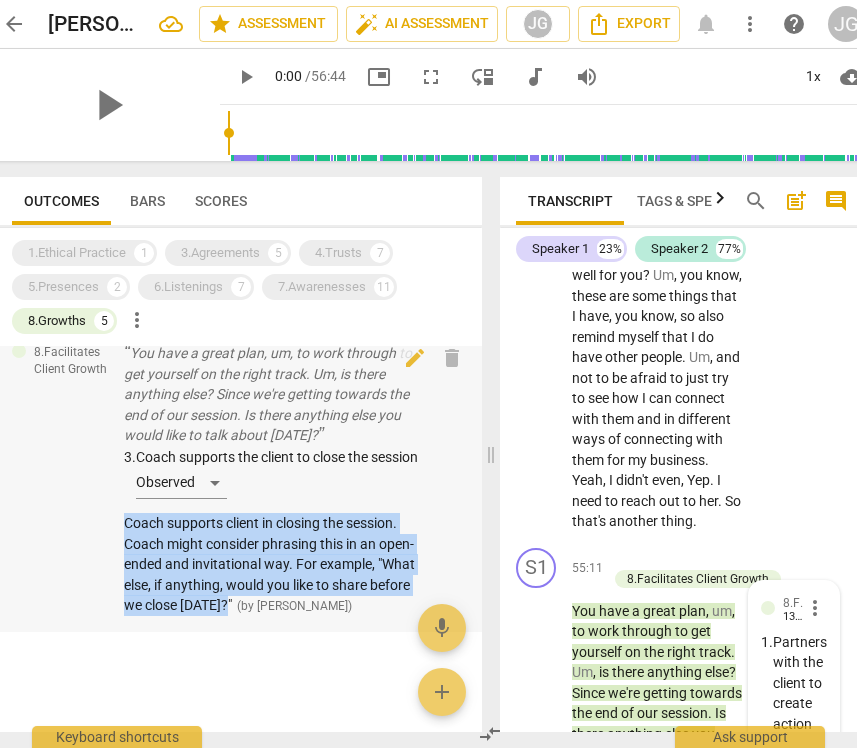 click on "8.Facilitates Client Growth You have a great plan, um, to work through to get yourself on the right track. Um, is there anything else? Since we're getting towards the end of our session. Is there anything else you would like to talk about [DATE]? 3.  Coach supports the client to close the session Observed Coach supports client in closing the session. Coach might consider phrasing this in an open-ended and invitational way. For example, "What else, if anything, would you like to share before we close [DATE]?" ( by [PERSON_NAME] ) 55:11 edit delete" at bounding box center (239, 479) 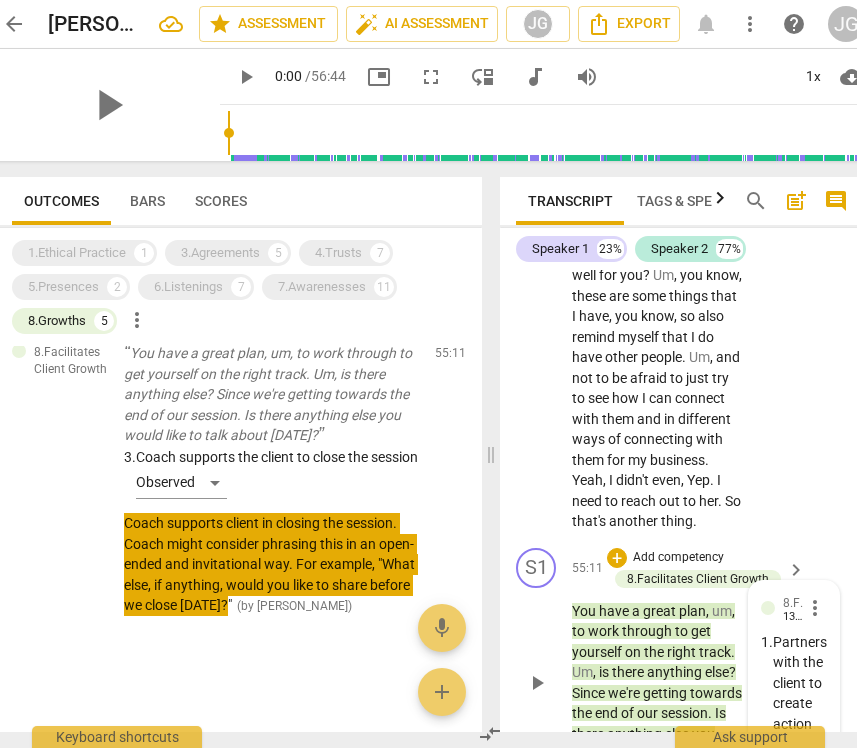 click on "8.Facilitates Client Growth You have a great plan, um, to work through to get yourself on the right track. Um, is there anything else? Since we're getting towards the end of our session. Is there anything else you would like to talk about [DATE]? 3.  Coach supports the client to close the session Observed Coach supports client in closing the session. Coach might consider phrasing this in an open-ended and invitational way. For example, "What else, if anything, would you like to share before we close [DATE]?" ( by [PERSON_NAME] ) 55:11 edit delete" at bounding box center [239, 479] 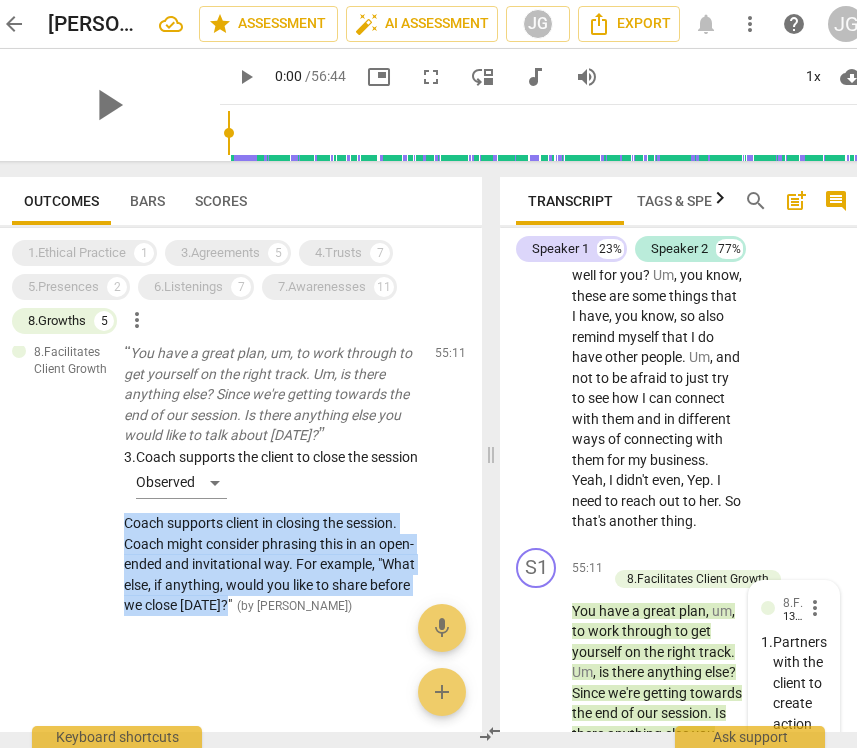 click on "play_arrow 0:00   /  56:44 picture_in_picture fullscreen move_down audiotrack volume_up 1x cloud_download" at bounding box center (542, 77) 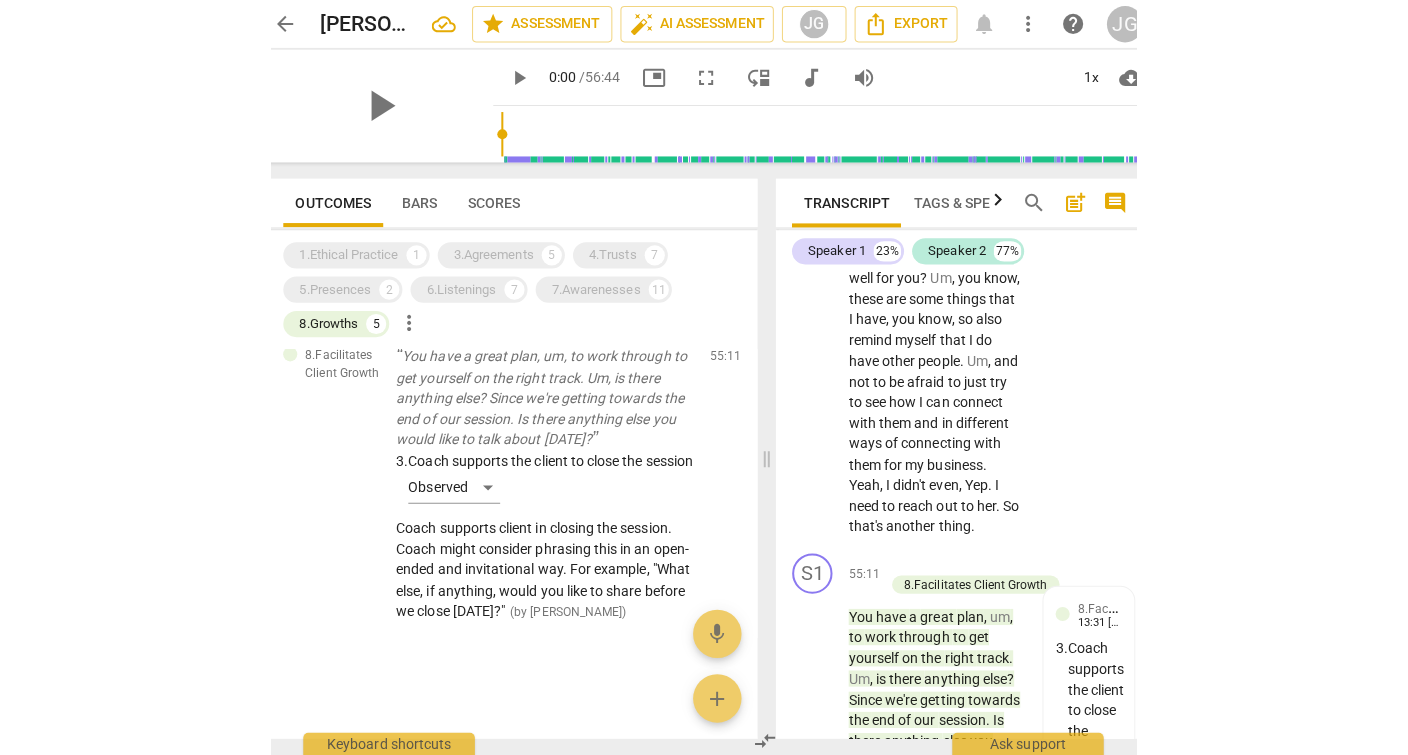 scroll, scrollTop: 0, scrollLeft: 0, axis: both 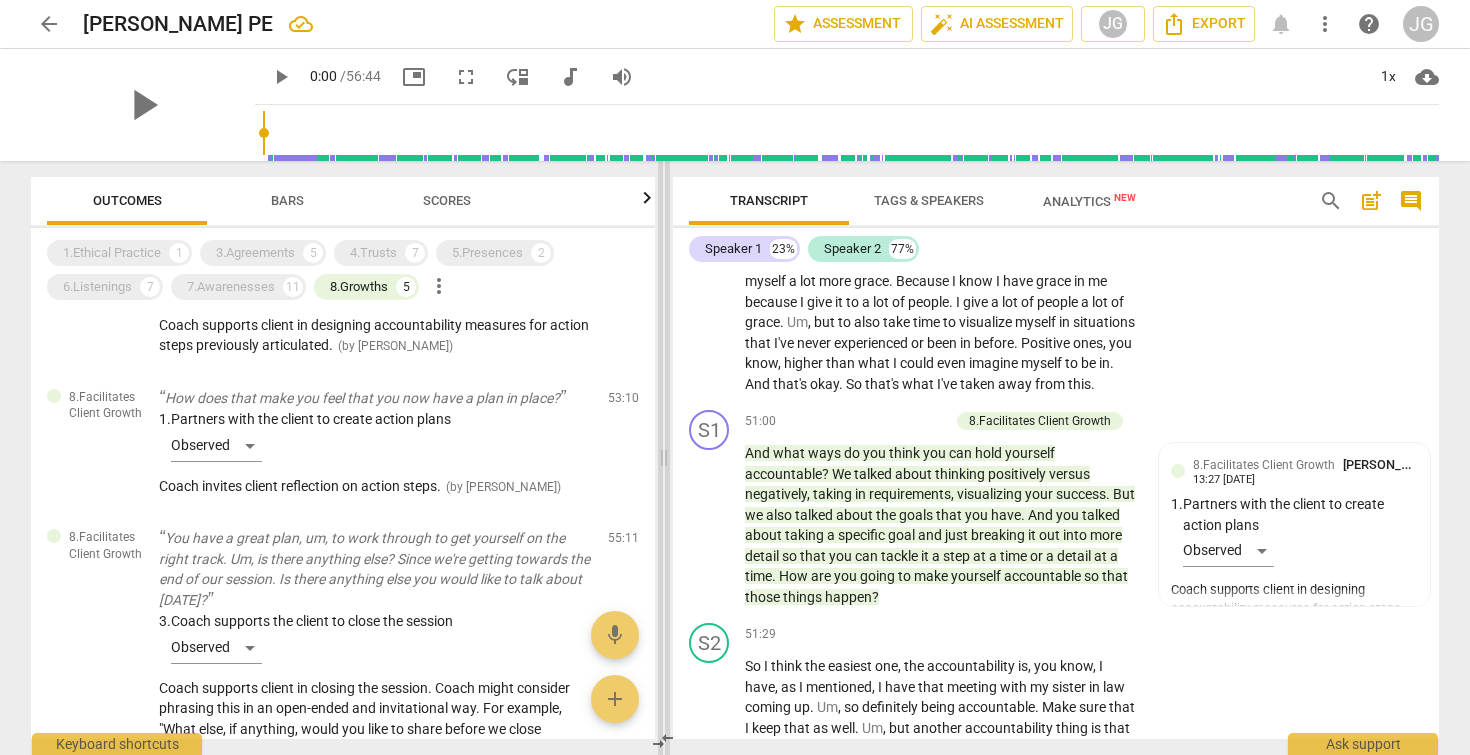 drag, startPoint x: 531, startPoint y: 428, endPoint x: 669, endPoint y: 430, distance: 138.0145 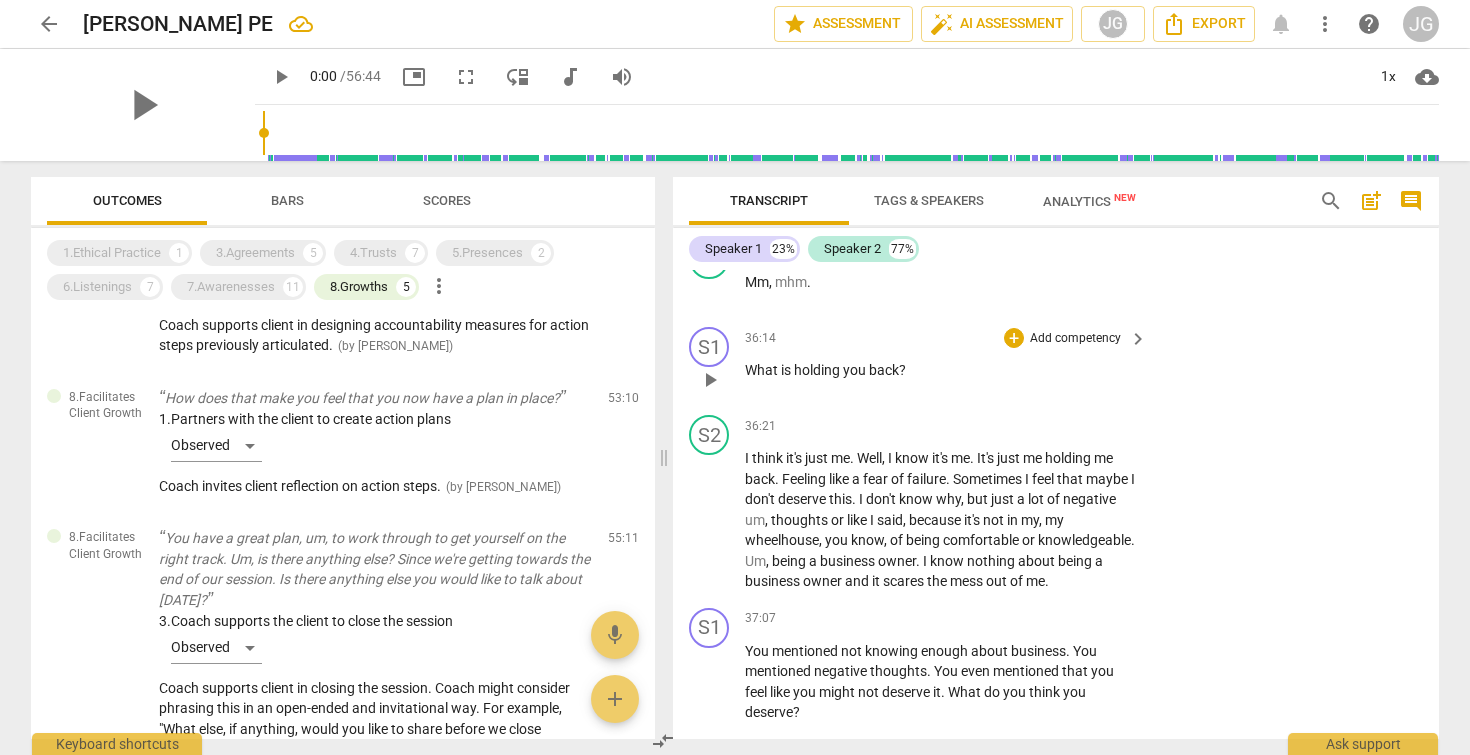 scroll, scrollTop: 11932, scrollLeft: 0, axis: vertical 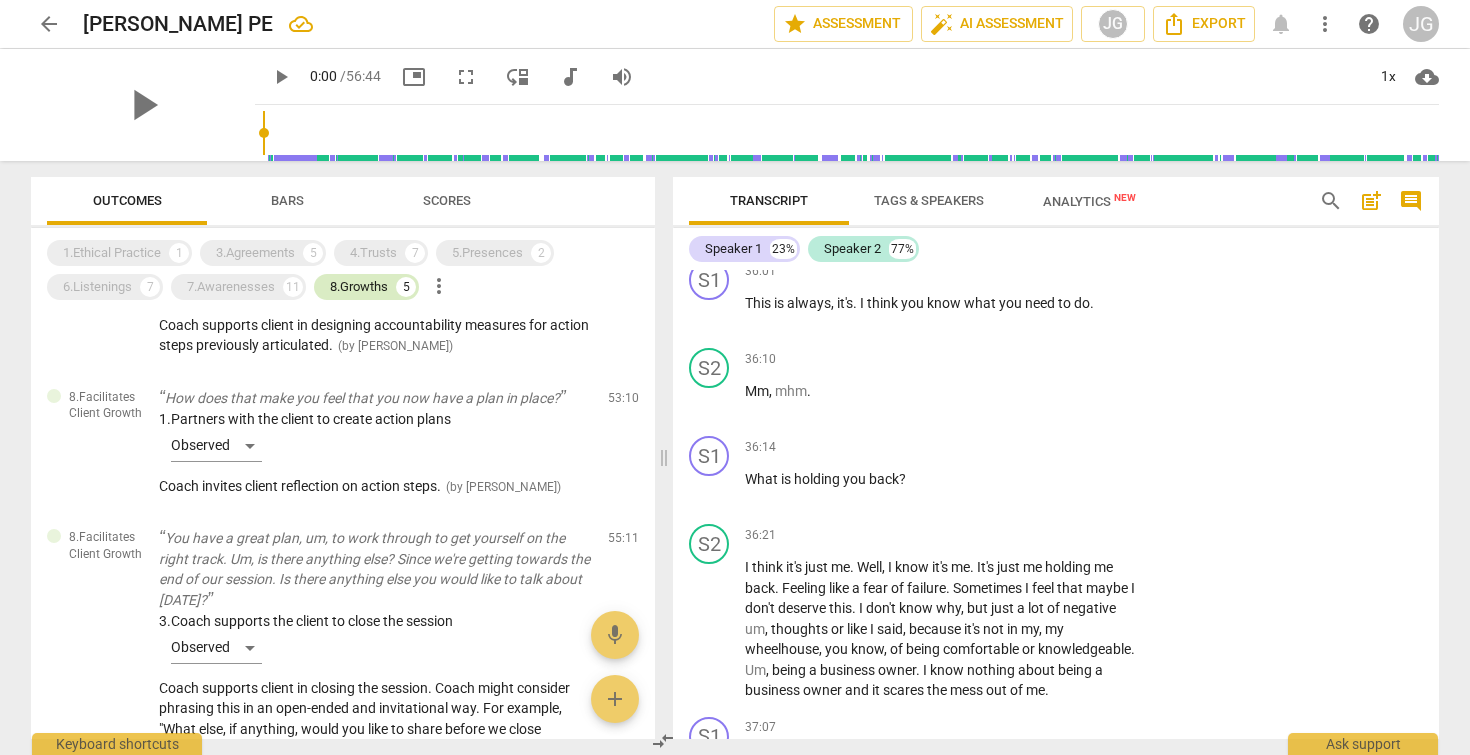 click on "8.Growths" at bounding box center (359, 287) 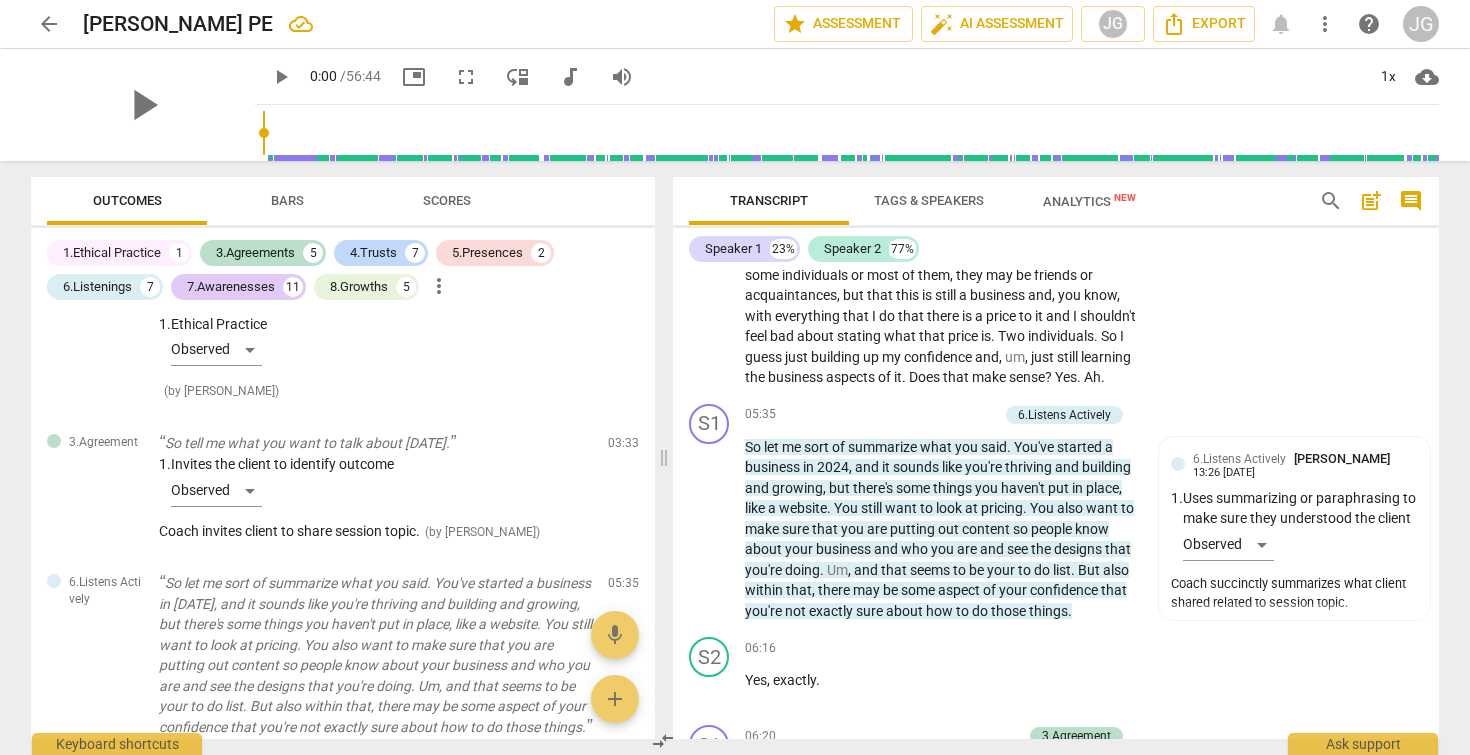 scroll, scrollTop: 1654, scrollLeft: 0, axis: vertical 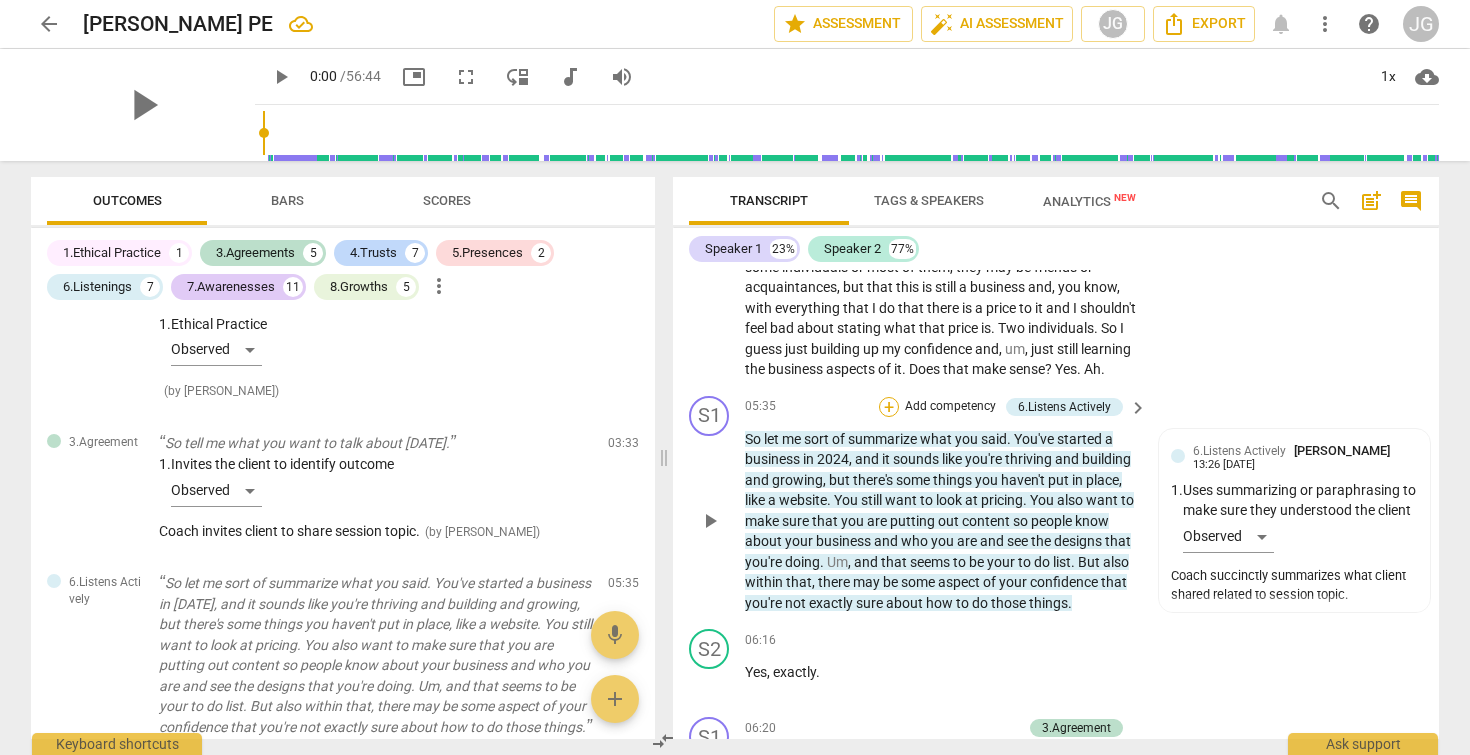 click on "+" at bounding box center [889, 407] 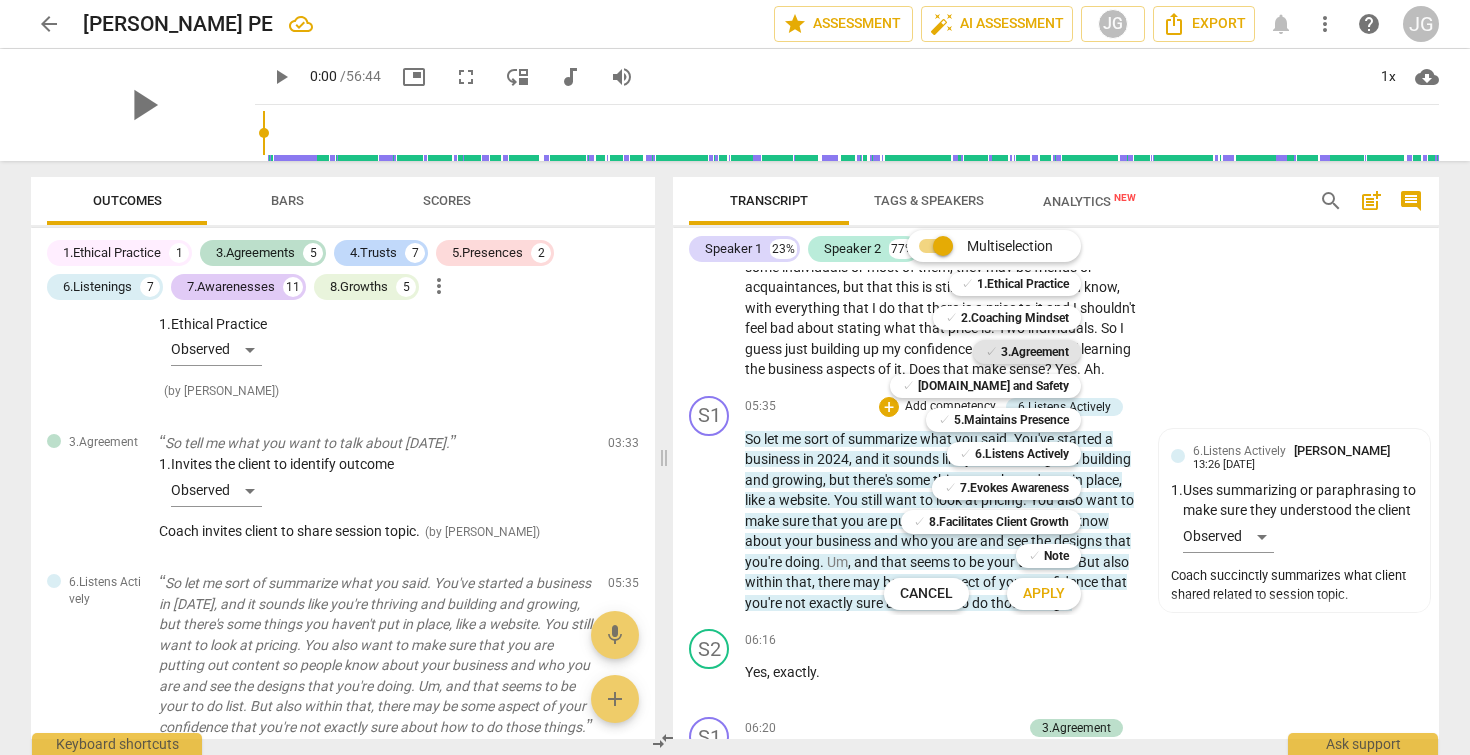 click on "3.Agreement" at bounding box center [1035, 352] 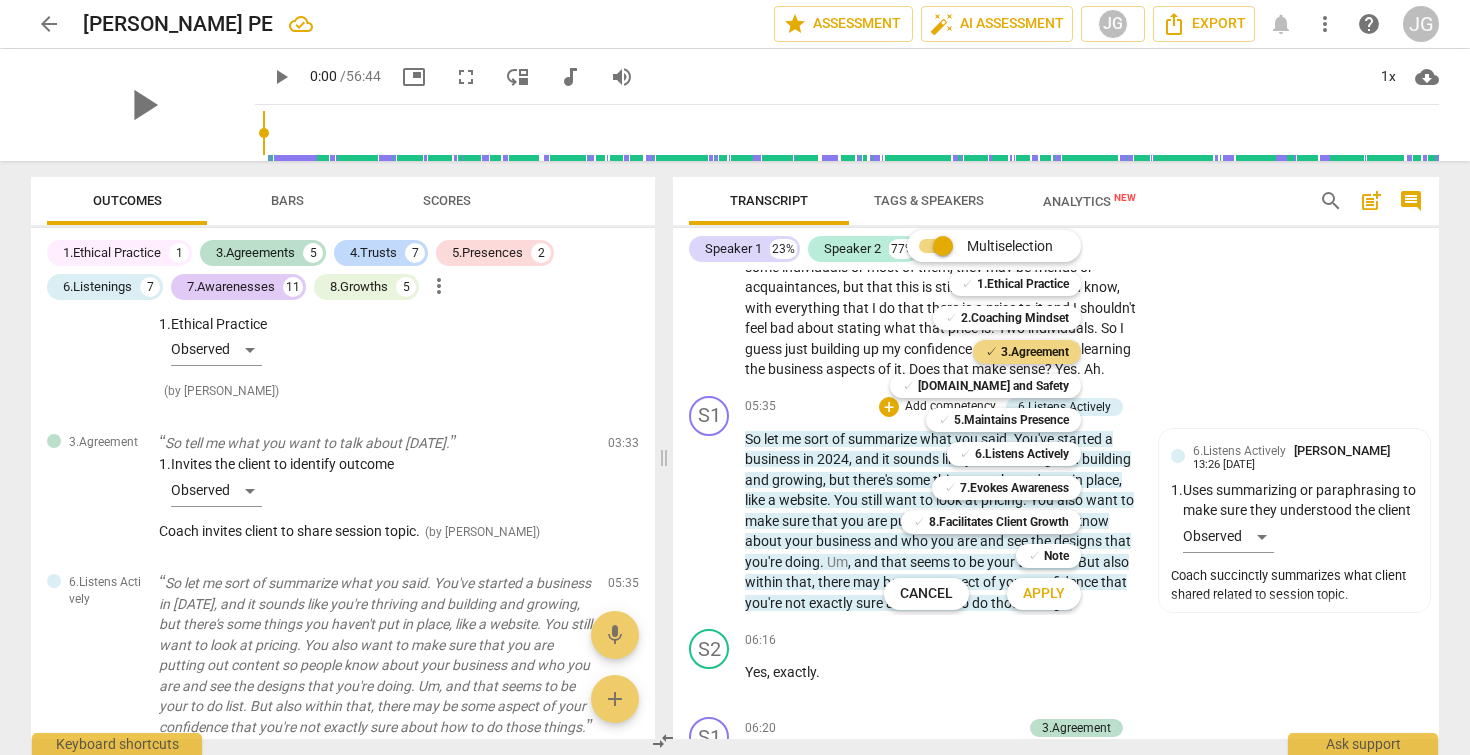 click on "Apply" at bounding box center (1044, 594) 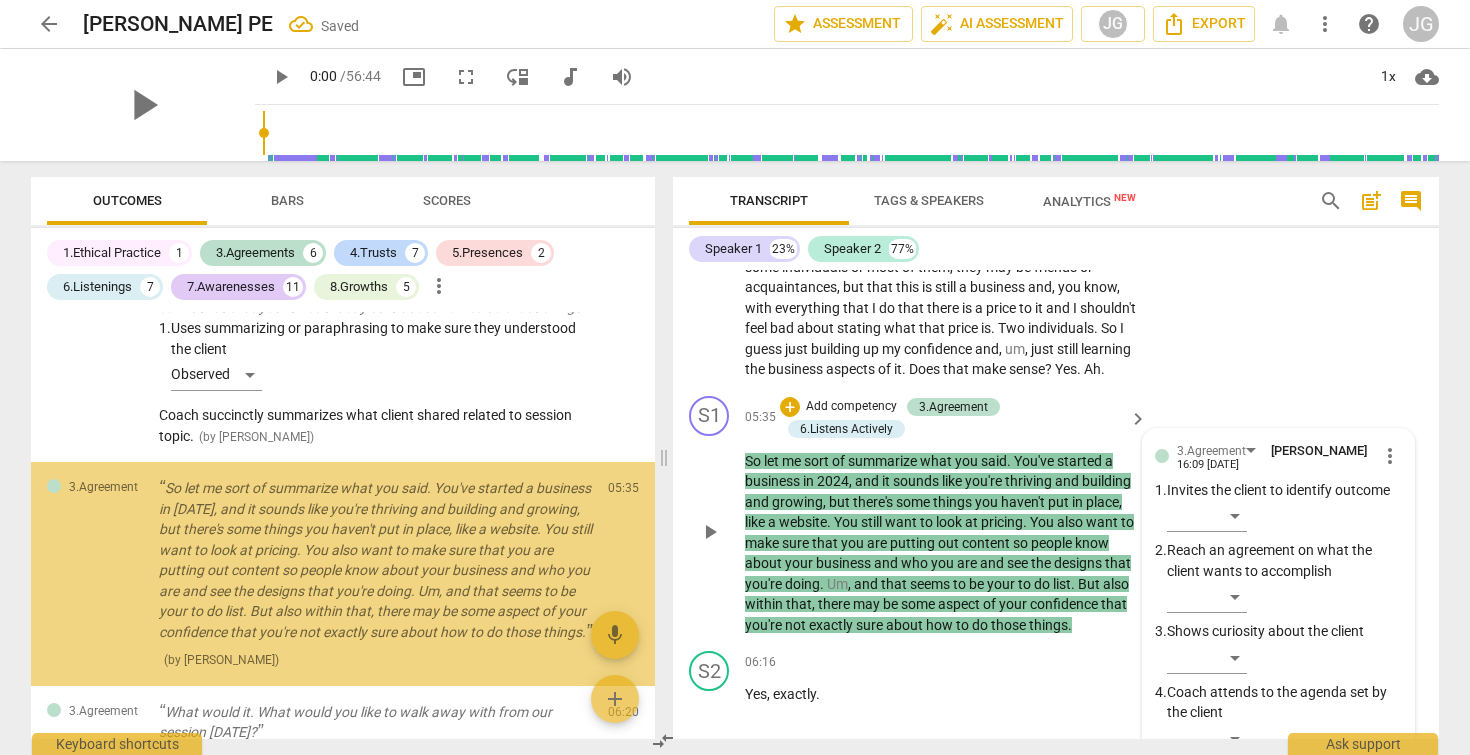 scroll, scrollTop: 1102, scrollLeft: 0, axis: vertical 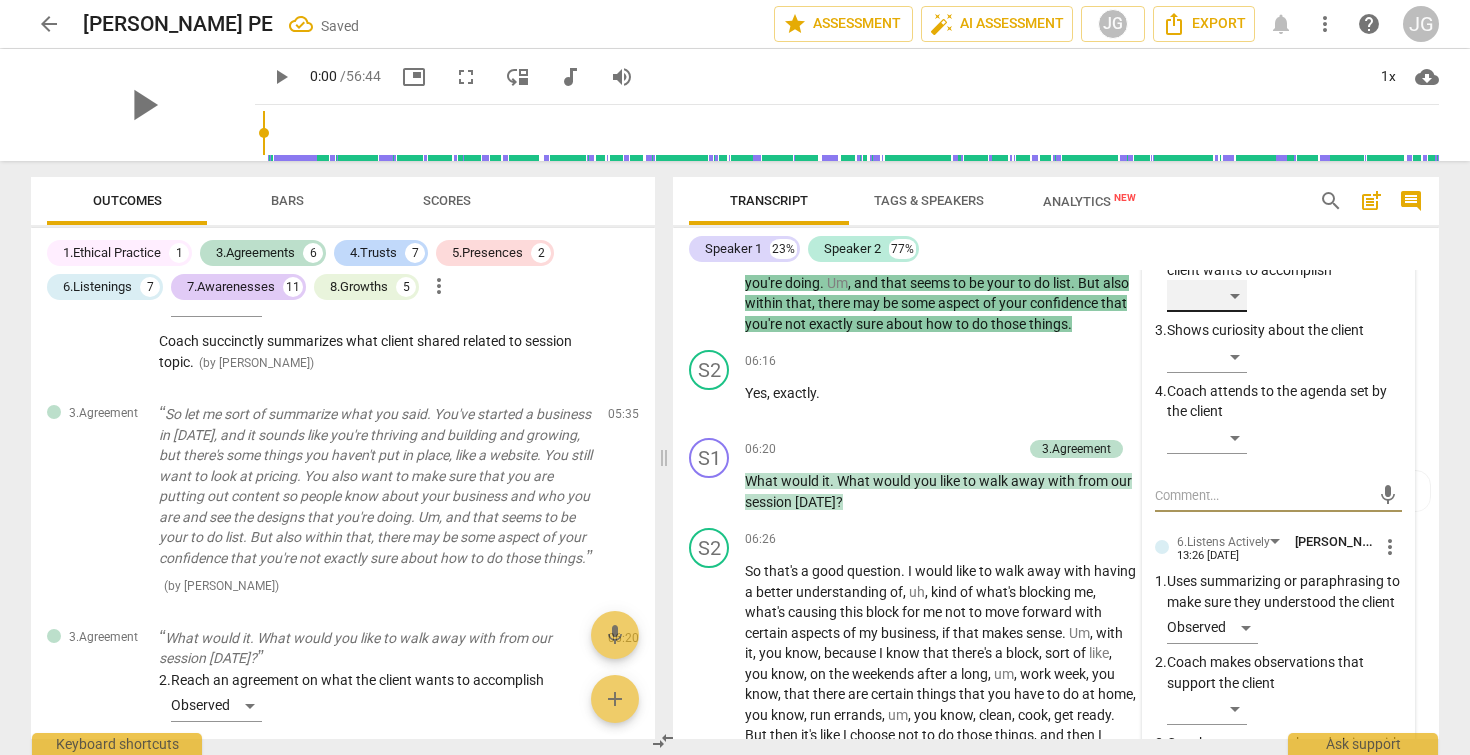 click on "​" at bounding box center [1207, 296] 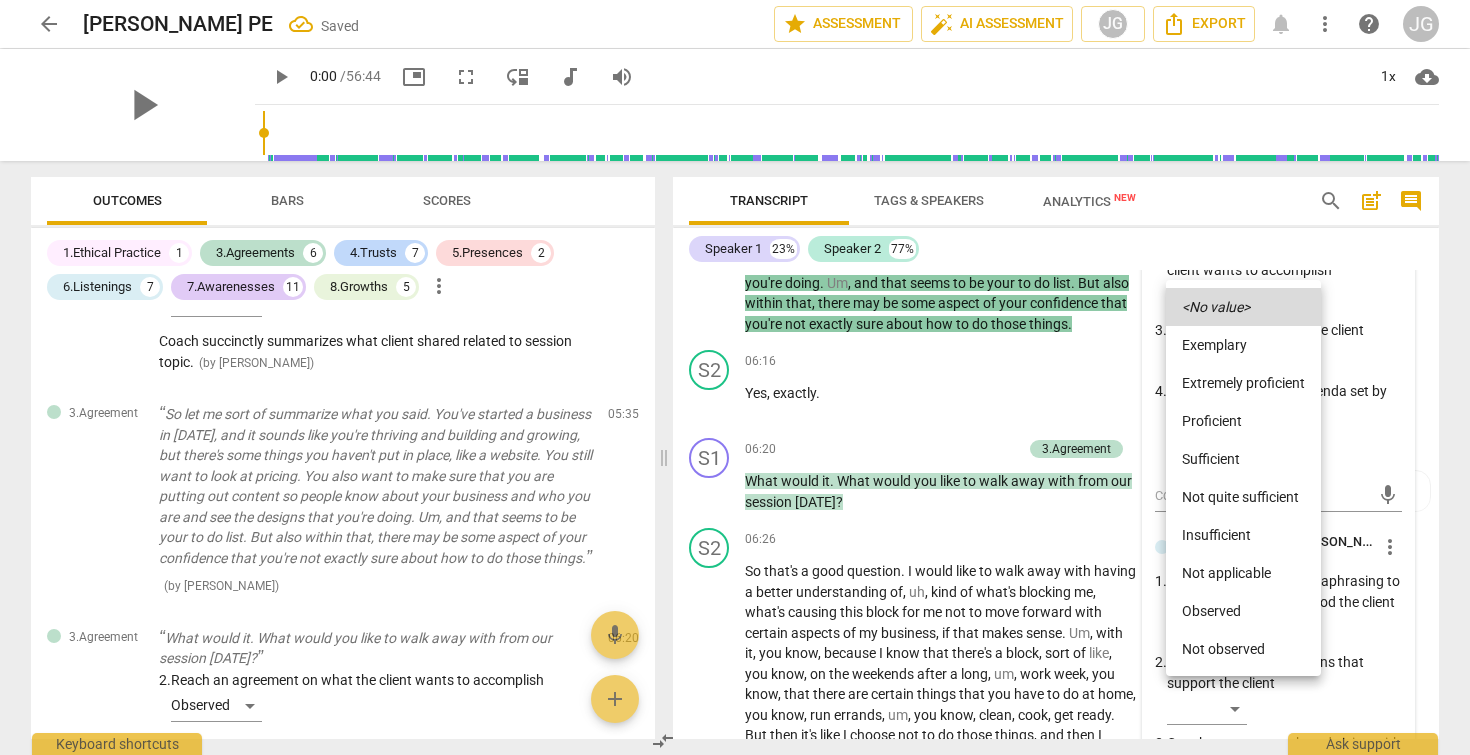 click on "Observed" at bounding box center [1243, 611] 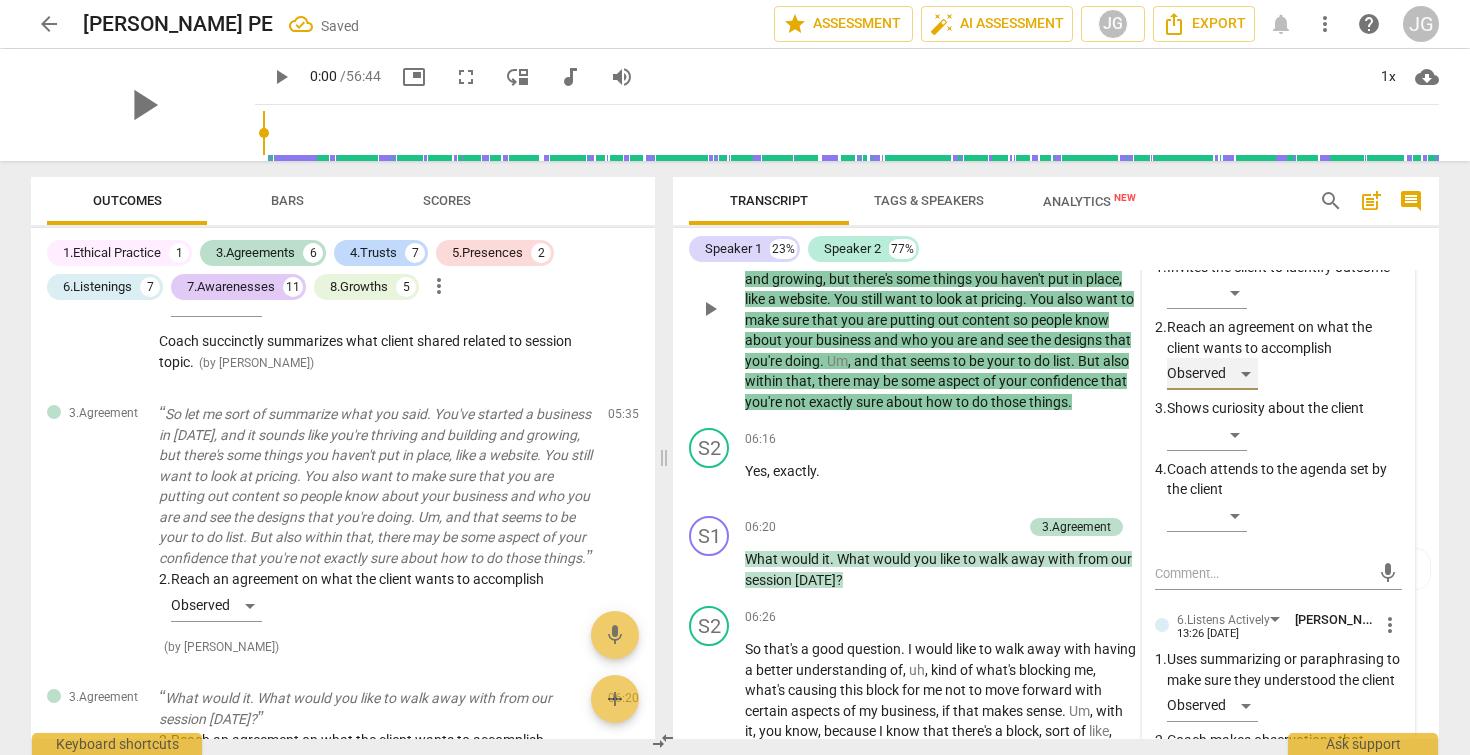 scroll, scrollTop: 1748, scrollLeft: 0, axis: vertical 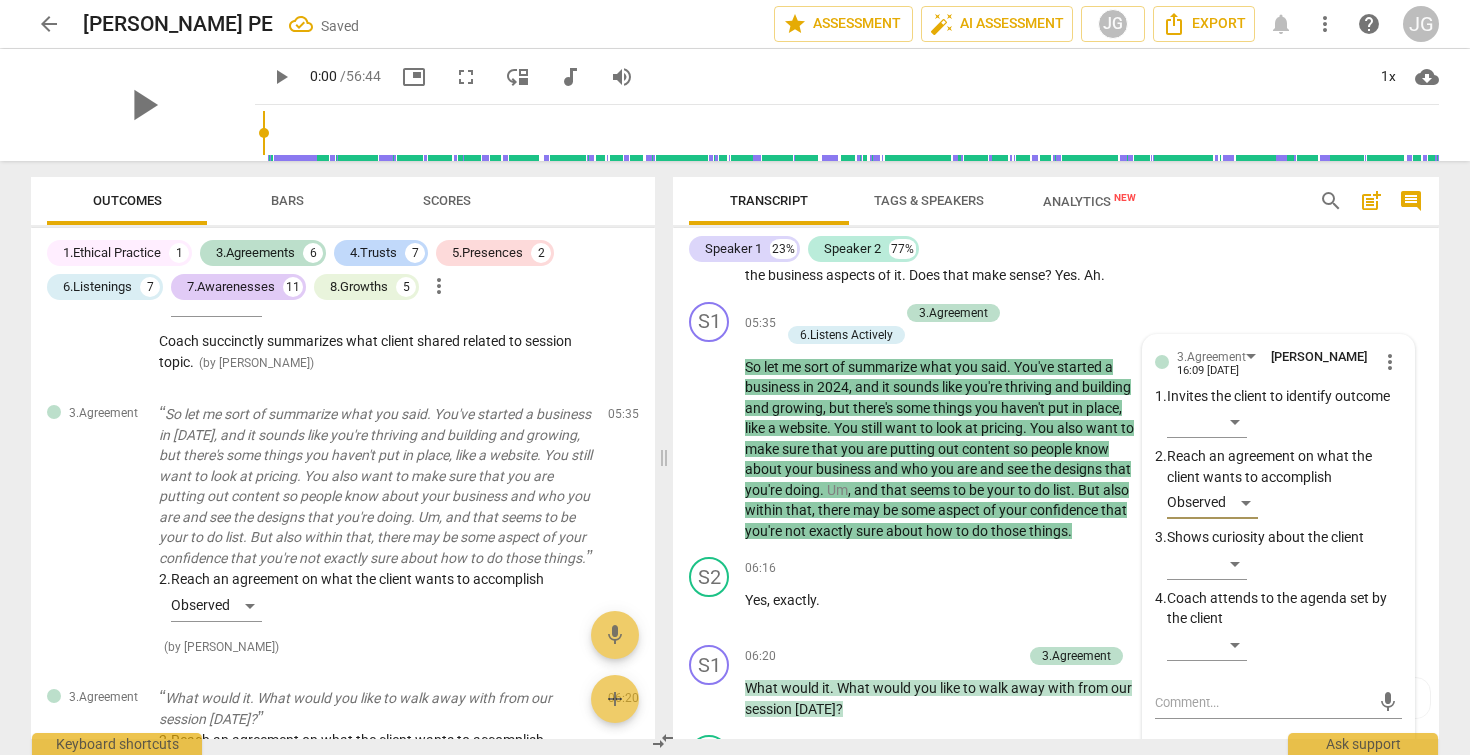 click on "S2 play_arrow pause 03:37 + Add competency keyboard_arrow_right Um ,   [DATE]   I   want   to   talk   about ,   um ,   my   business .   So   I   started   last   year   a   balloon   business ,   um ,   through   my ,   my   sister   in   law .   It   was   a   setup ,   but ,   um ,   I   started ,   um ,   doing   balloon   designs   and   it   started   with   my   nephew's ,   um ,   third   birthday   party ,   um ,   and   like   I   said ,   through   my   sister   in   law .   So   it's   been   a   year   now   because   that   was   in   March   of   last   year   to   this   March .   But   I   still   have   to   do   lists ,   tasks   and   everything .   And ,   um ,   one ,   to   get   a   website .   Um ,   two ,   another   thing   to   focus   on   is   to   make   sure   that   I   am   actually ,   I   guess ,   producing   content   for ,   like   on   Instagram   or   Facebook ,   you   know ,   recording   certain   things   and   putting   it   up   there .   And   then   three ," at bounding box center (1056, 54) 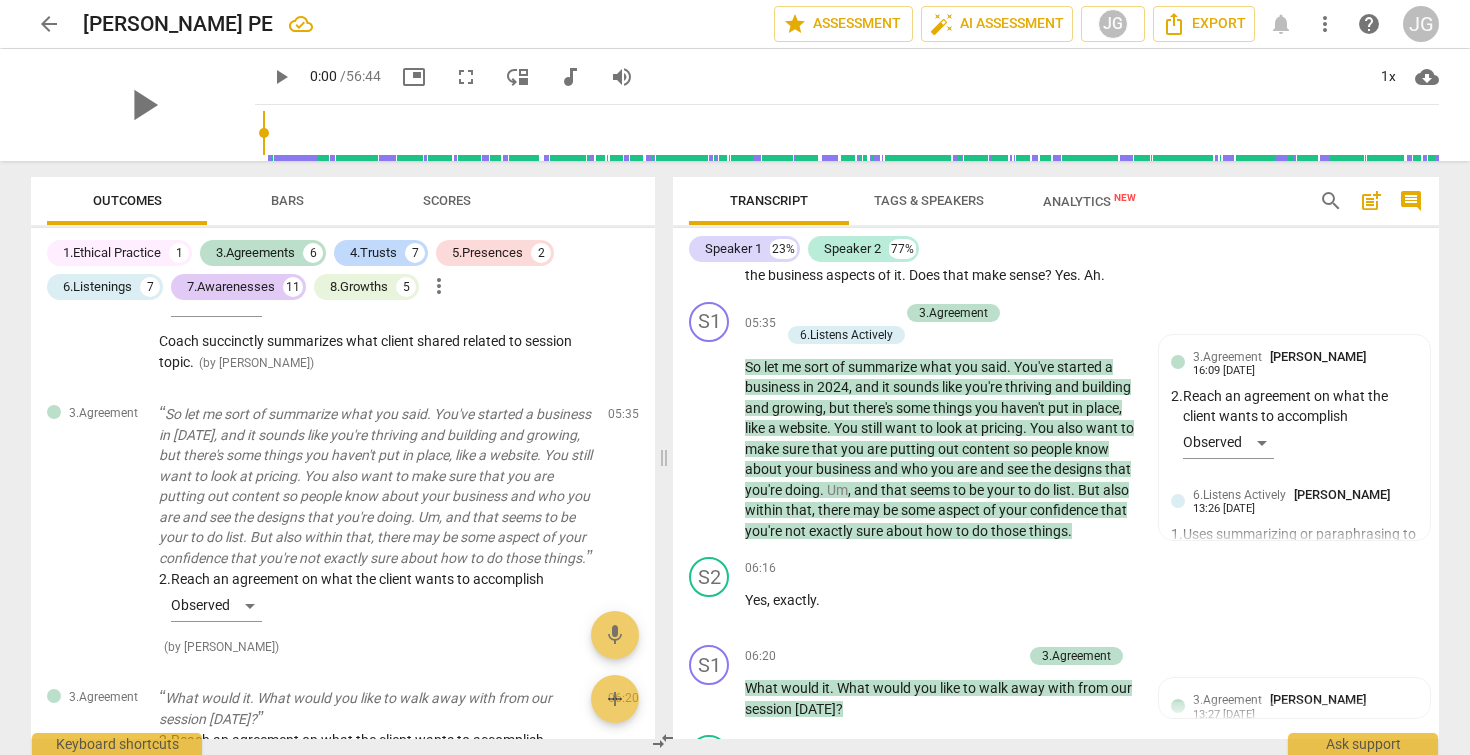 click on "3.Agreement So let me sort of summarize what you said. You've started a business in [DATE], and it sounds like you're thriving and building and growing, but there's some things you haven't put in place, like a website. You still want to look at pricing. You also want to make sure that you are putting out content so people know about your business and who you are and see the designs that you're doing. Um, and that seems to be your to do list. But also within that, there may be some aspect of your confidence that you're not exactly sure about how to do those things. 2.  Reach an agreement on what the client wants to accomplish Observed ( by [PERSON_NAME] ) 05:35 edit delete" at bounding box center [343, 530] 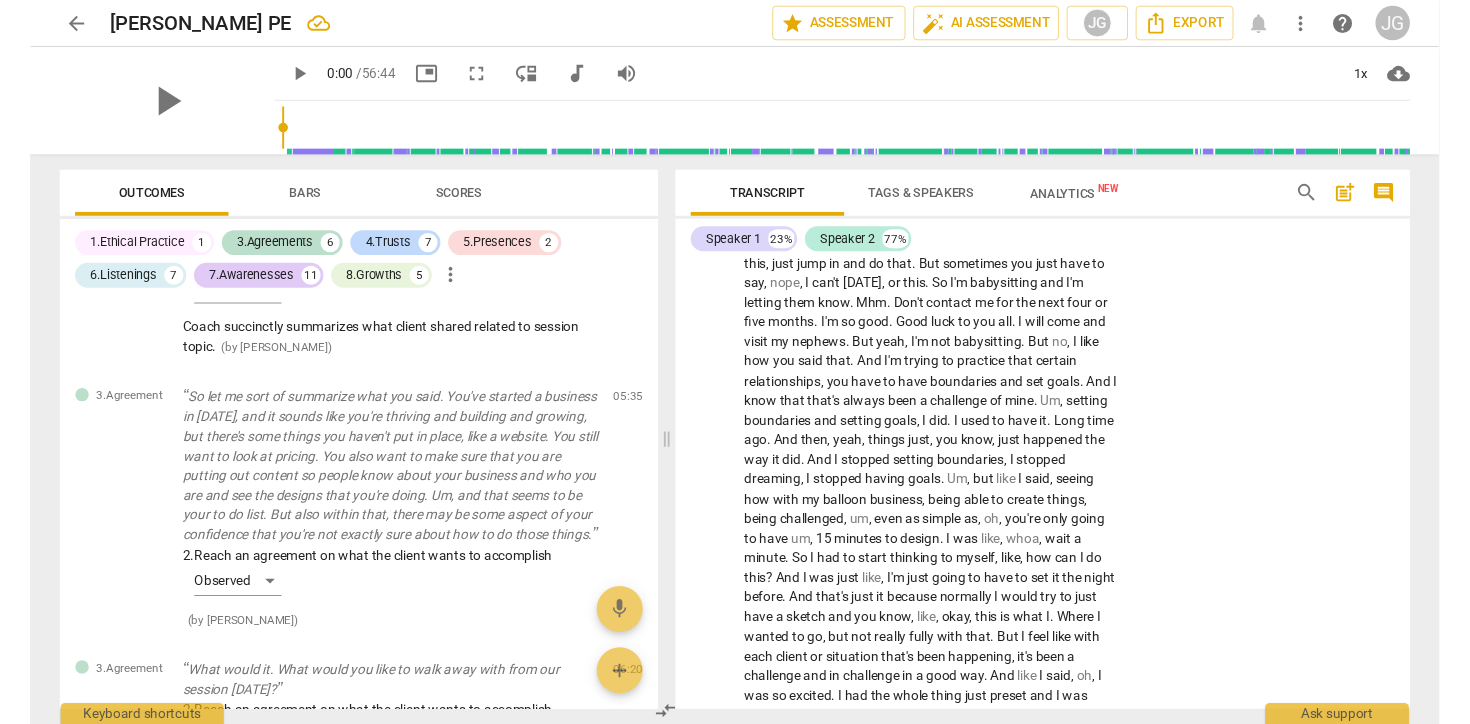 scroll, scrollTop: 14748, scrollLeft: 0, axis: vertical 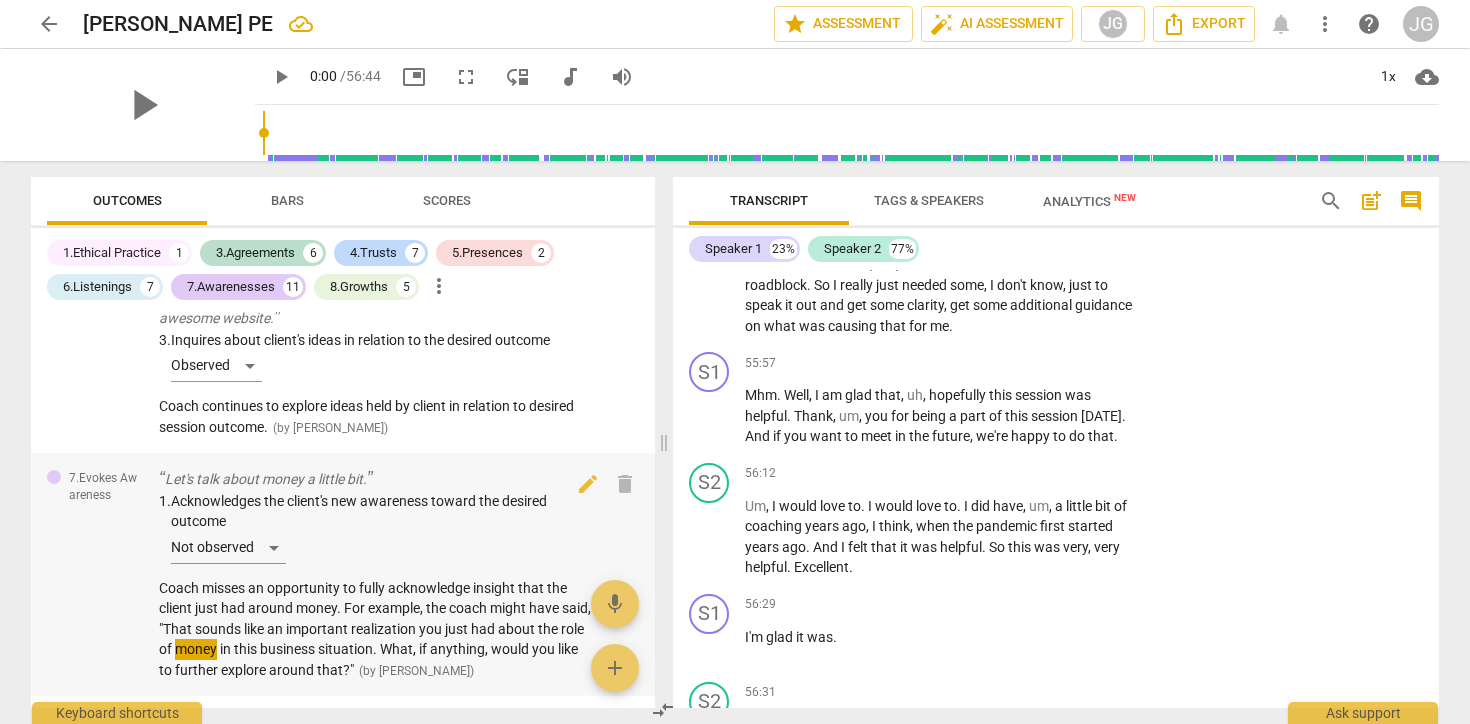 click on "Let's talk about money a little bit." at bounding box center (375, 479) 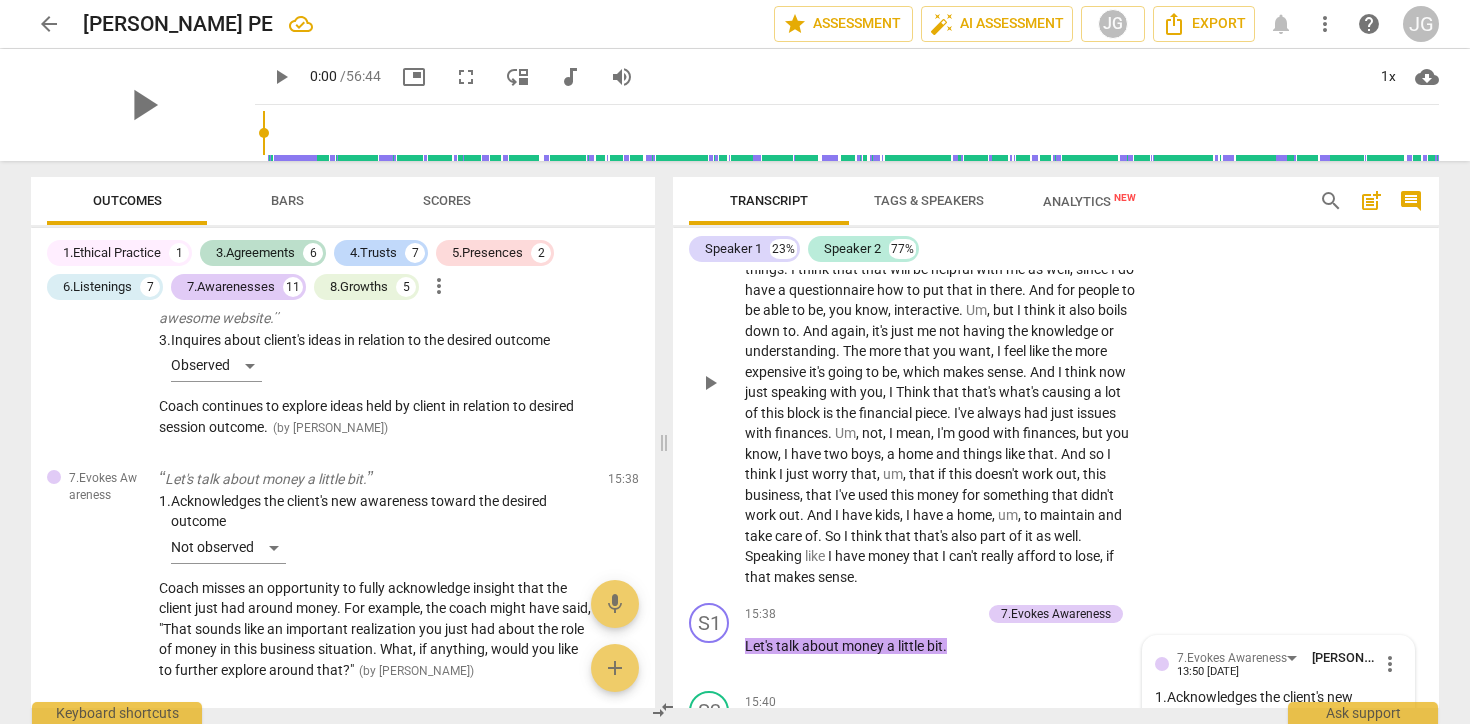 scroll, scrollTop: 4679, scrollLeft: 0, axis: vertical 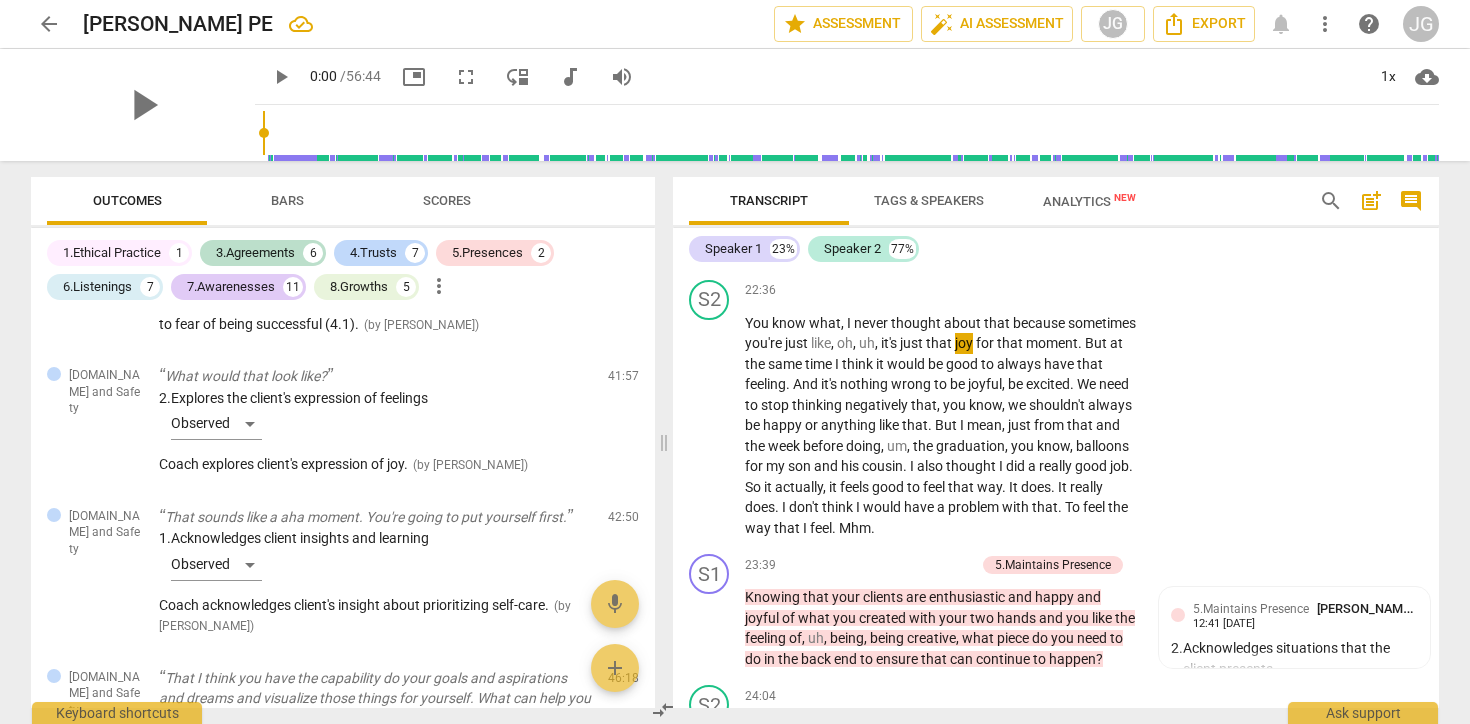 click on "Speaker 1 23% Speaker 2 77%" at bounding box center [1056, 249] 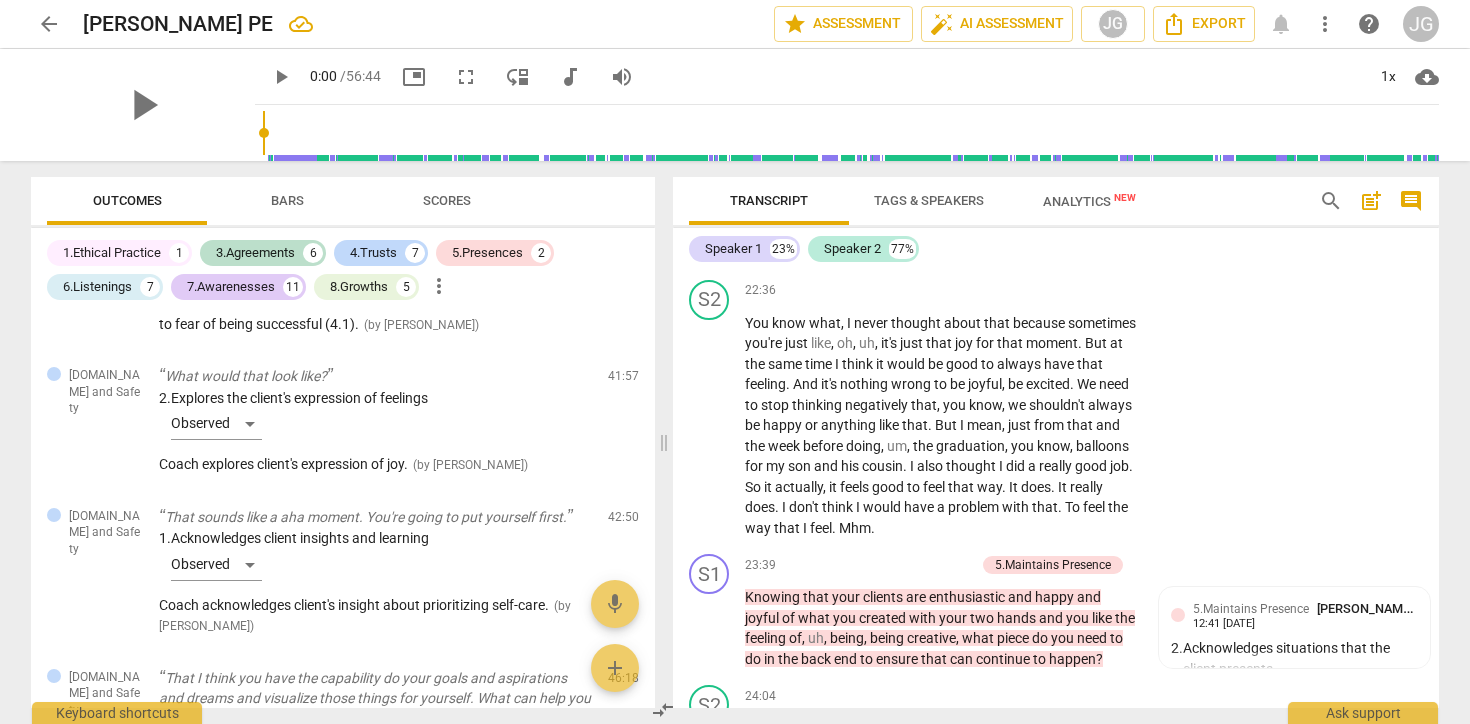 click on "Speaker 1 23% Speaker 2 77%" at bounding box center [1056, 249] 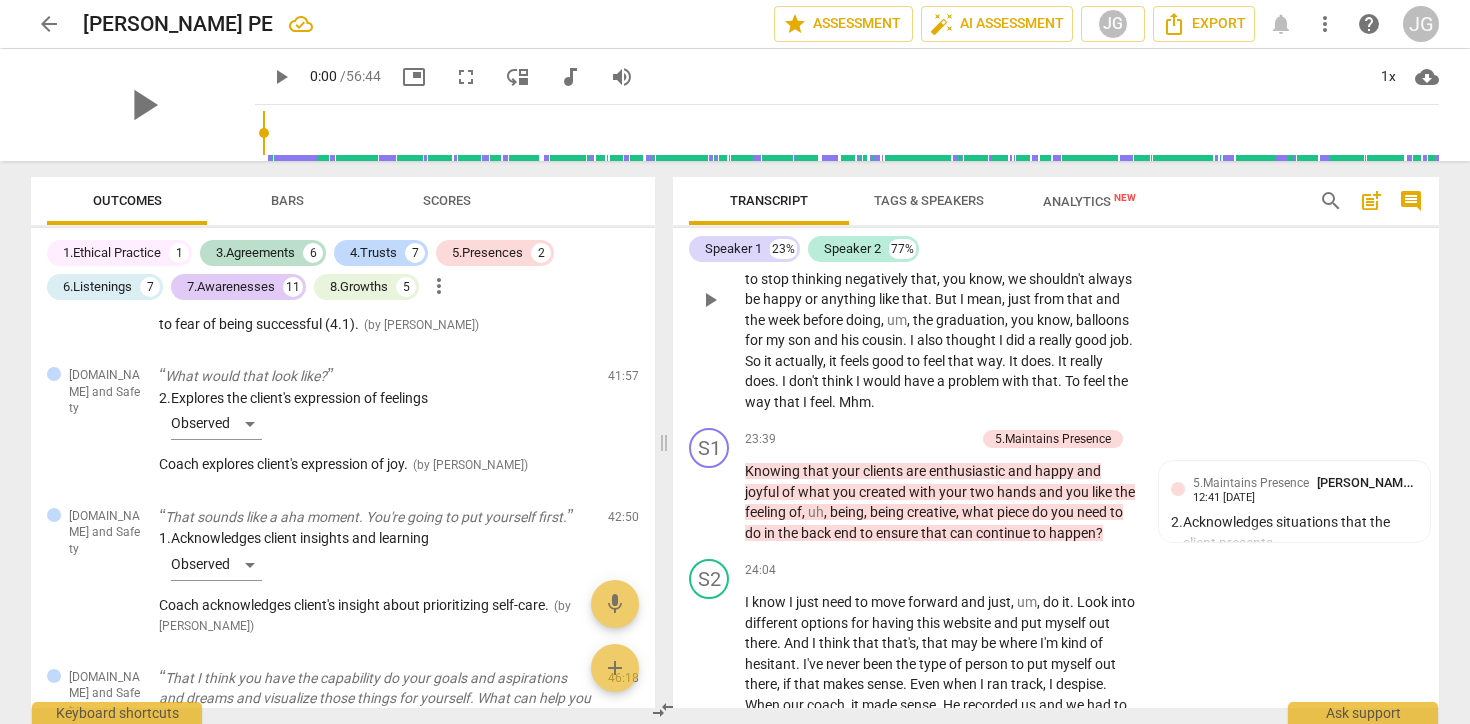 scroll, scrollTop: 7568, scrollLeft: 0, axis: vertical 